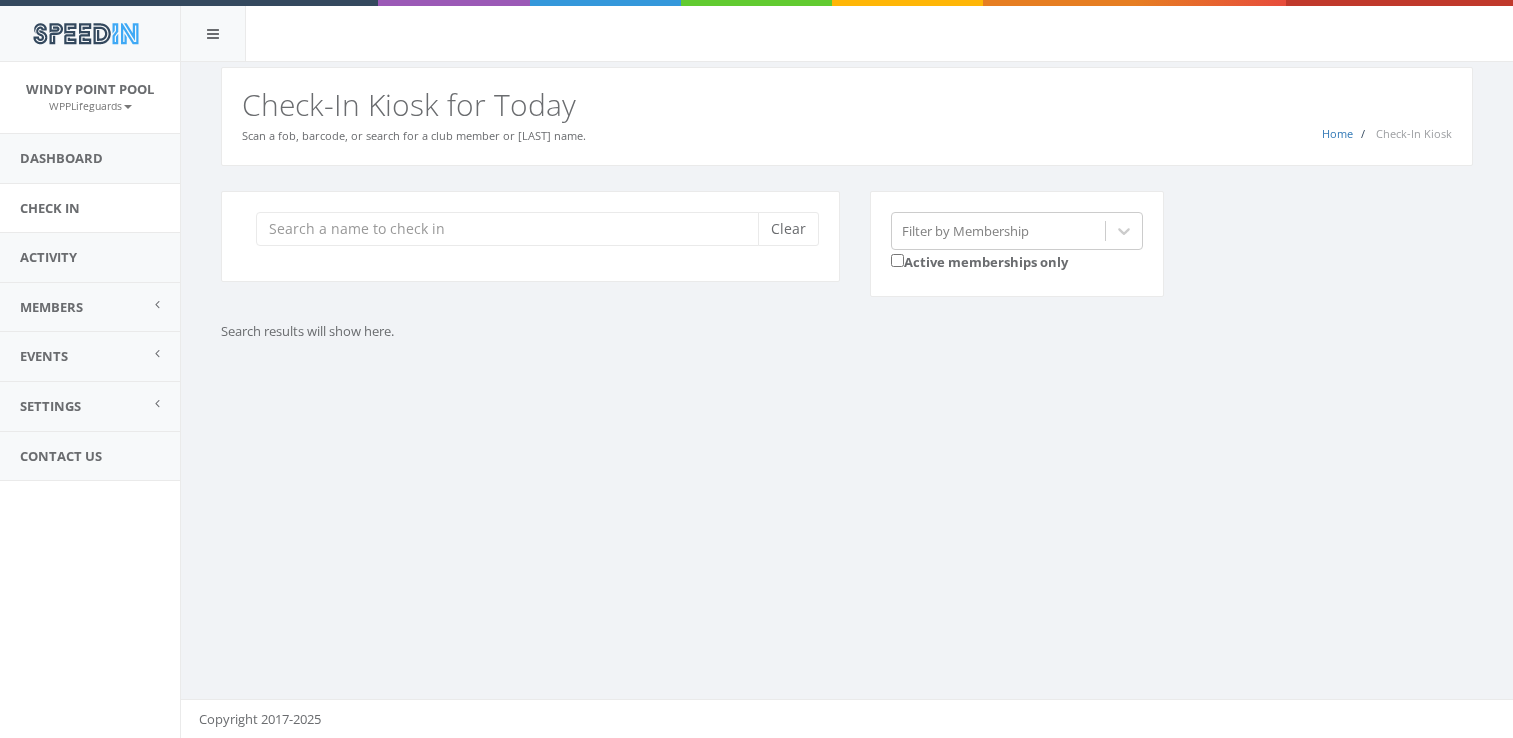 scroll, scrollTop: 0, scrollLeft: 0, axis: both 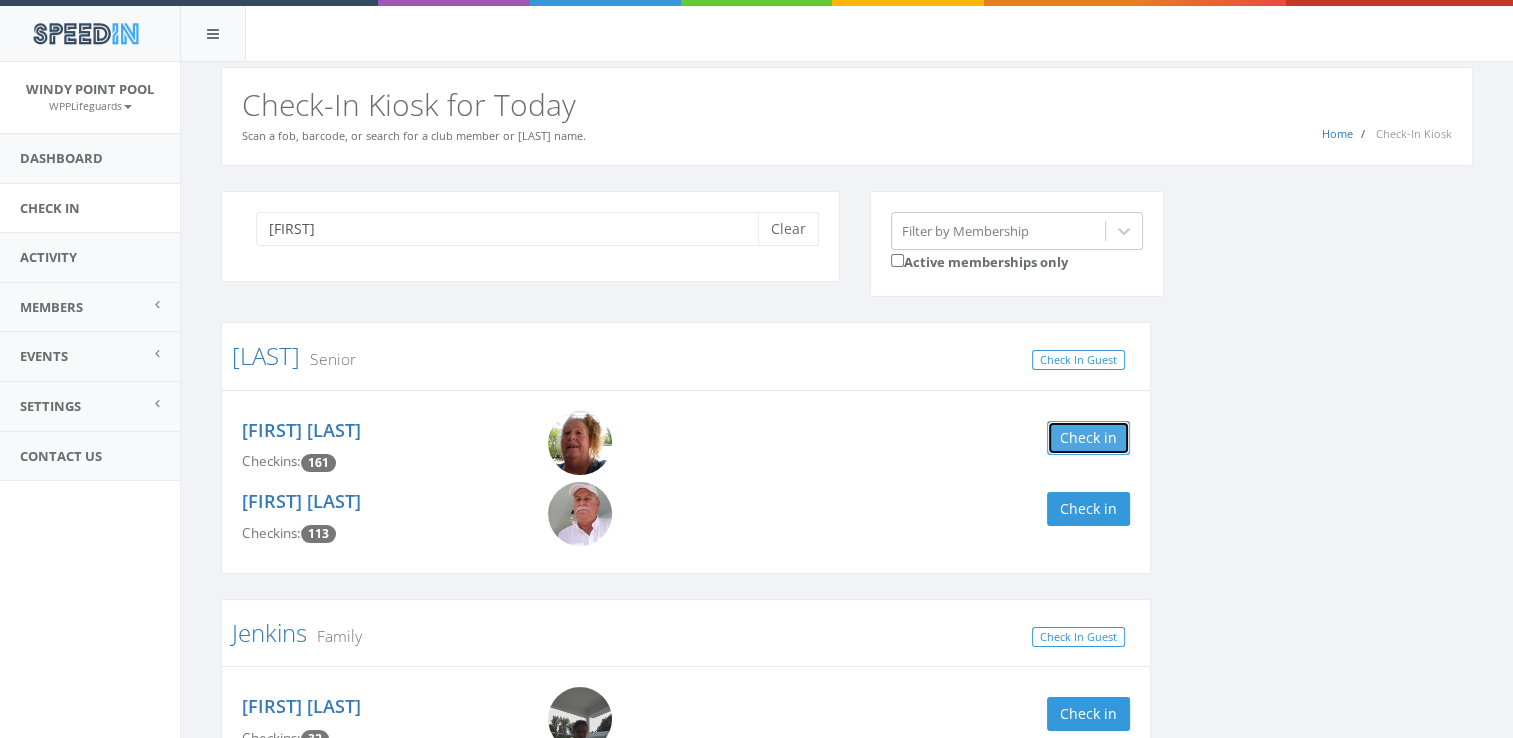 click on "Check in" at bounding box center [1088, 438] 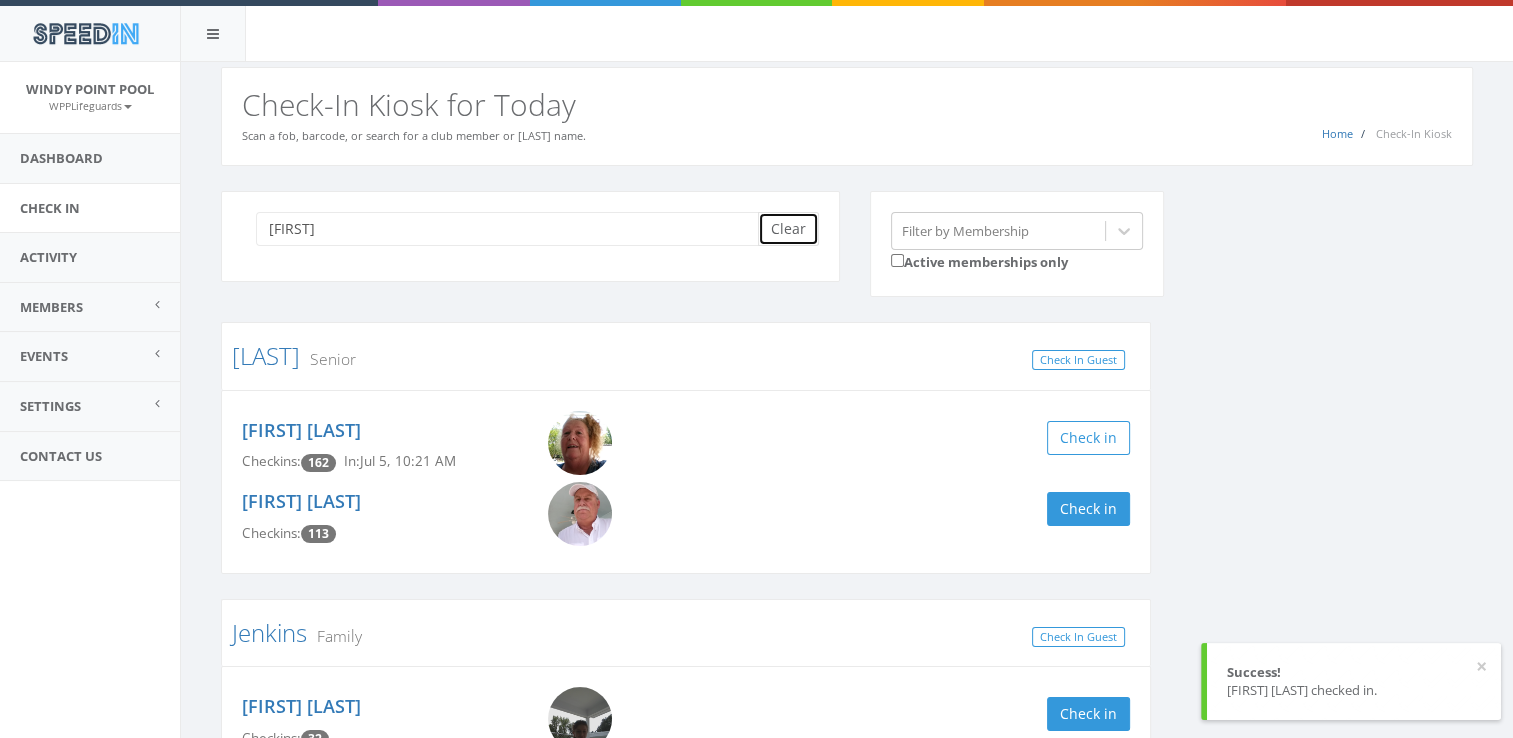 click on "Clear" at bounding box center [788, 229] 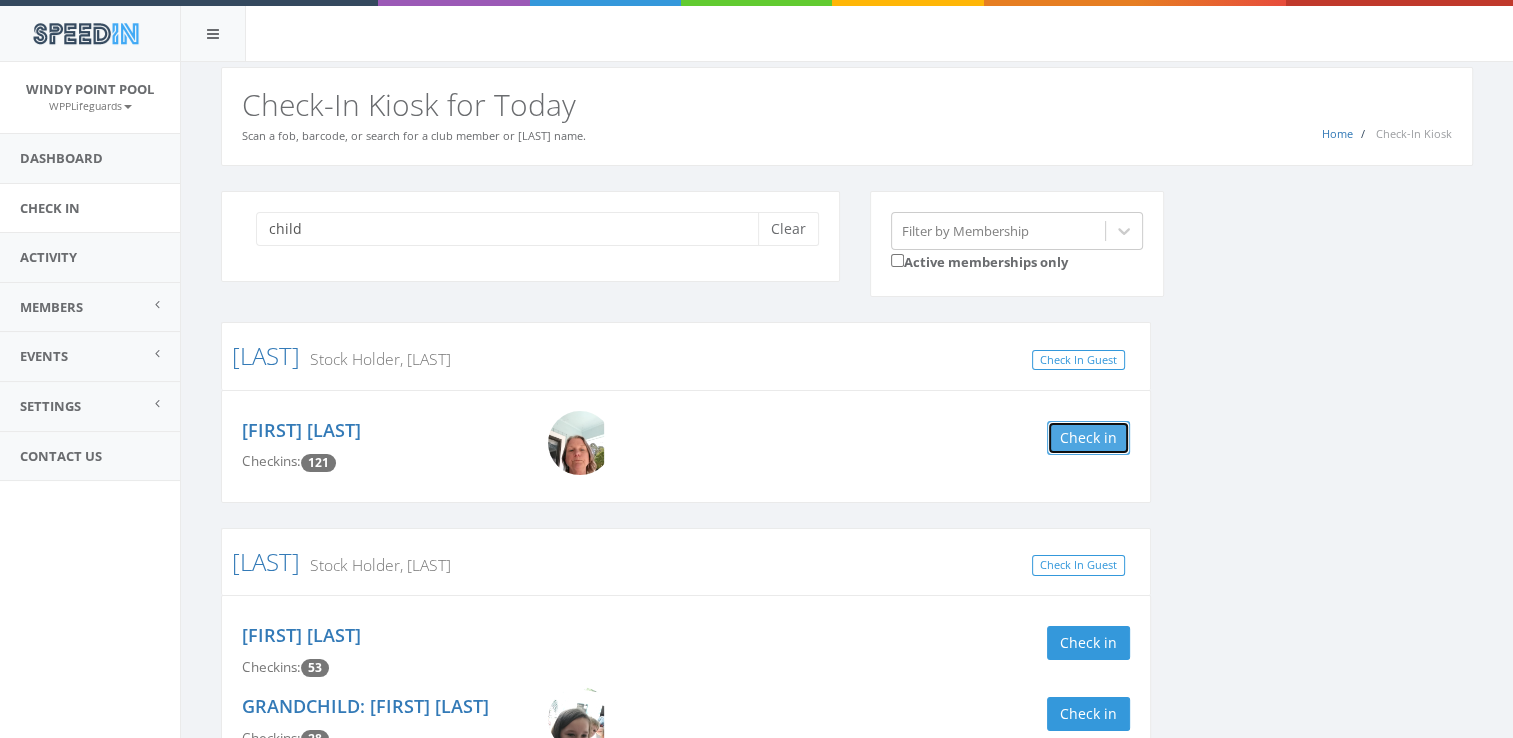 click on "Check in" at bounding box center [1088, 438] 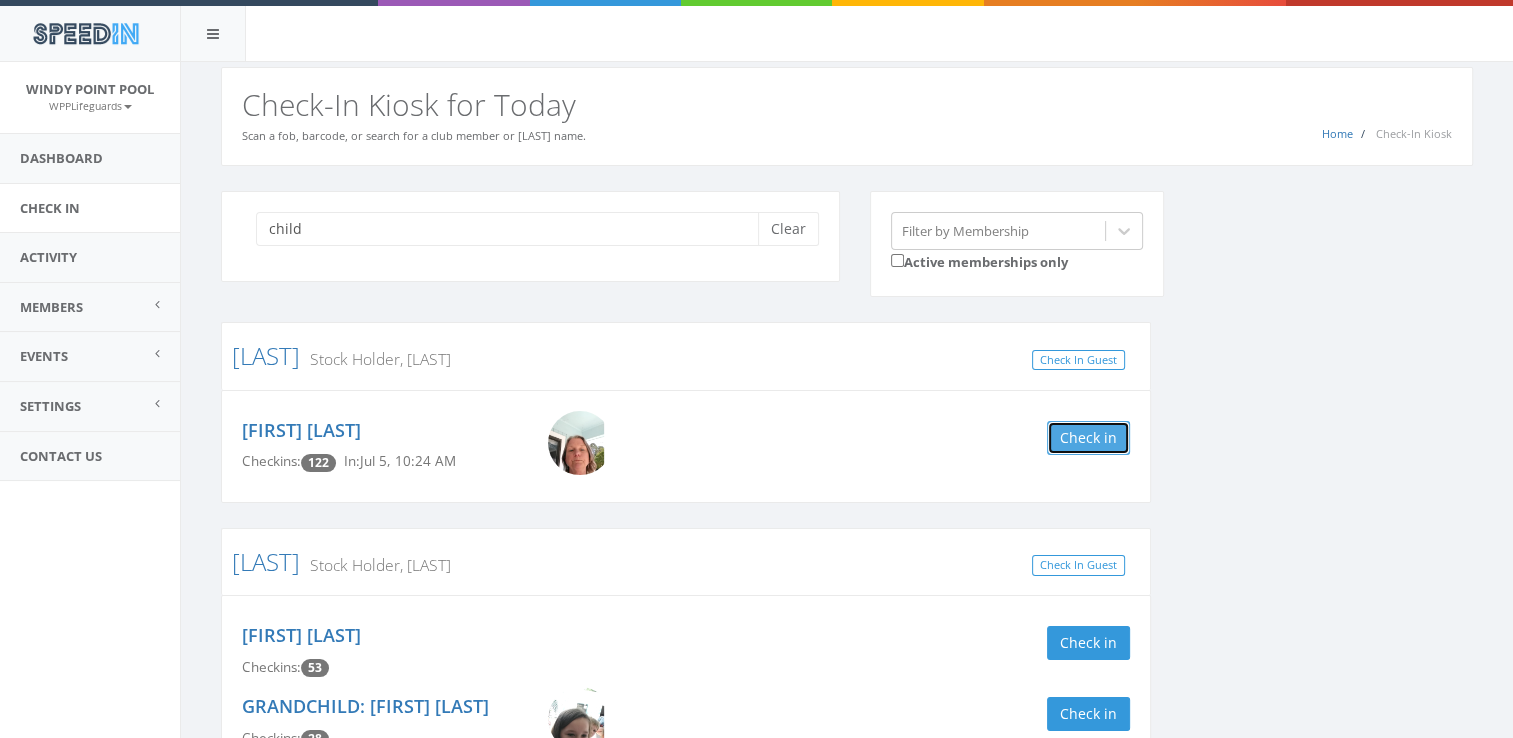 click on "Check in" at bounding box center (1088, 438) 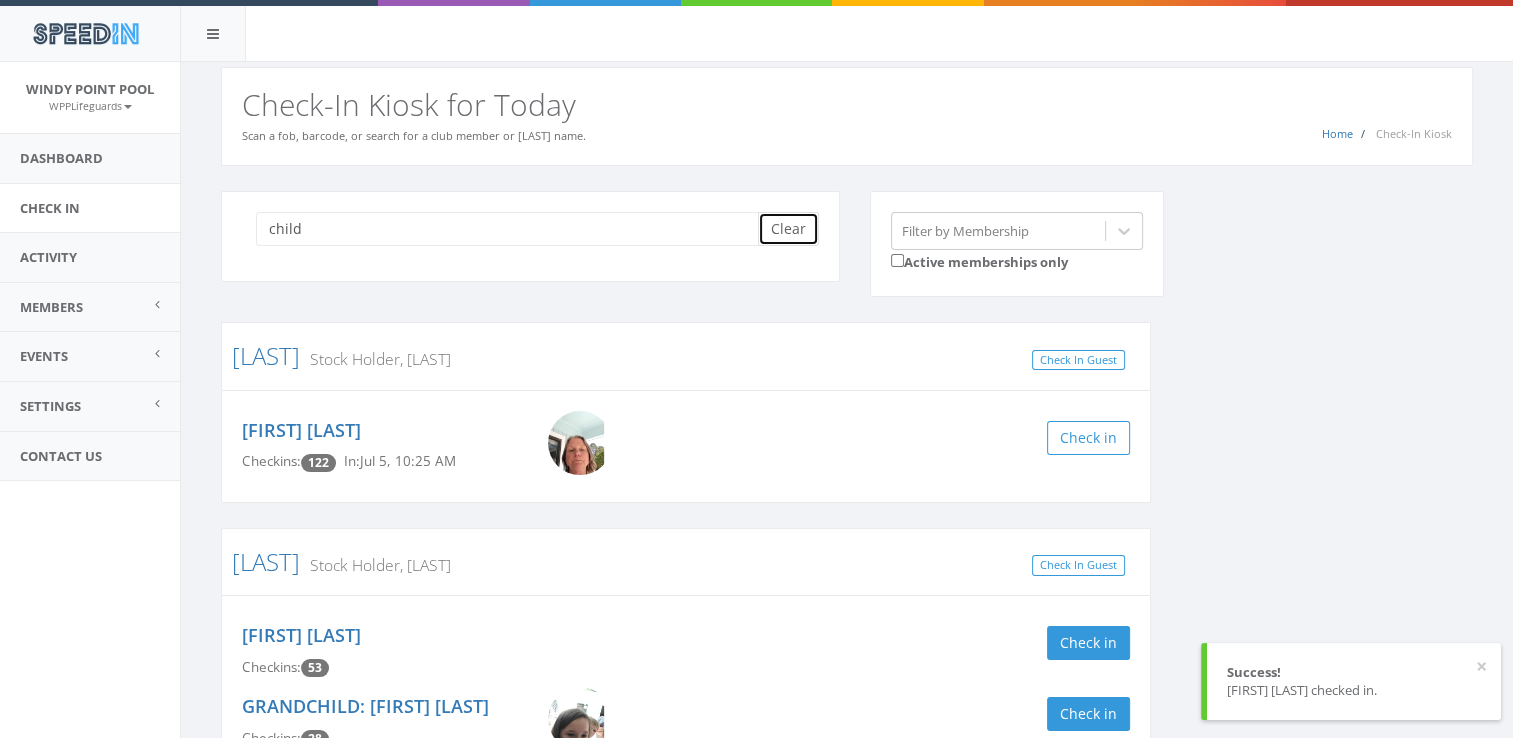 click on "Clear" at bounding box center (788, 229) 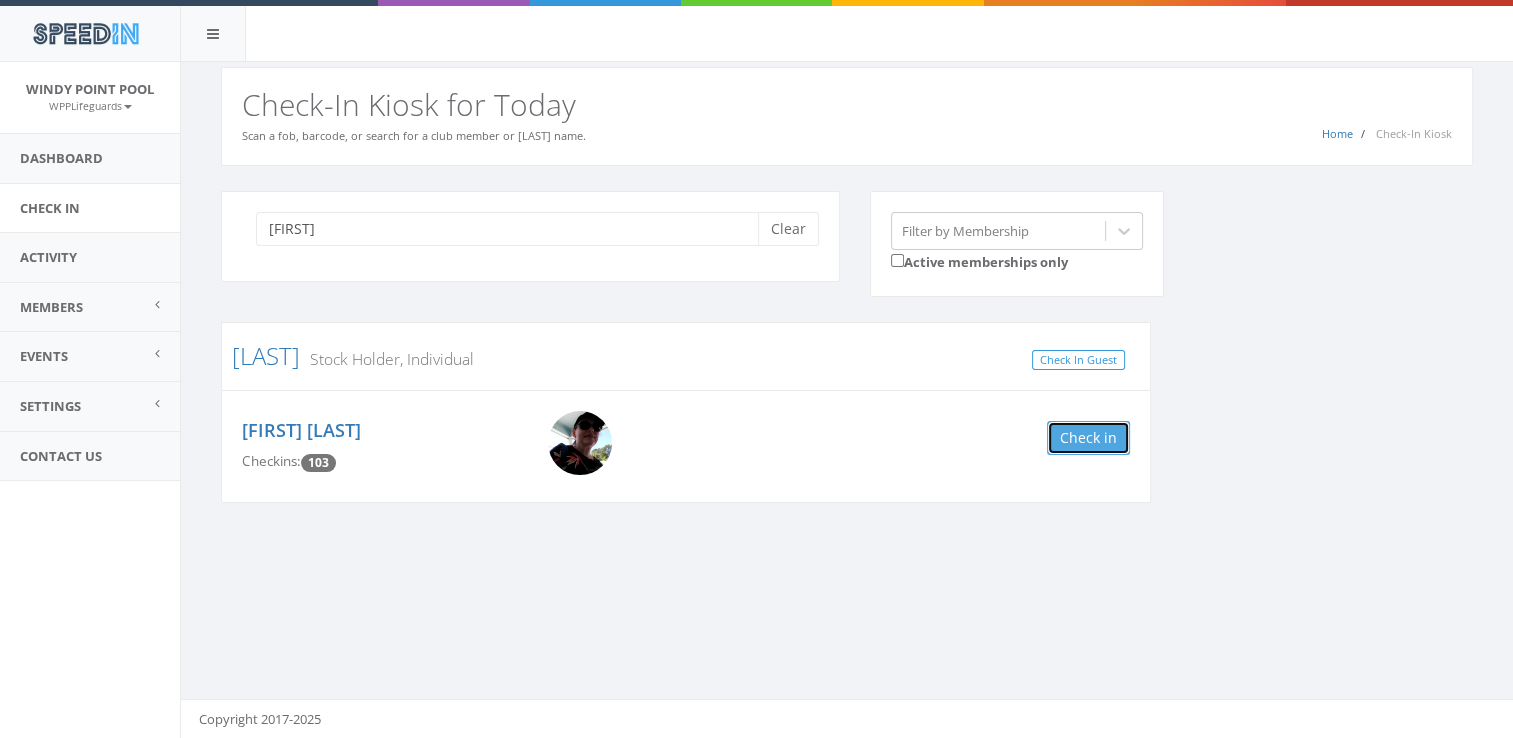 click on "Check in" at bounding box center [1088, 438] 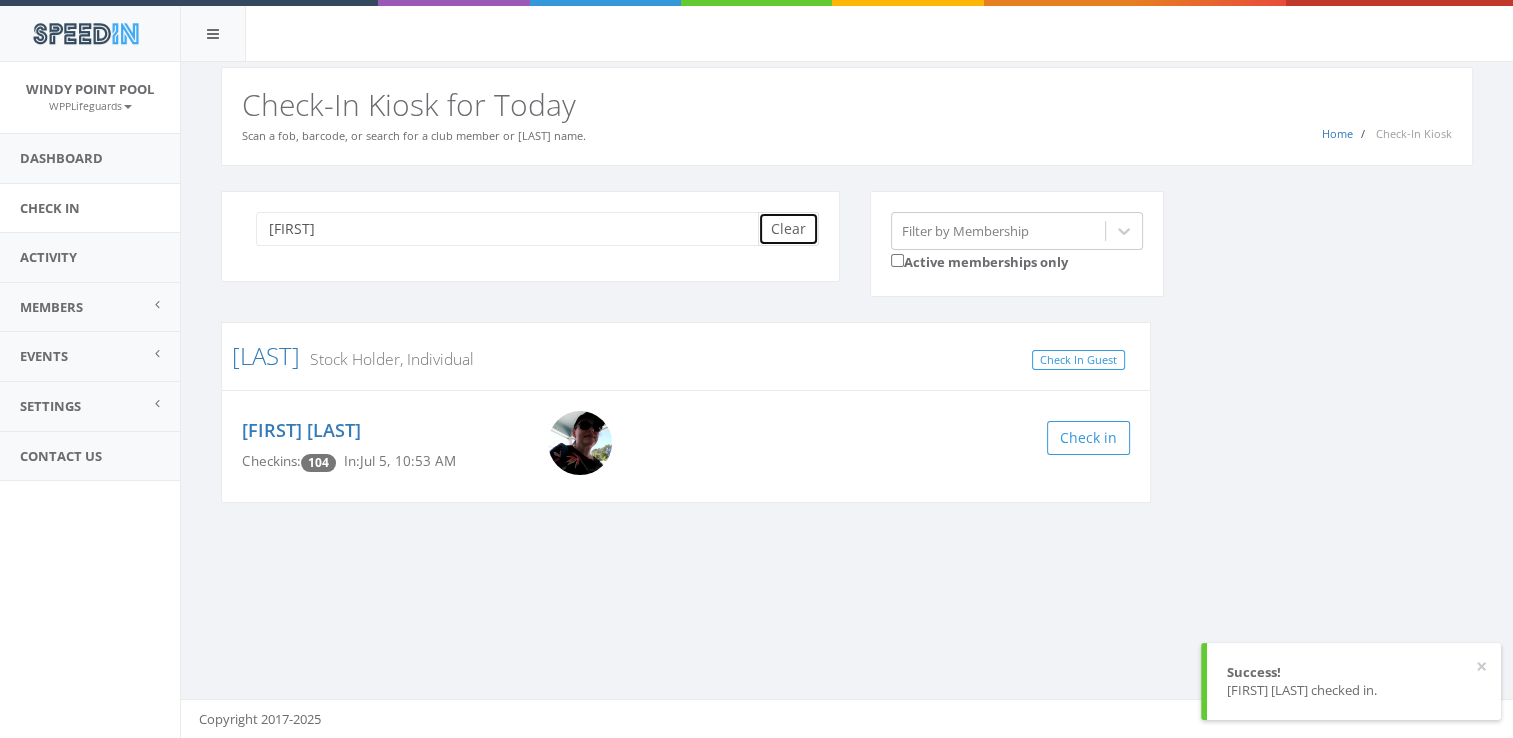 click on "Clear" at bounding box center [788, 229] 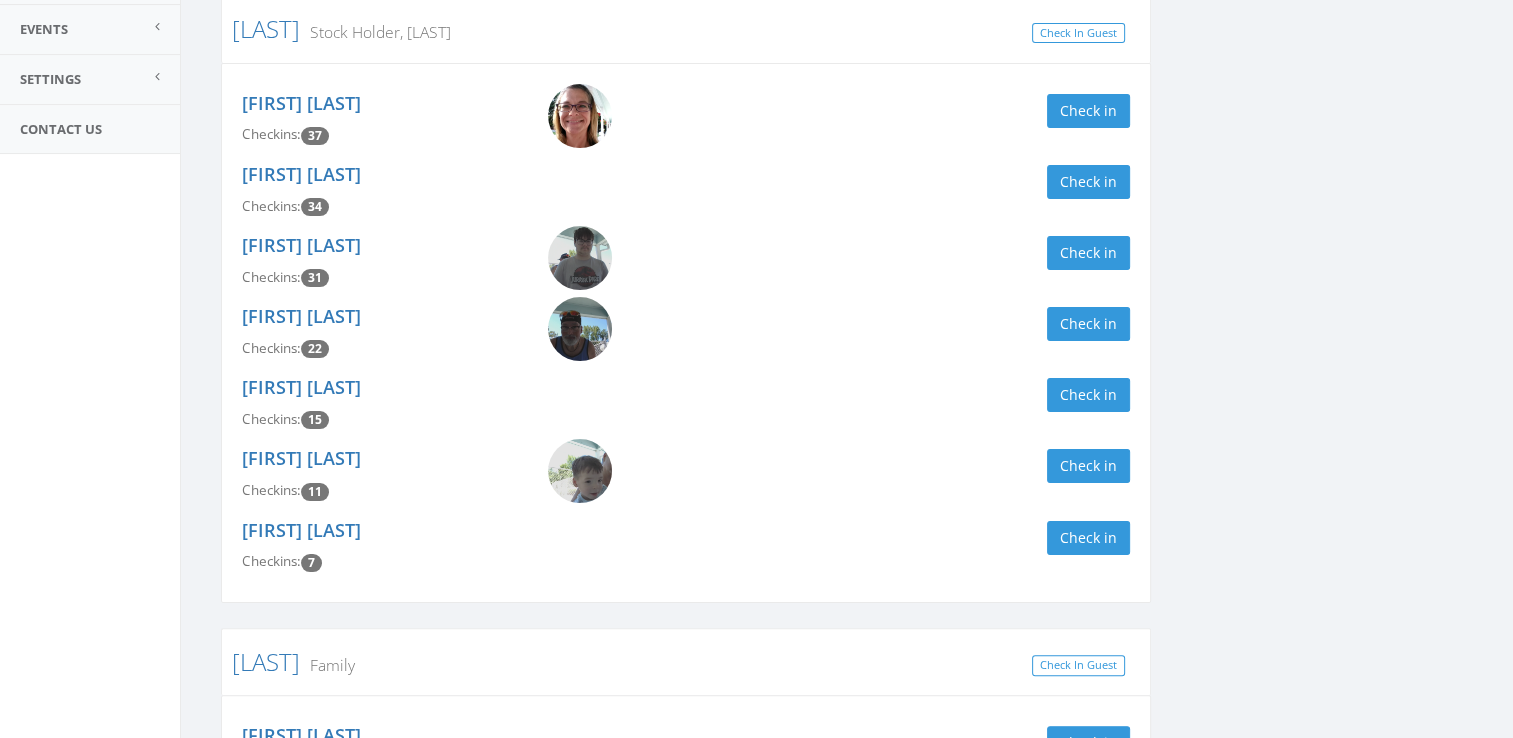scroll, scrollTop: 358, scrollLeft: 0, axis: vertical 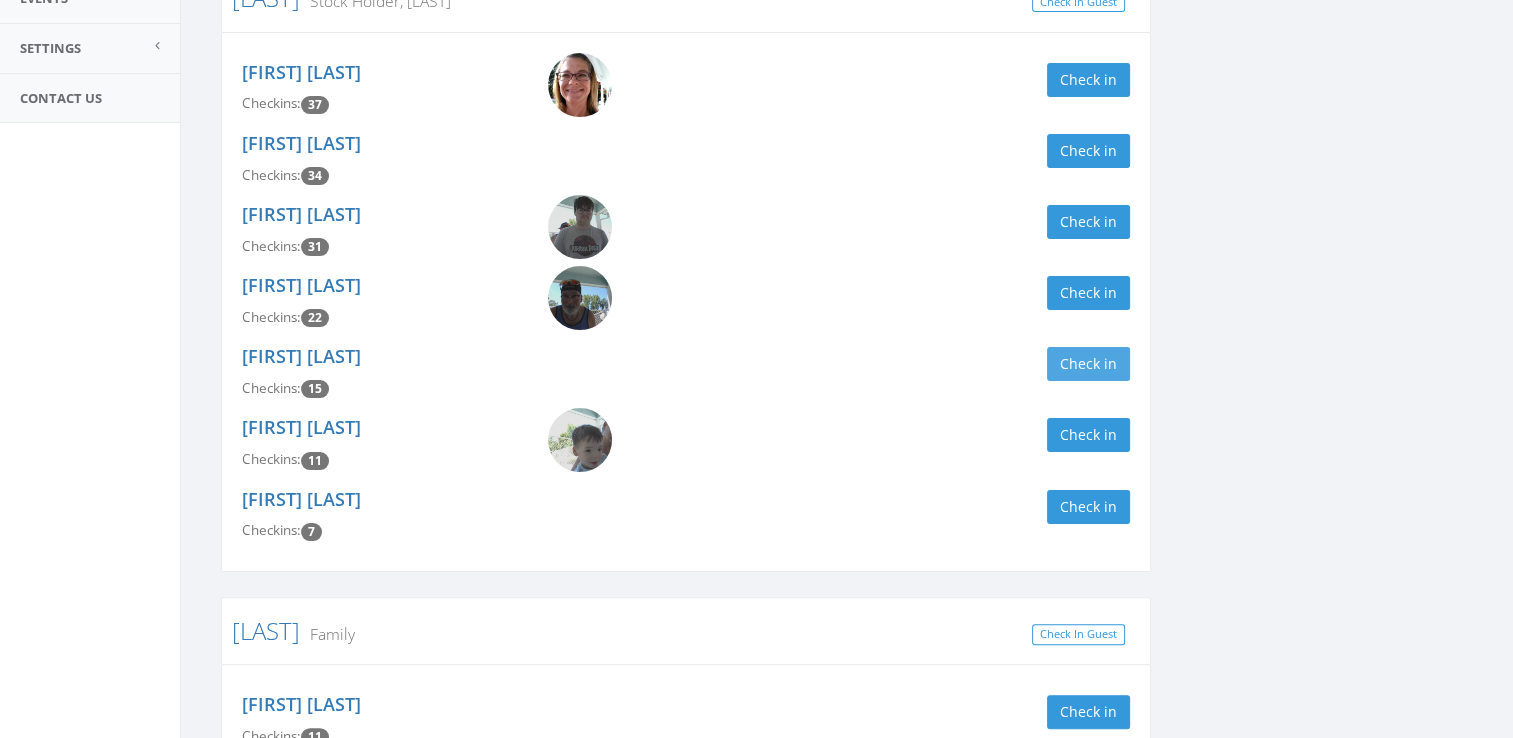 type on "campbell" 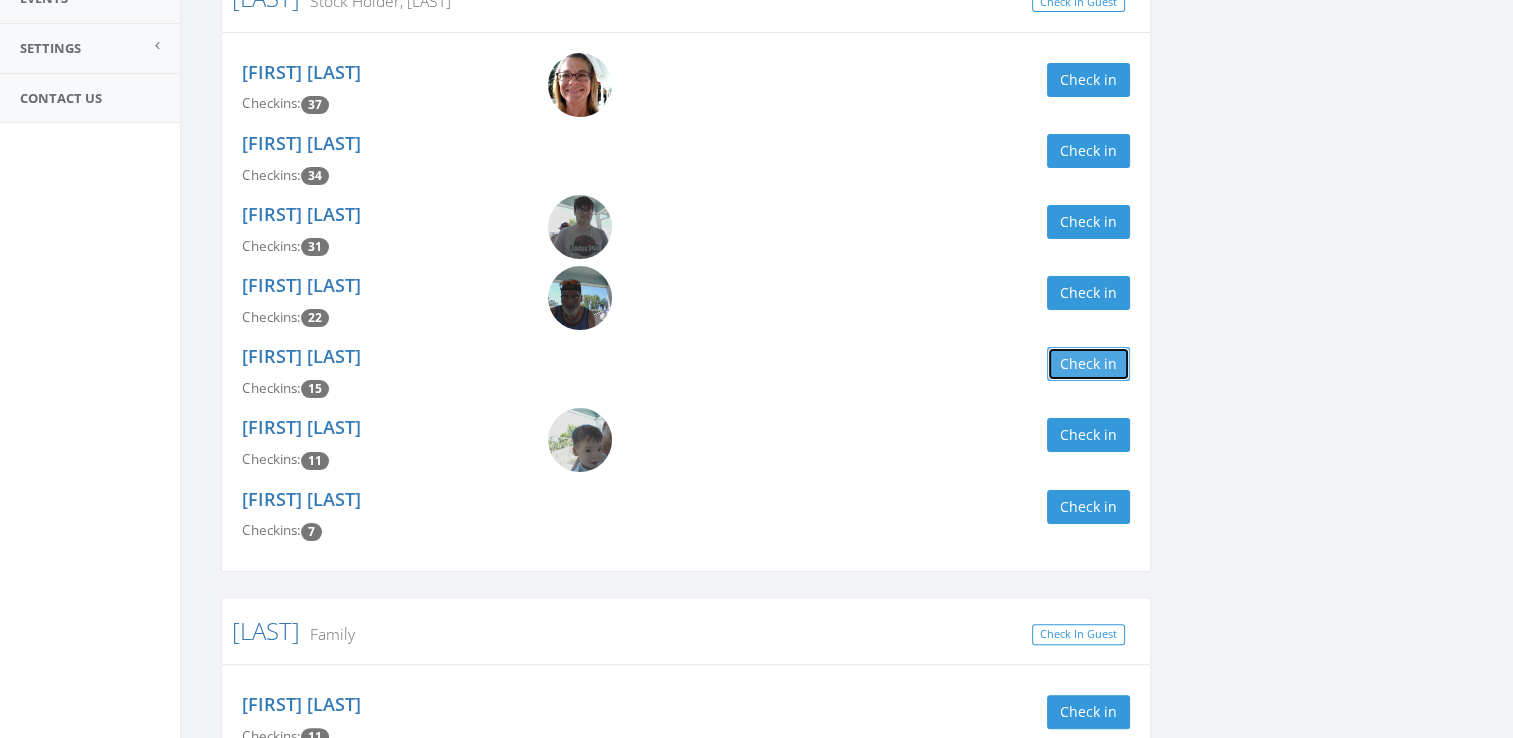 click on "Check in" at bounding box center [1088, 364] 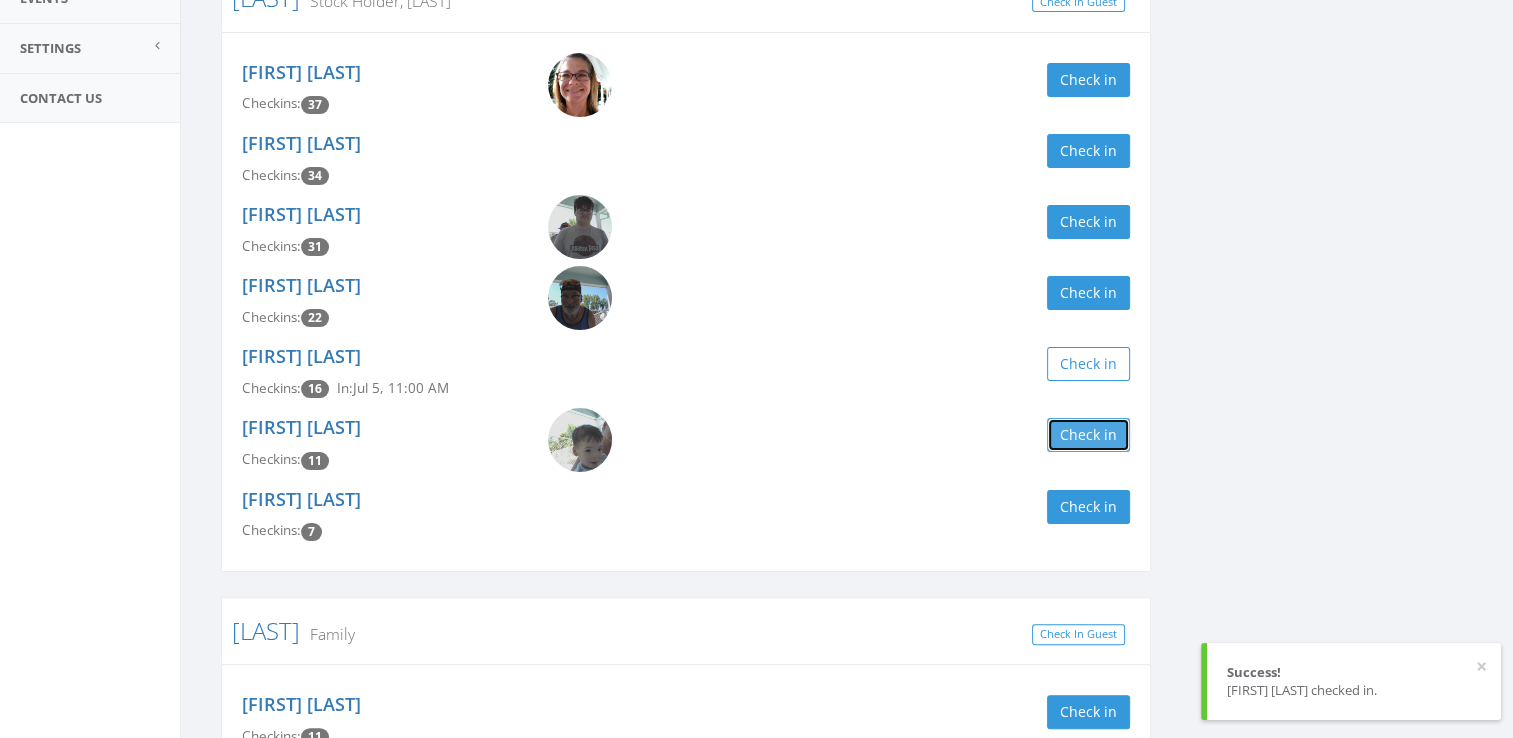 click on "Check in" at bounding box center (1088, 435) 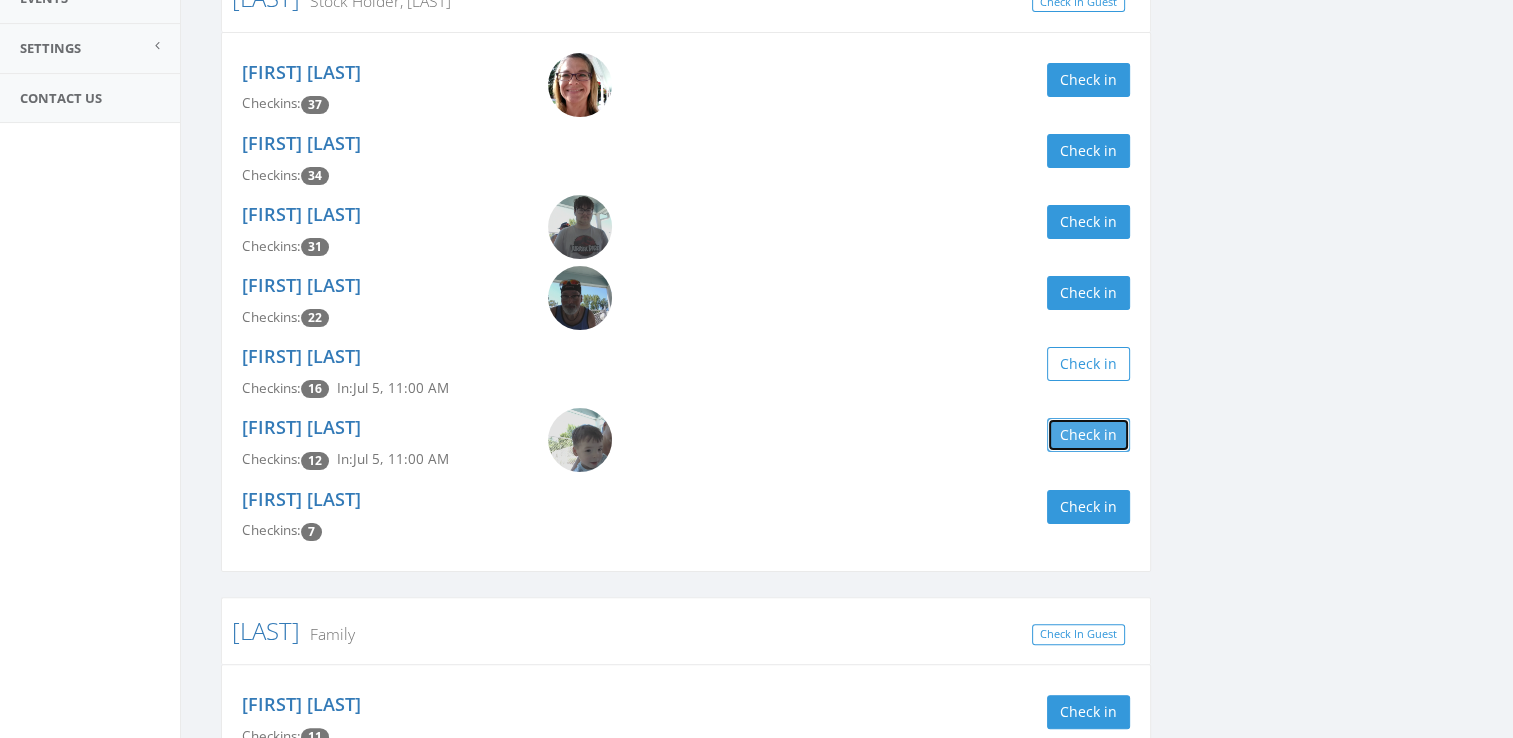 click on "Check in" at bounding box center [1088, 435] 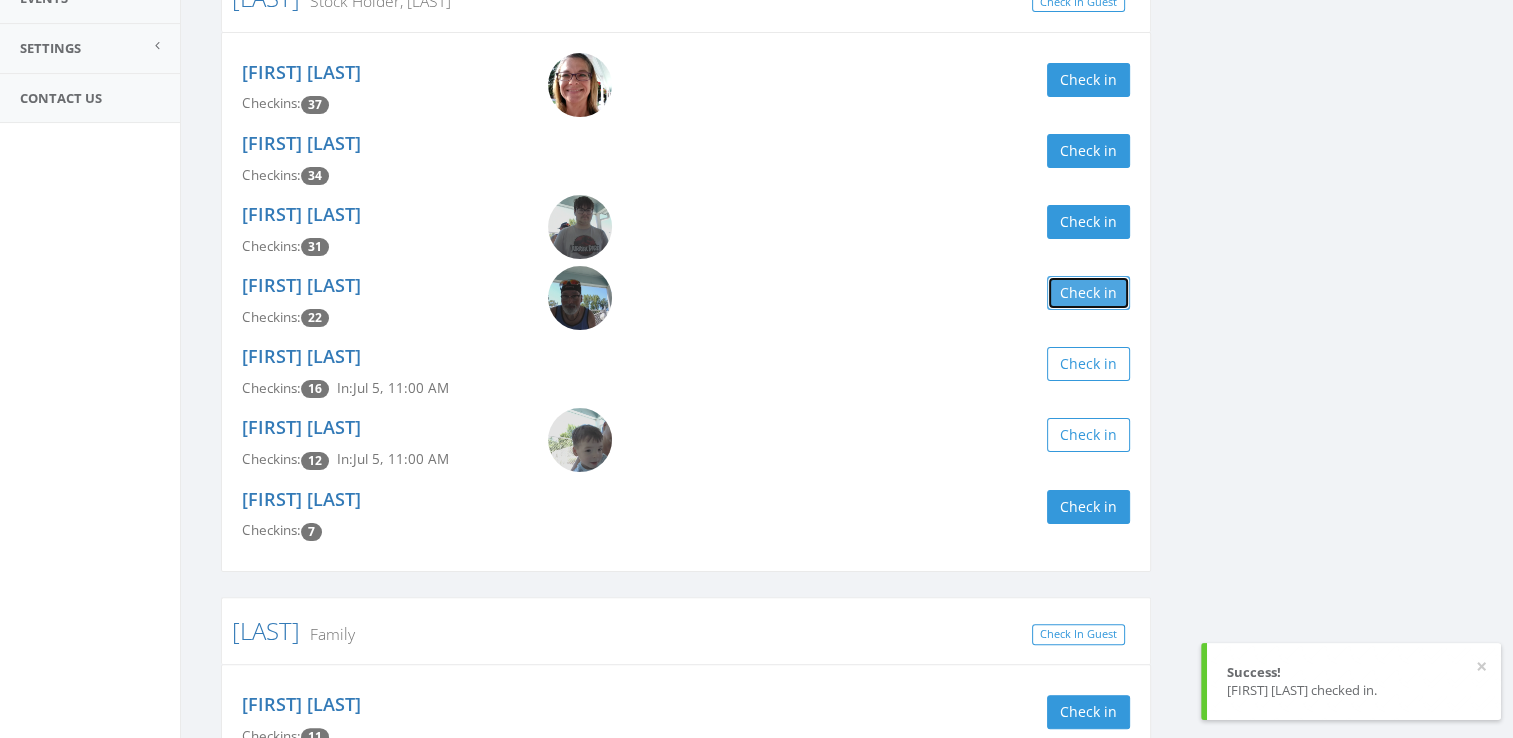 click on "Check in" at bounding box center [1088, 293] 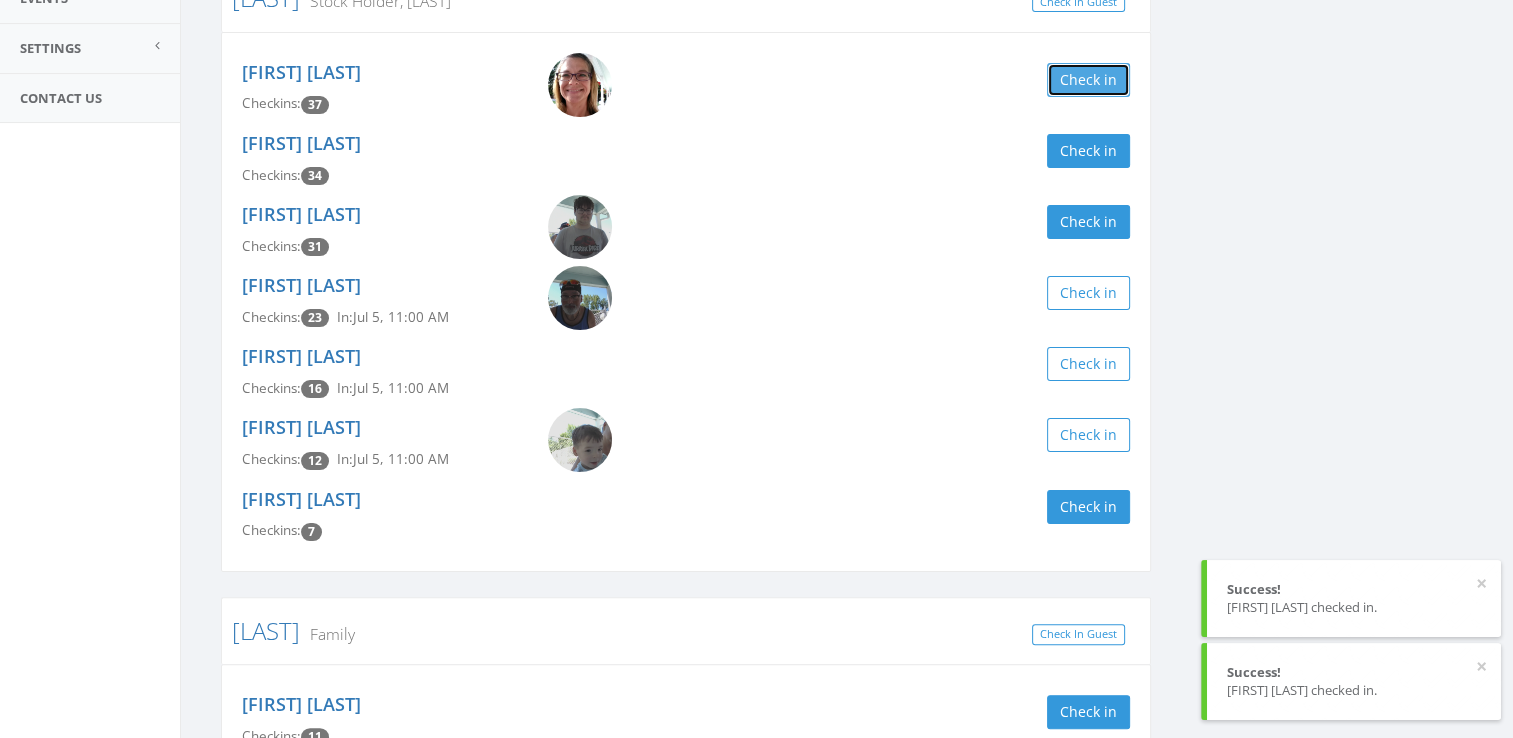 click on "Check in" at bounding box center (1088, 80) 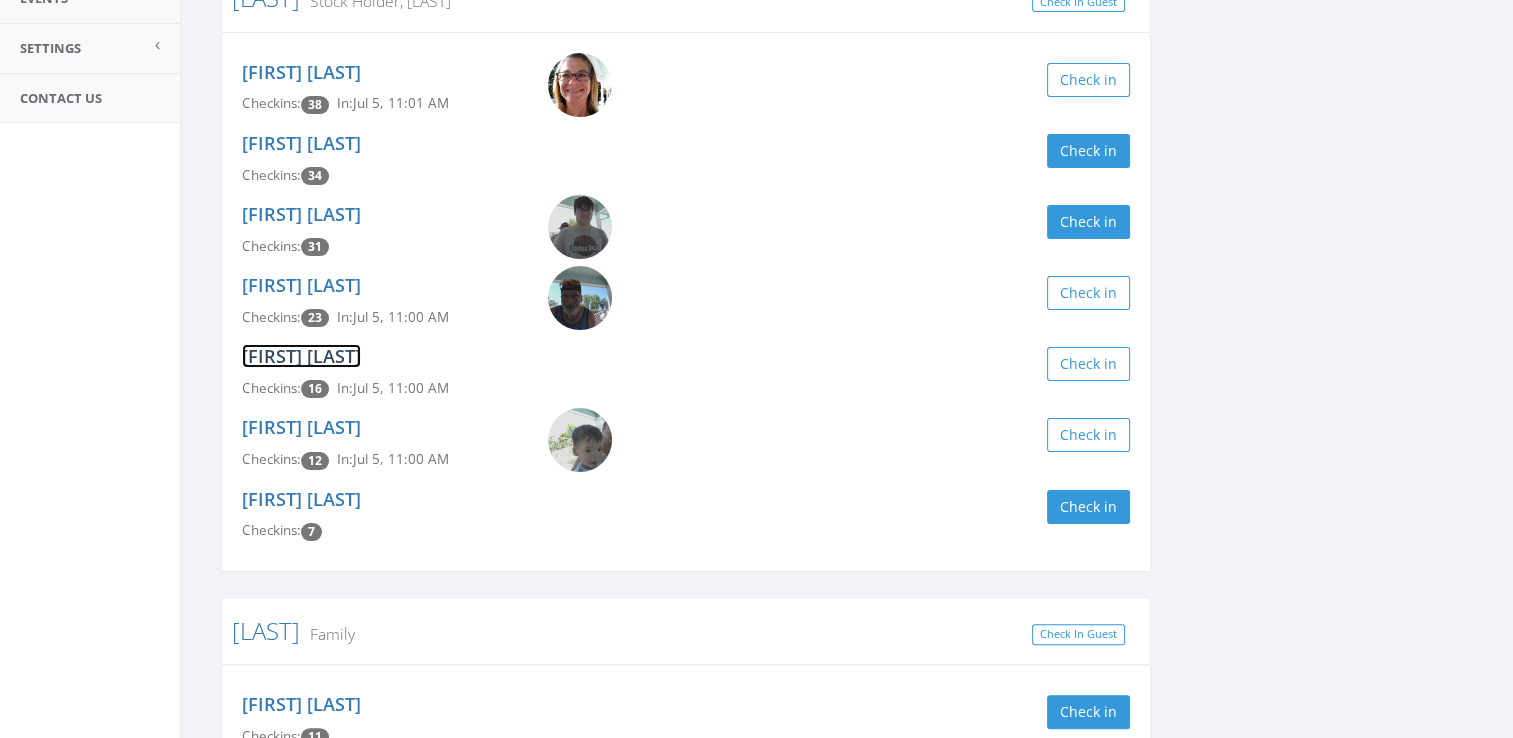 click on "[FIRST] [LAST]" at bounding box center (301, 356) 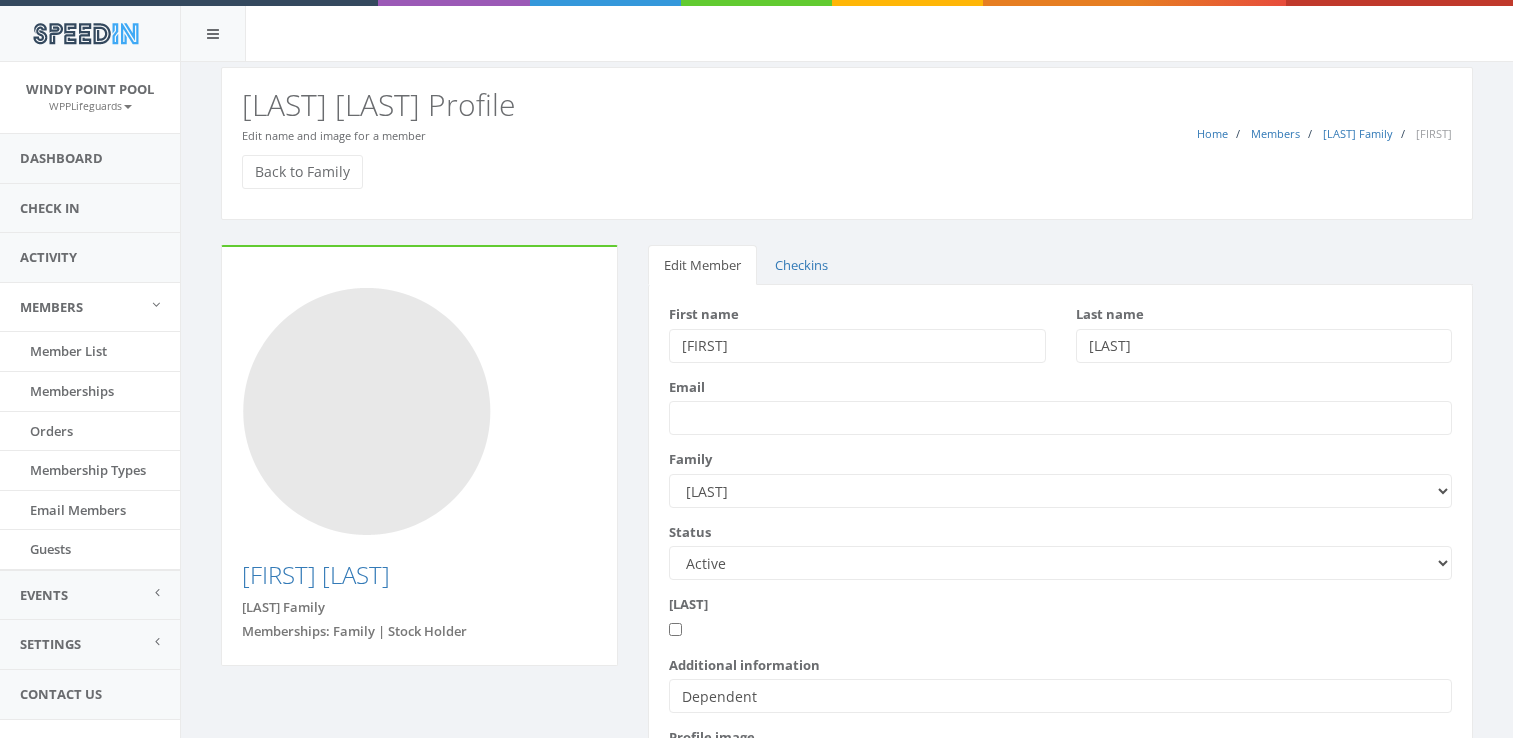 scroll, scrollTop: 0, scrollLeft: 0, axis: both 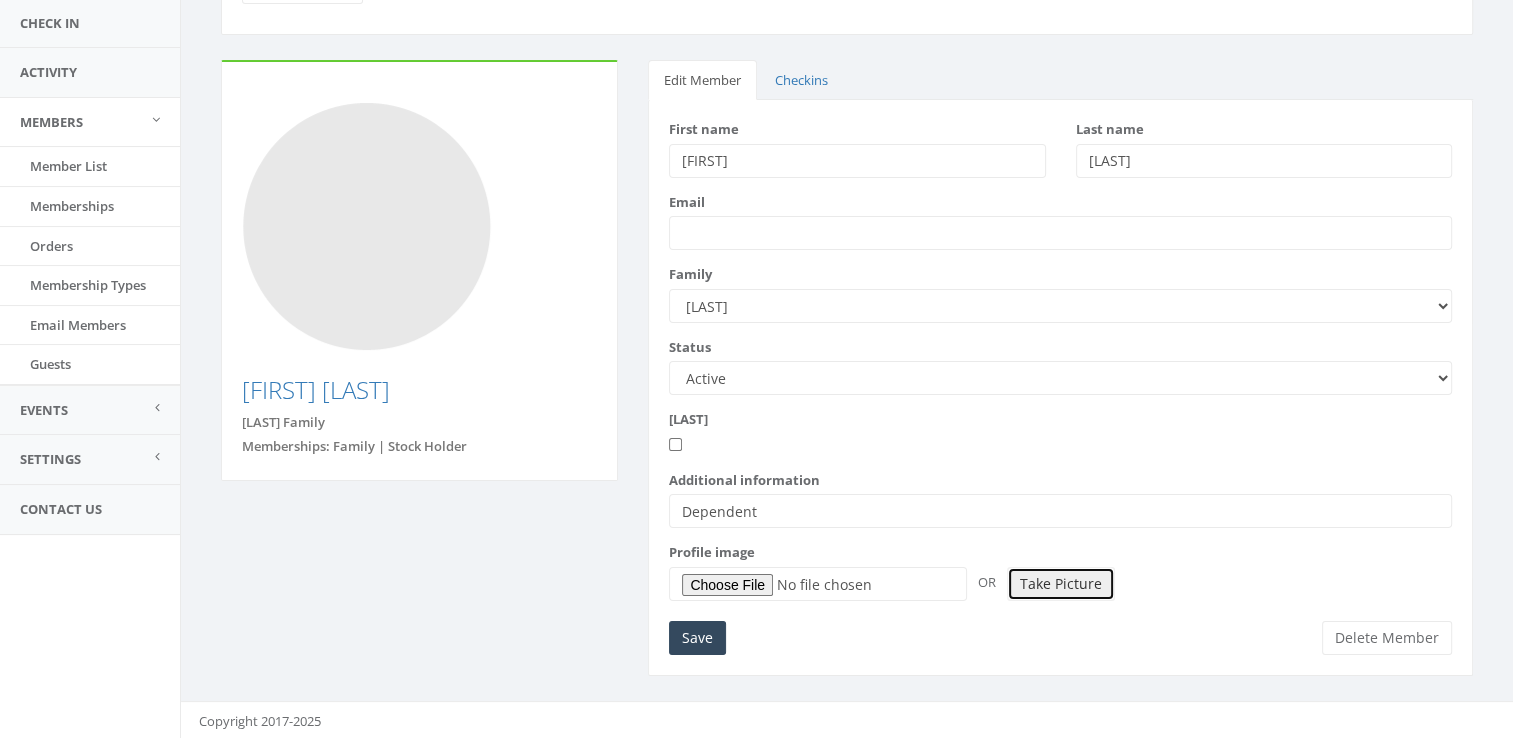 click on "Take Picture" at bounding box center [1061, 584] 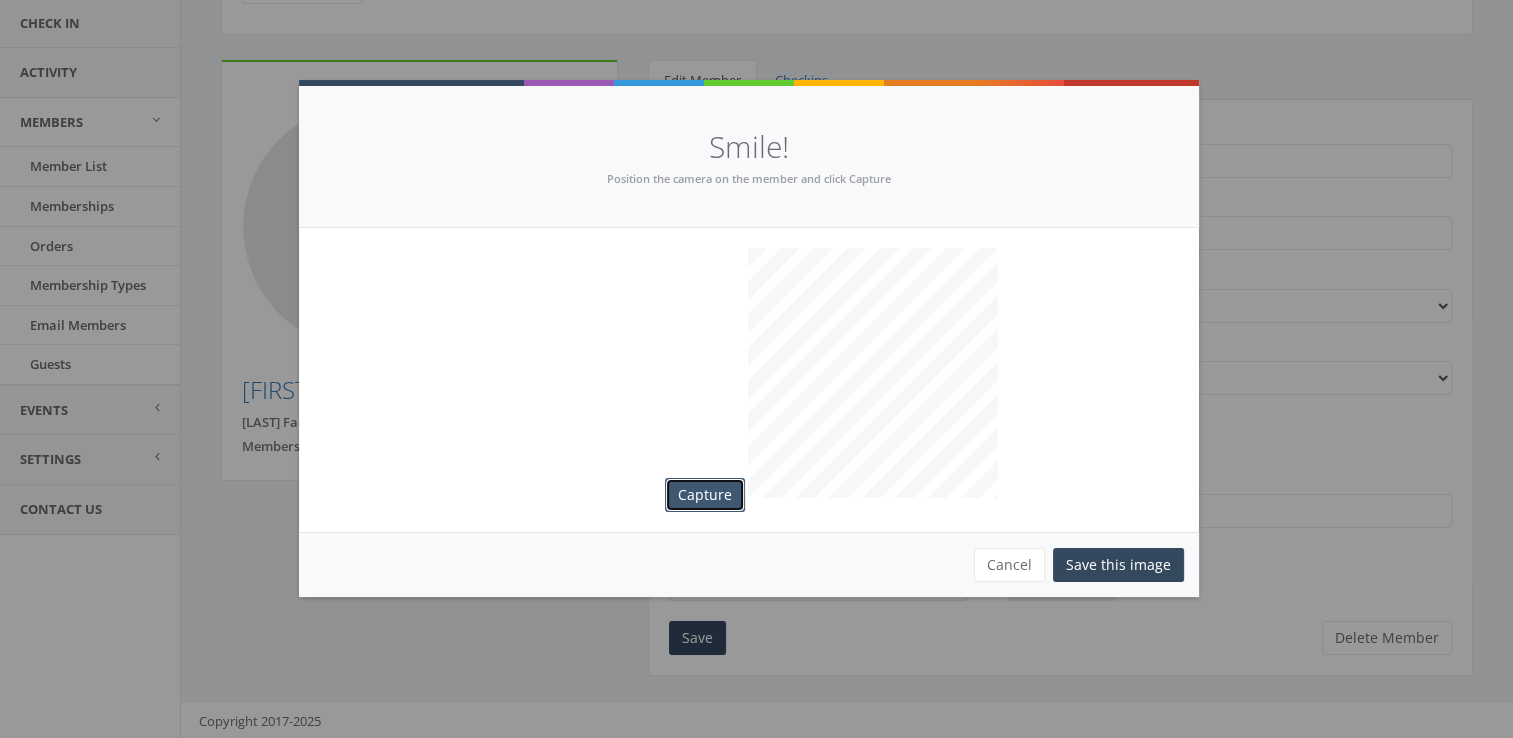 click on "Capture" at bounding box center [705, 495] 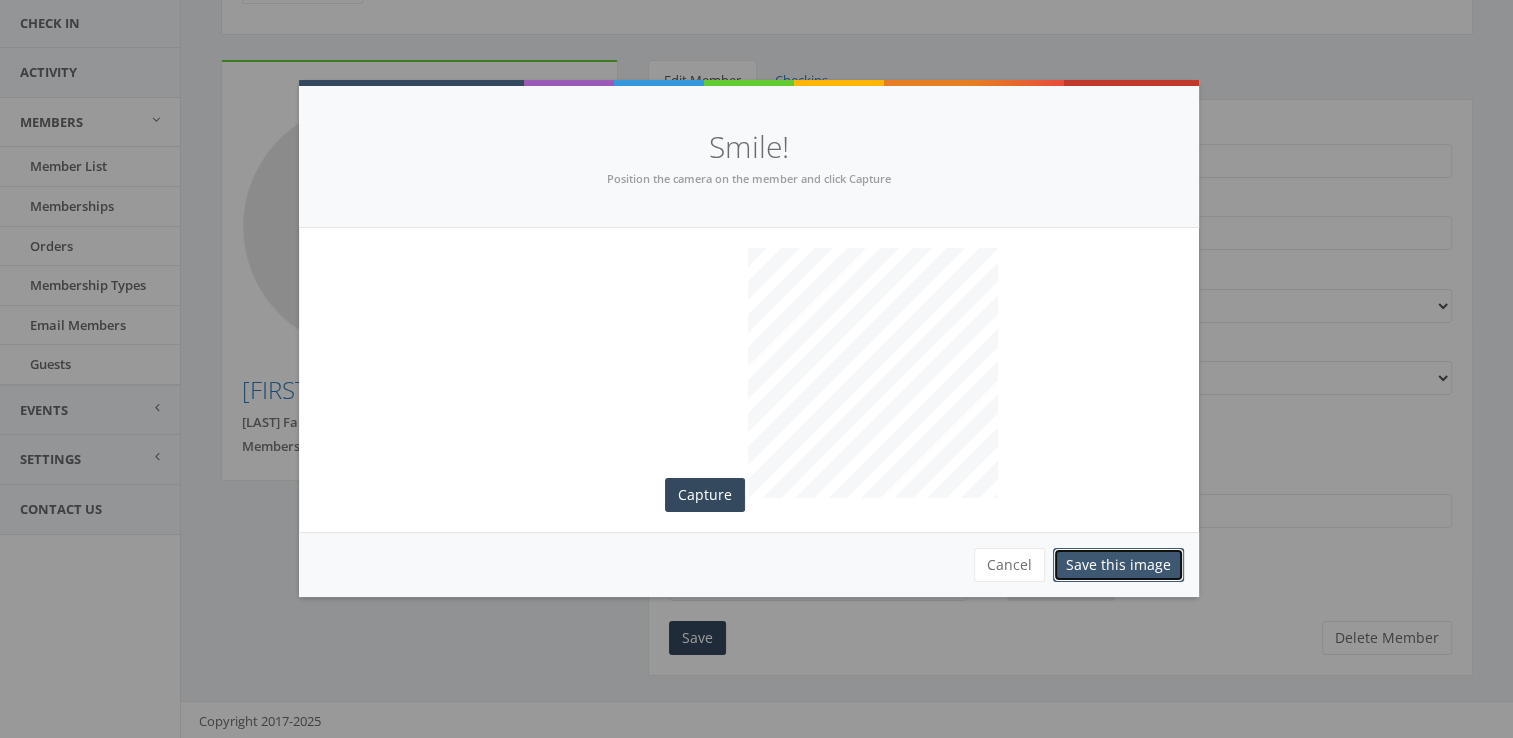 click on "Save this image" at bounding box center [1118, 565] 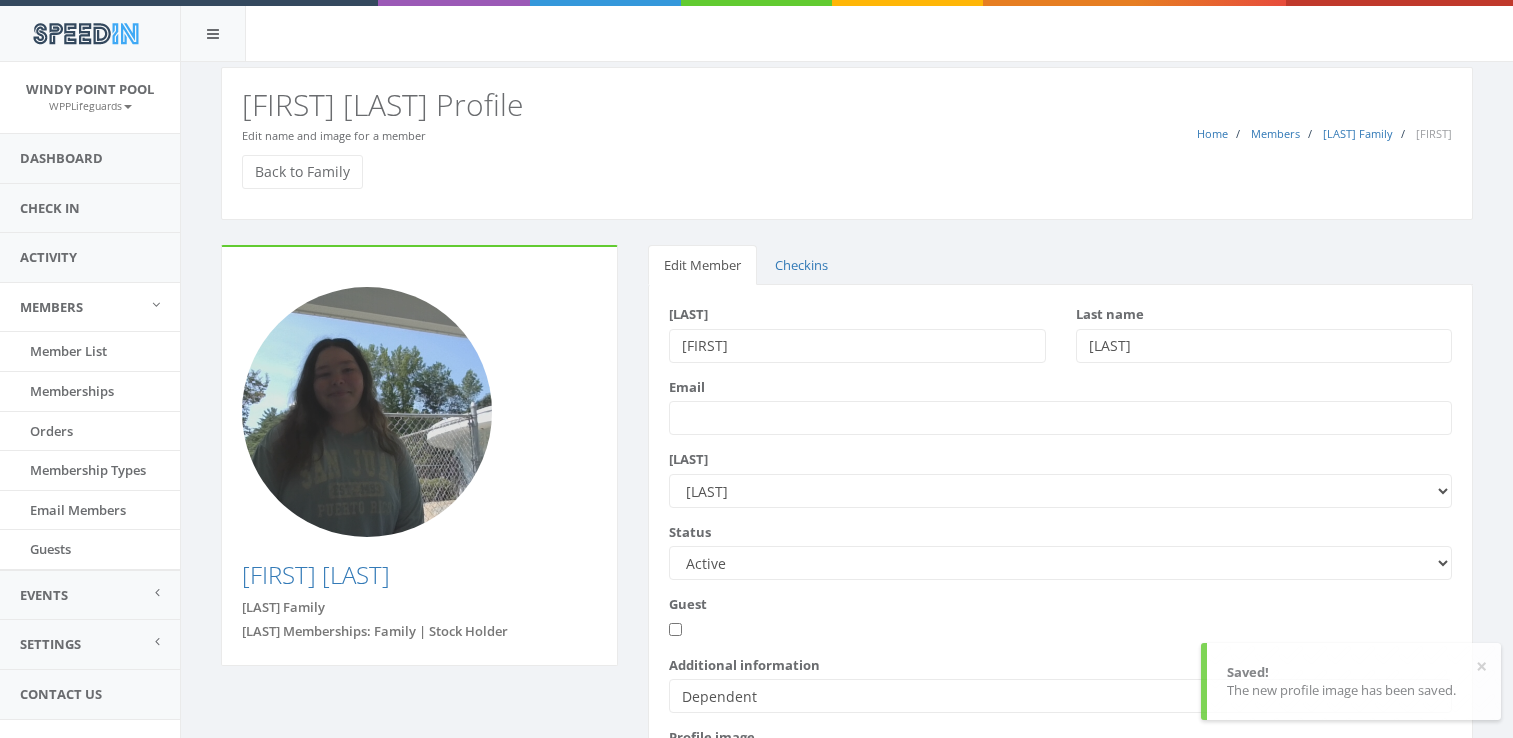 scroll, scrollTop: 170, scrollLeft: 0, axis: vertical 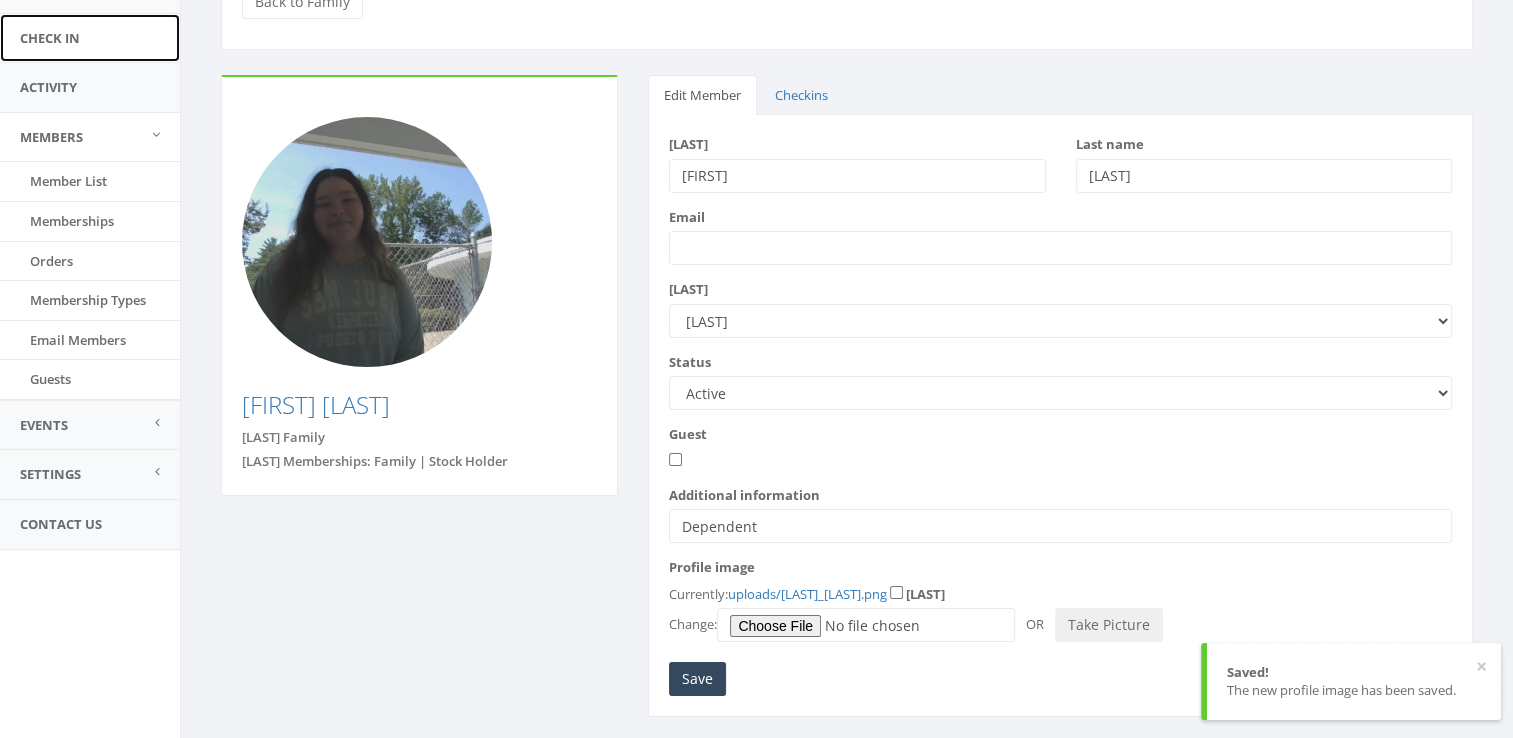 click on "Check In" at bounding box center [90, 38] 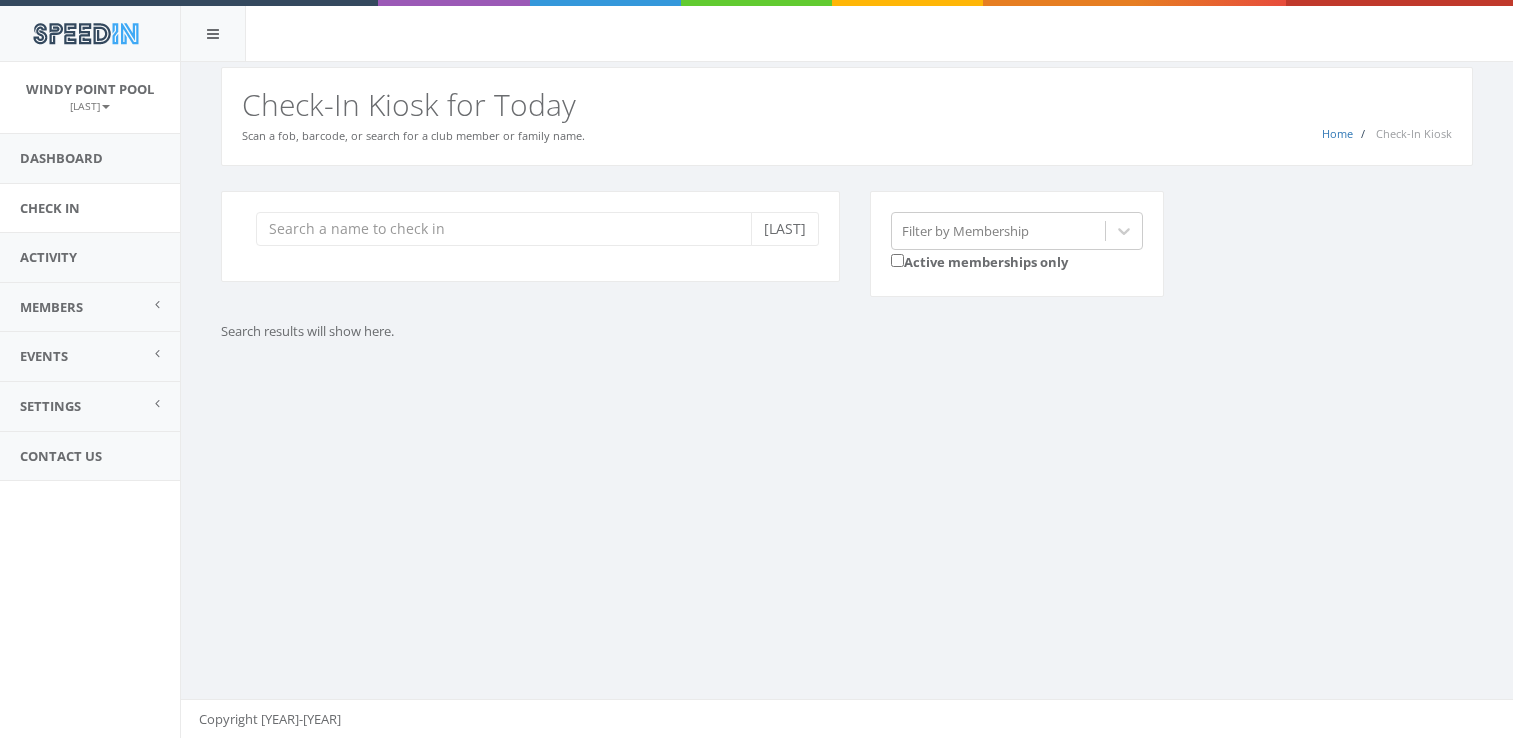 scroll, scrollTop: 0, scrollLeft: 0, axis: both 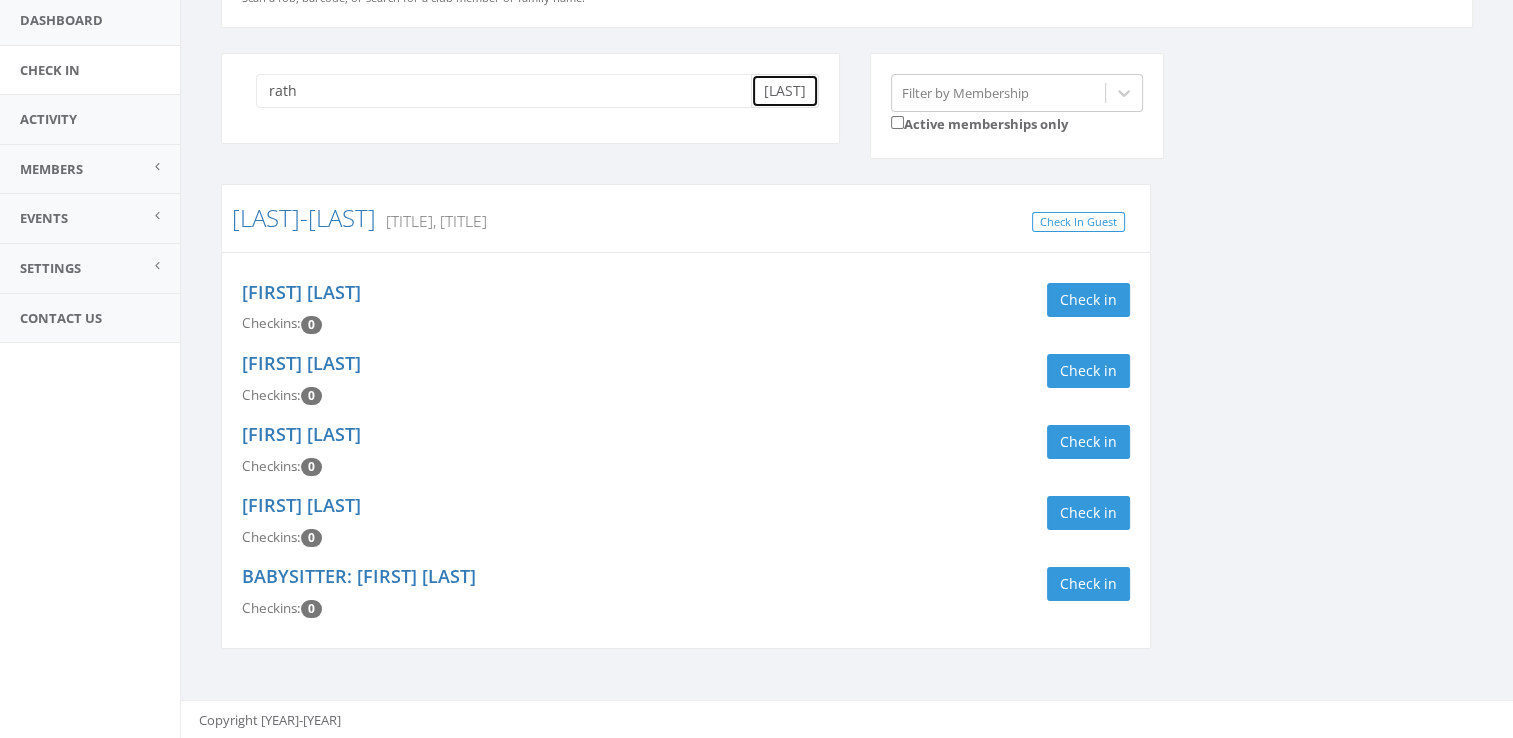 click on "[LAST]" at bounding box center (785, 91) 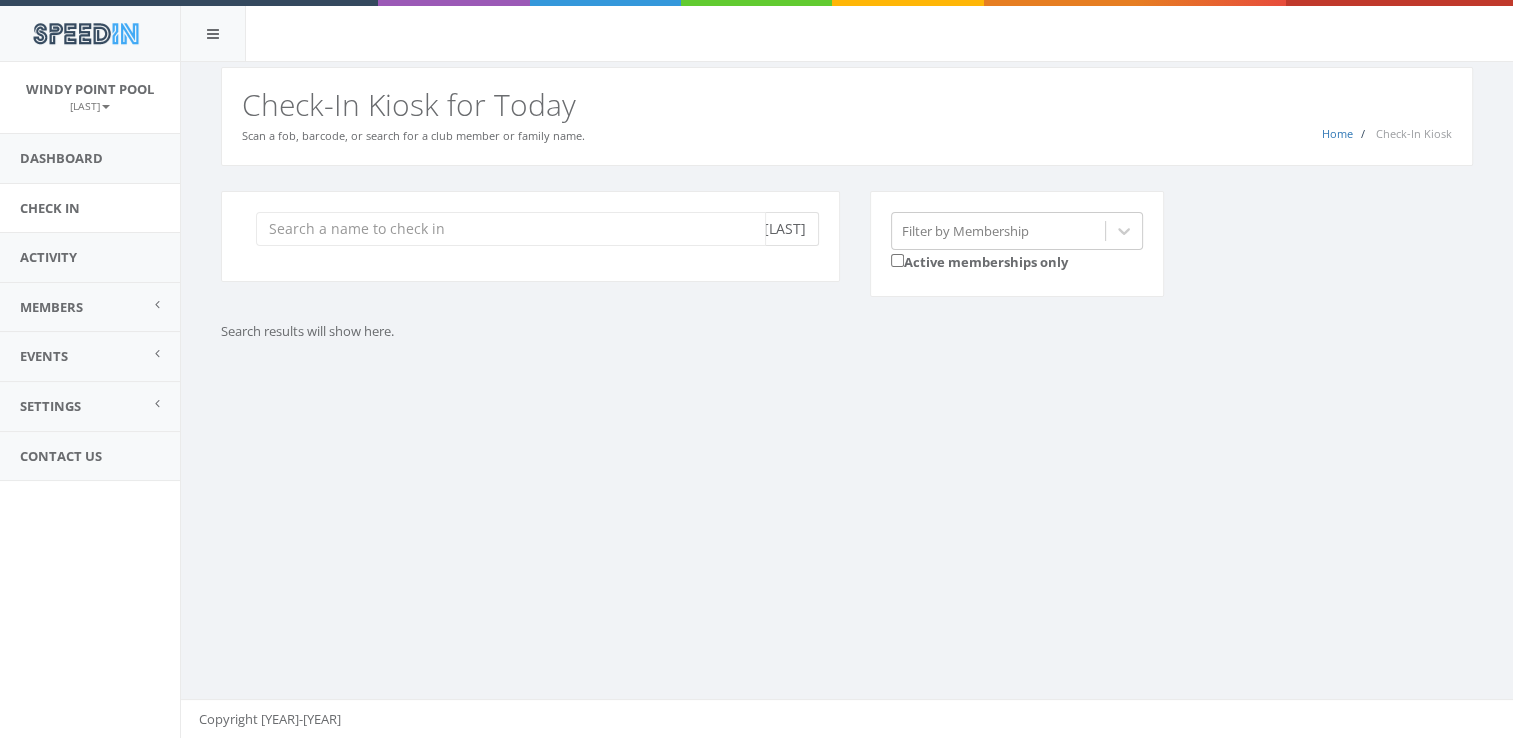 scroll, scrollTop: 0, scrollLeft: 0, axis: both 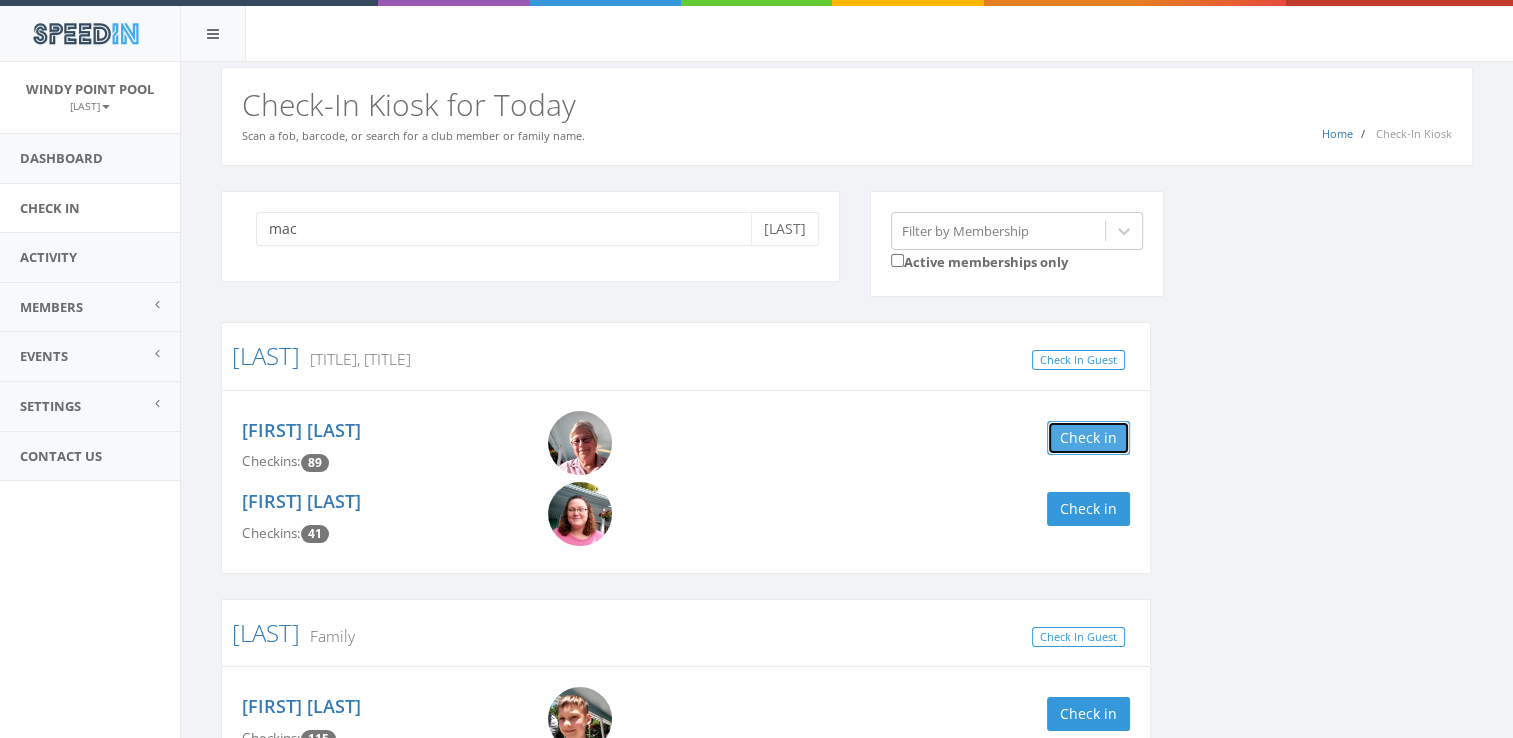 click on "Check in" at bounding box center (1088, 438) 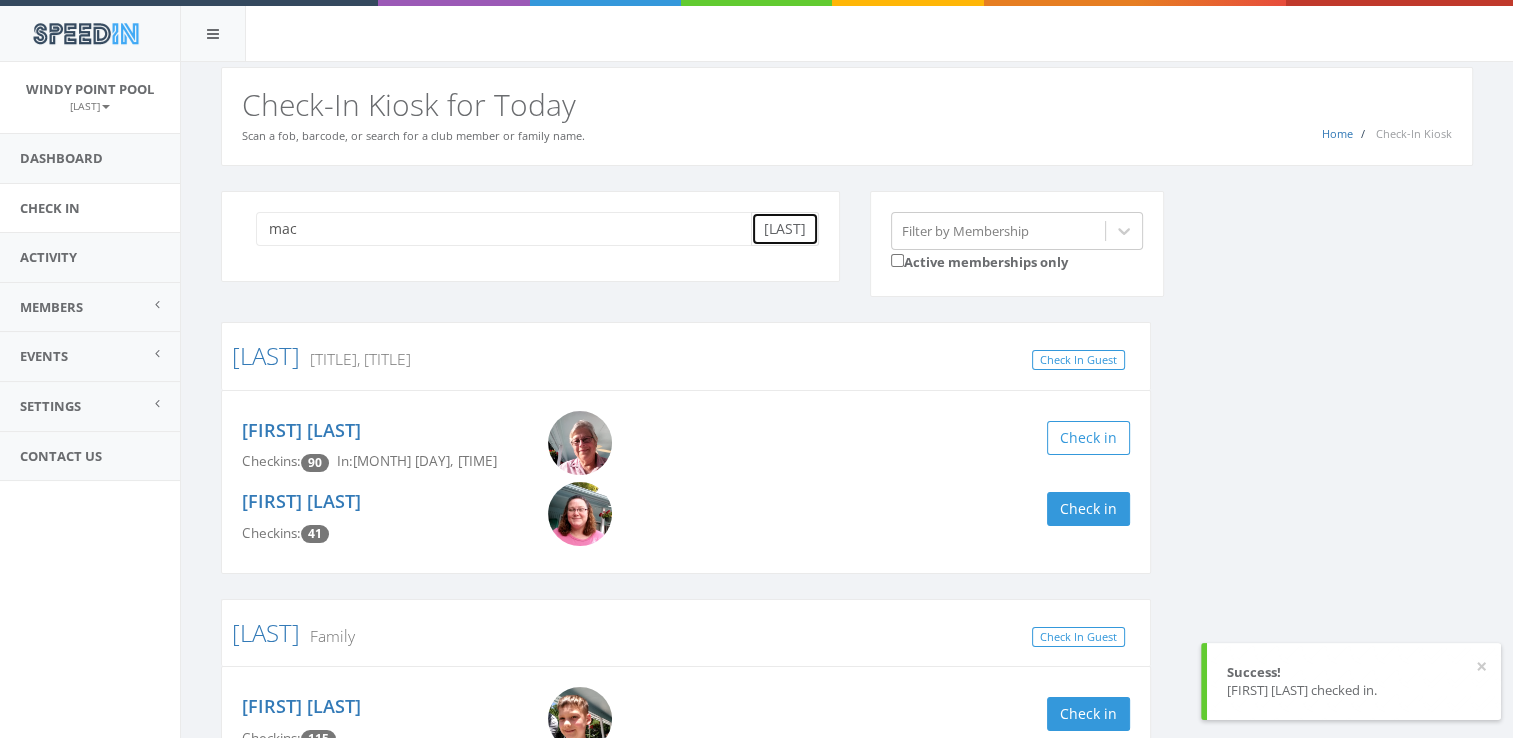click on "[LAST]" at bounding box center (785, 229) 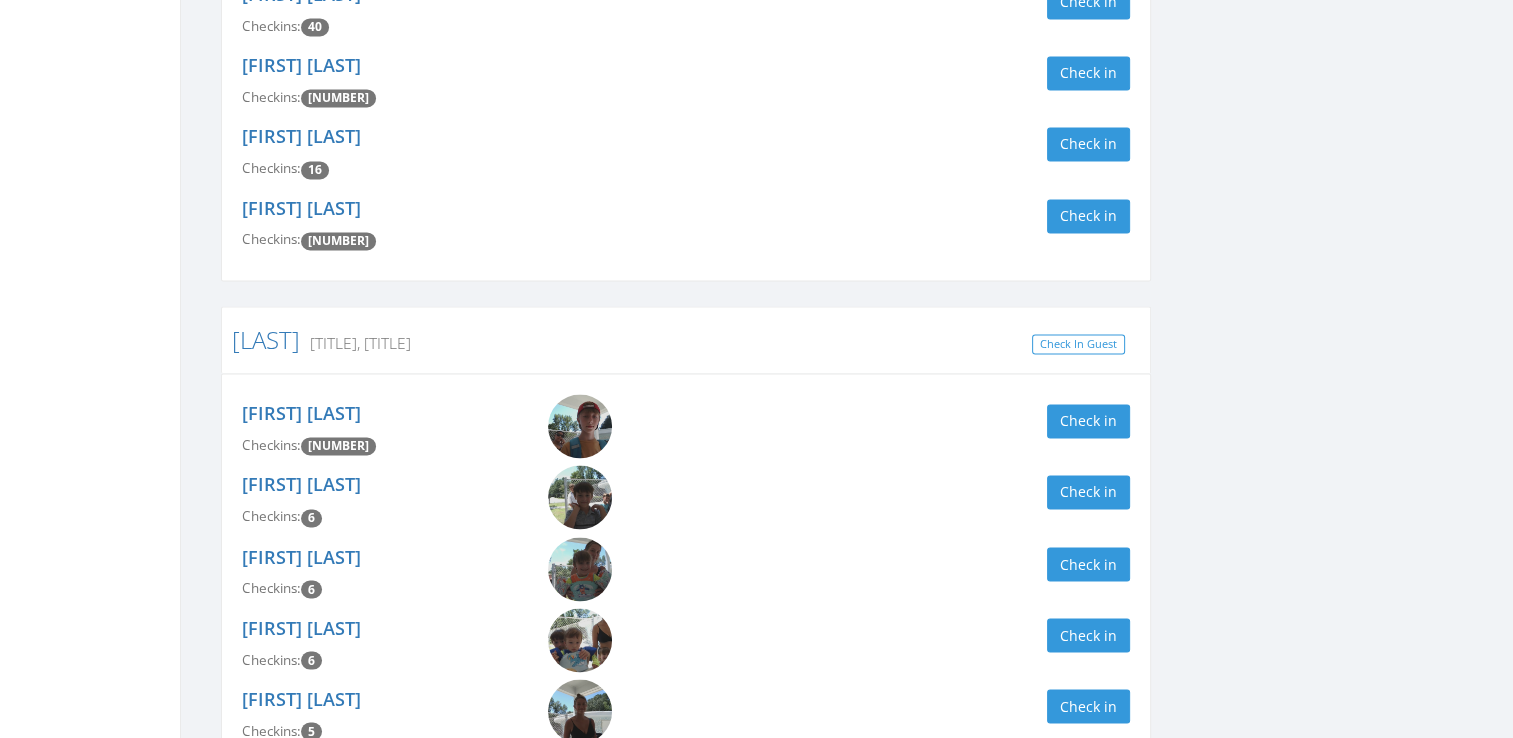 scroll, scrollTop: 3287, scrollLeft: 0, axis: vertical 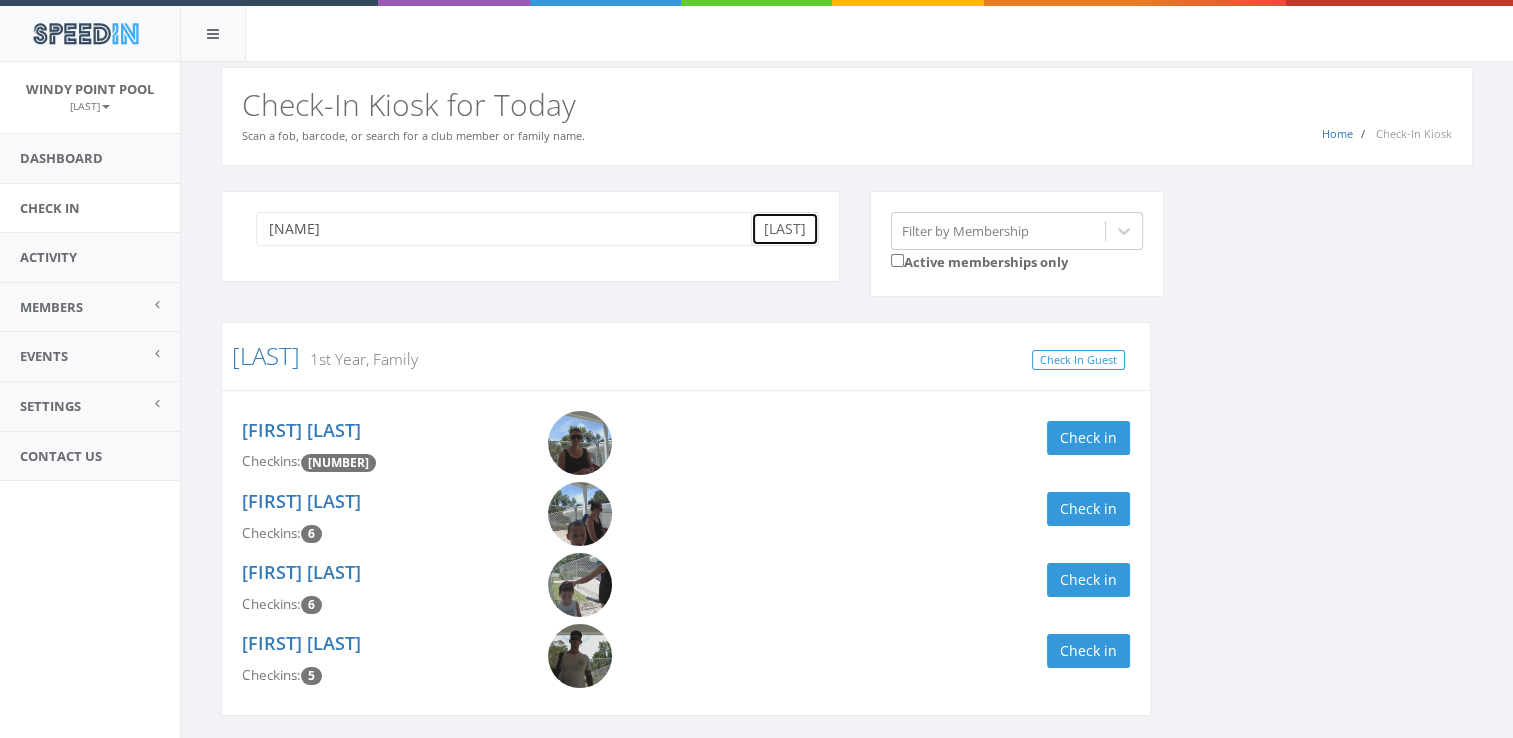 click on "Clear" at bounding box center (785, 229) 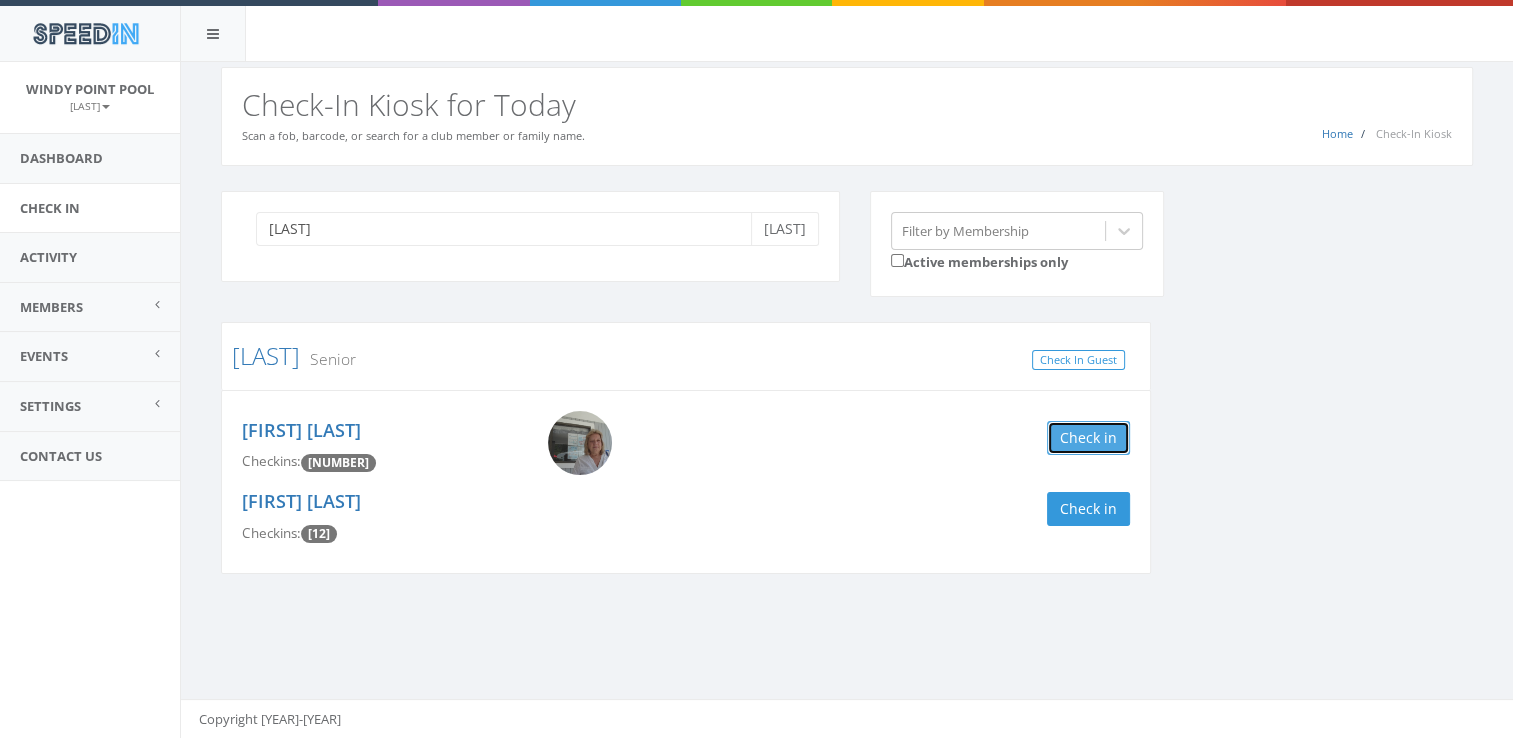 click on "Check in" at bounding box center (1088, 438) 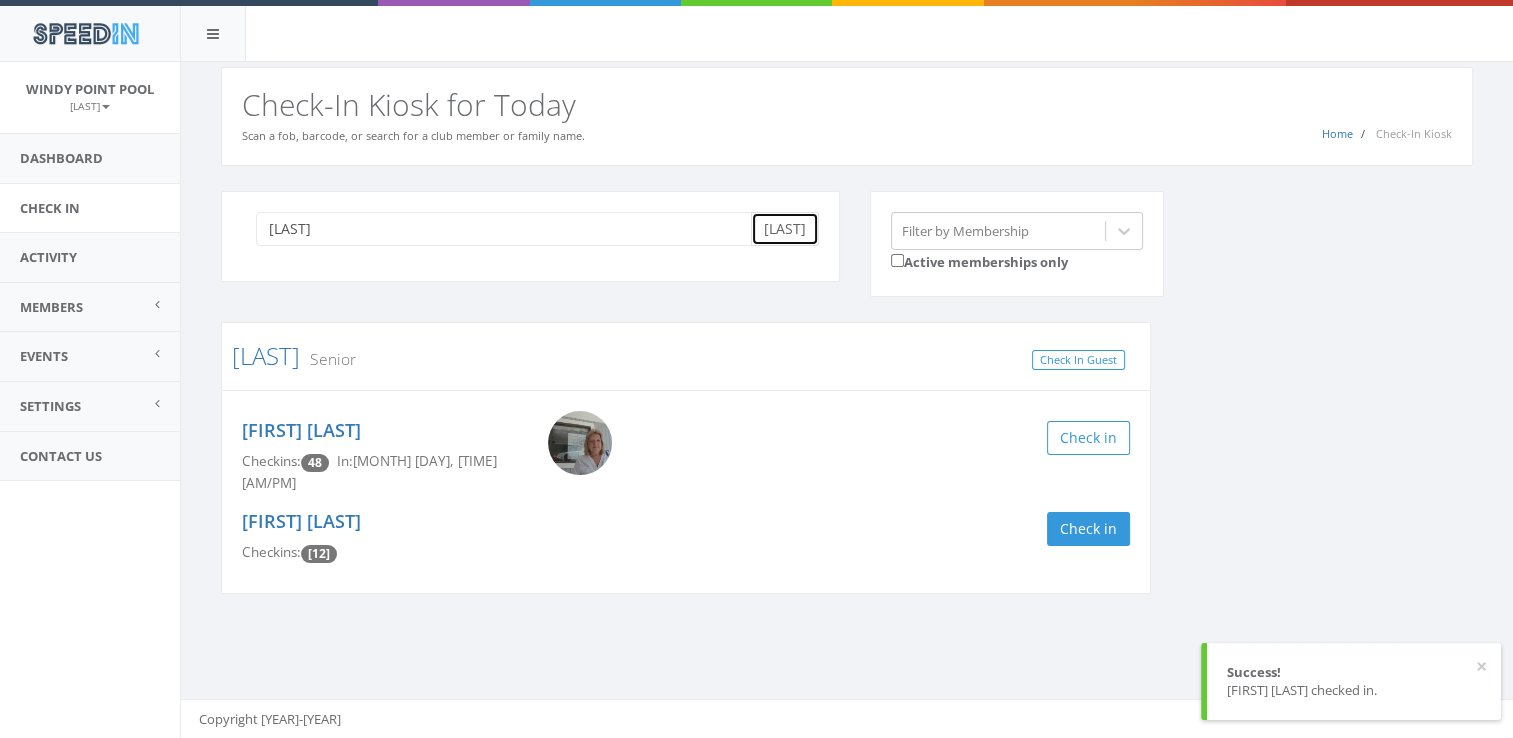 click on "Clear" at bounding box center [785, 229] 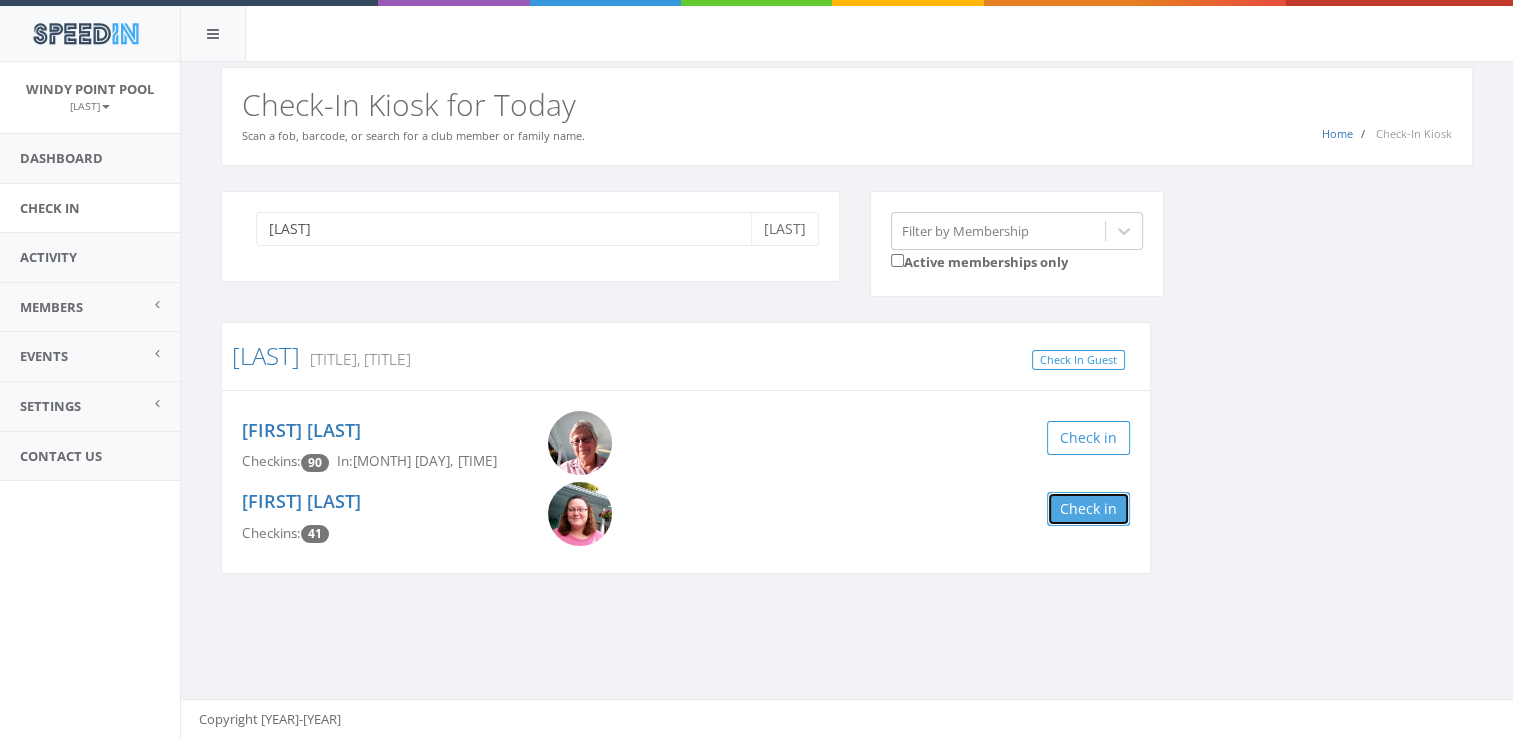 click on "Check in" at bounding box center (1088, 509) 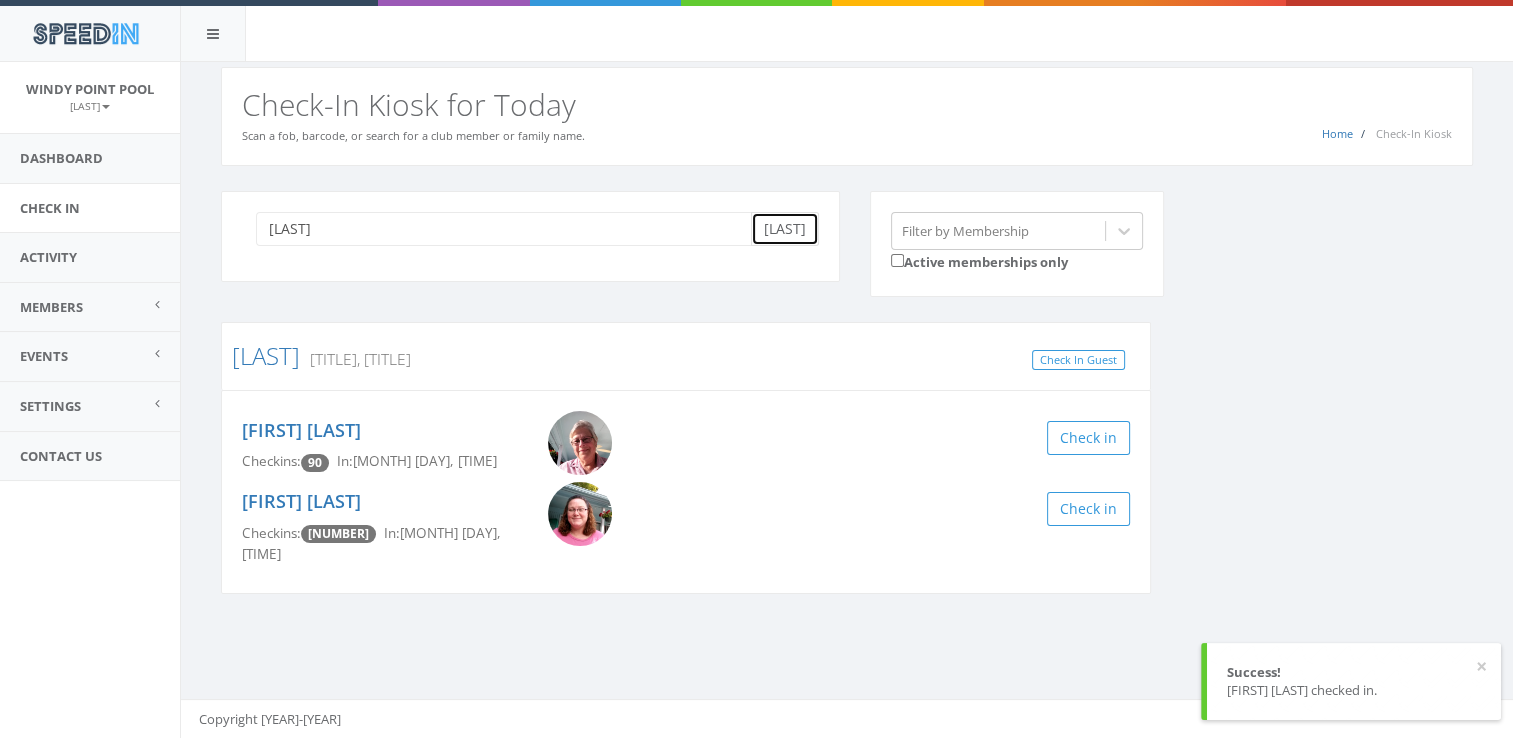 click on "Clear" at bounding box center (785, 229) 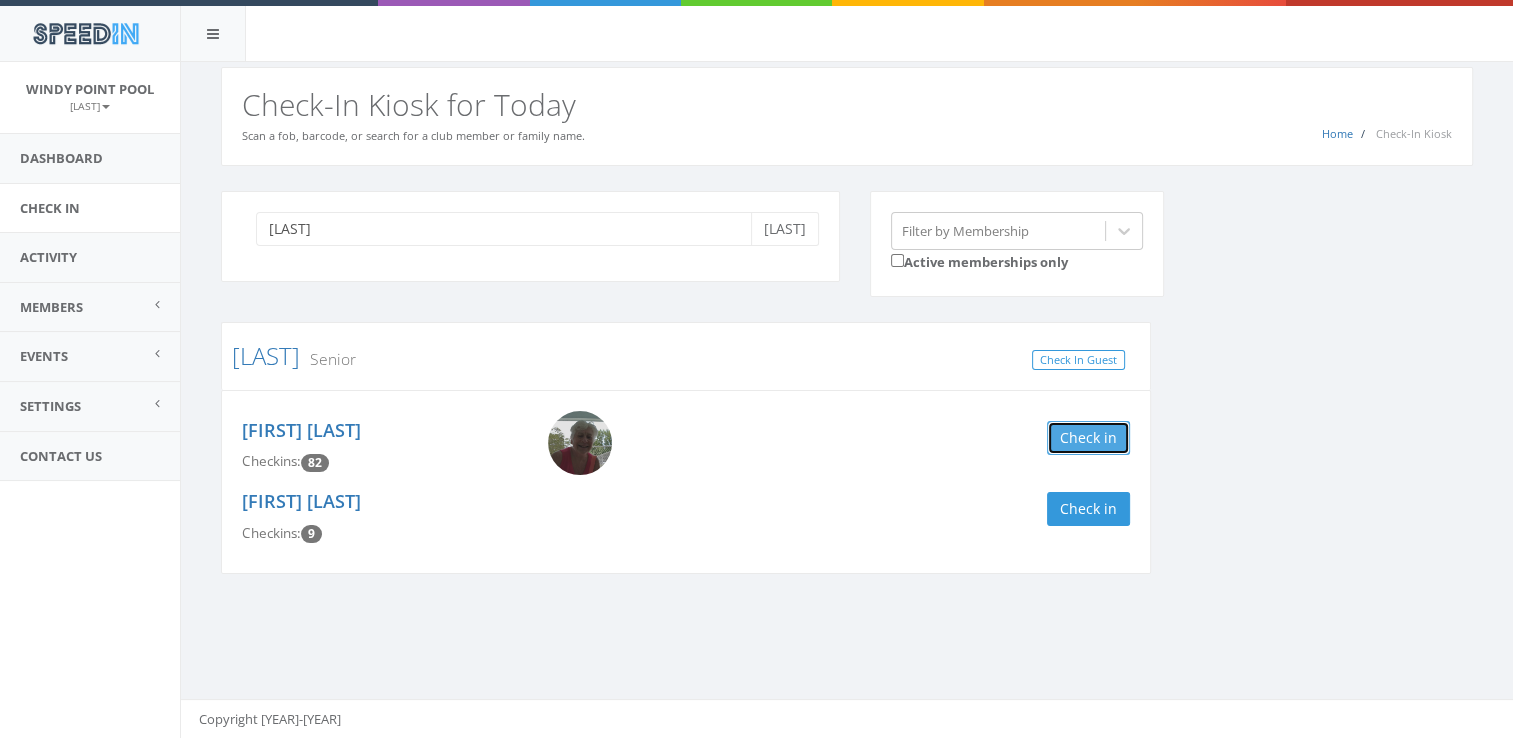 click on "Check in" at bounding box center [1088, 438] 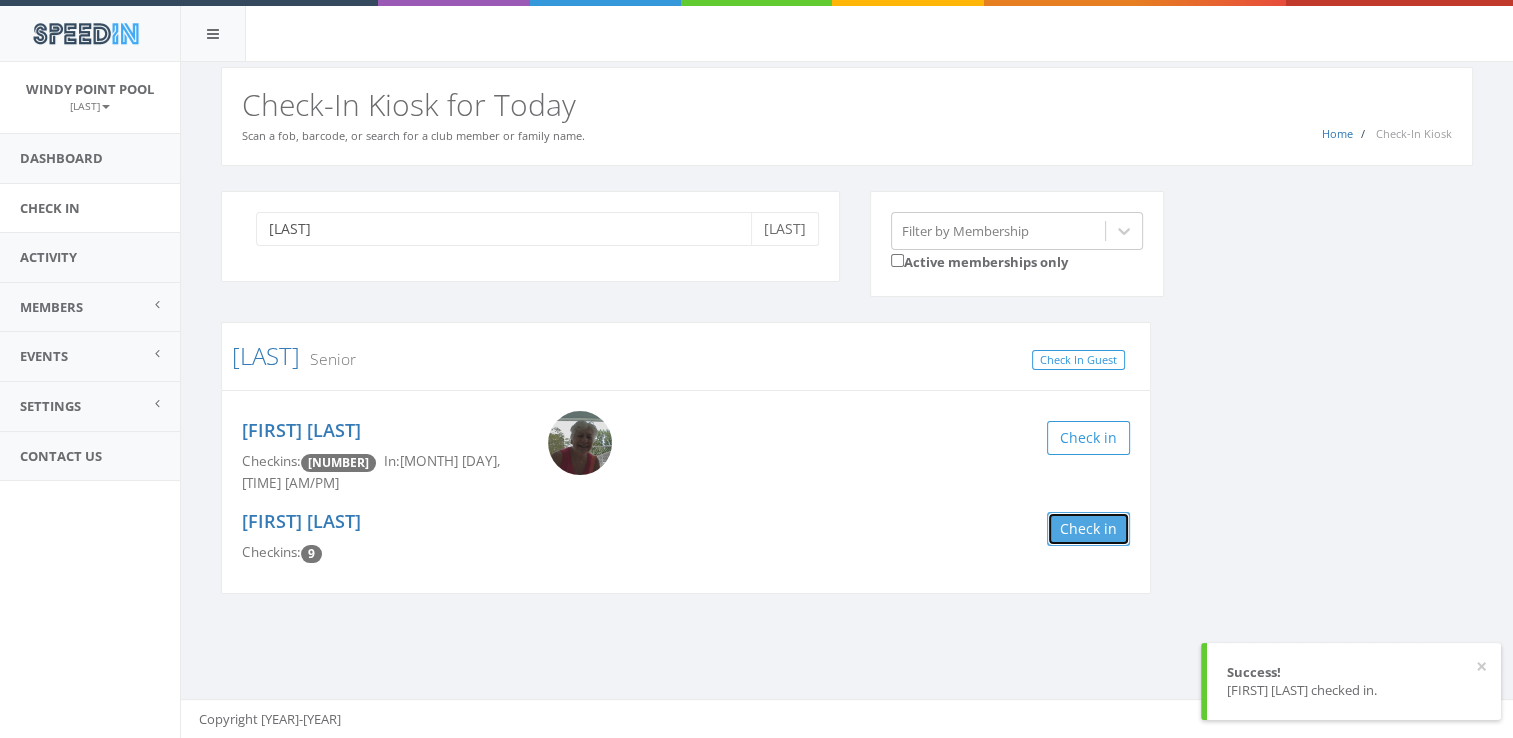 click on "Check in" at bounding box center [1088, 529] 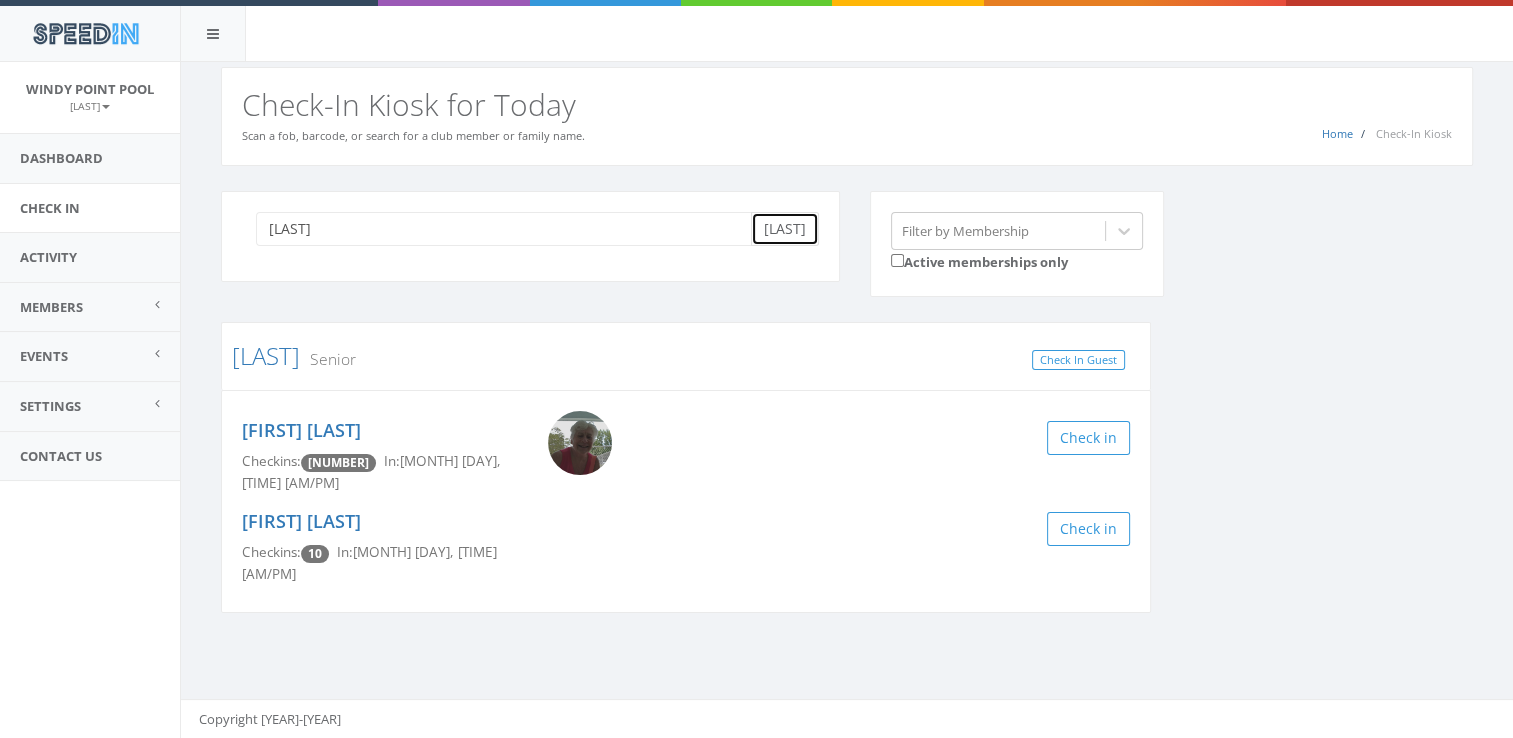 click on "Clear" at bounding box center (785, 229) 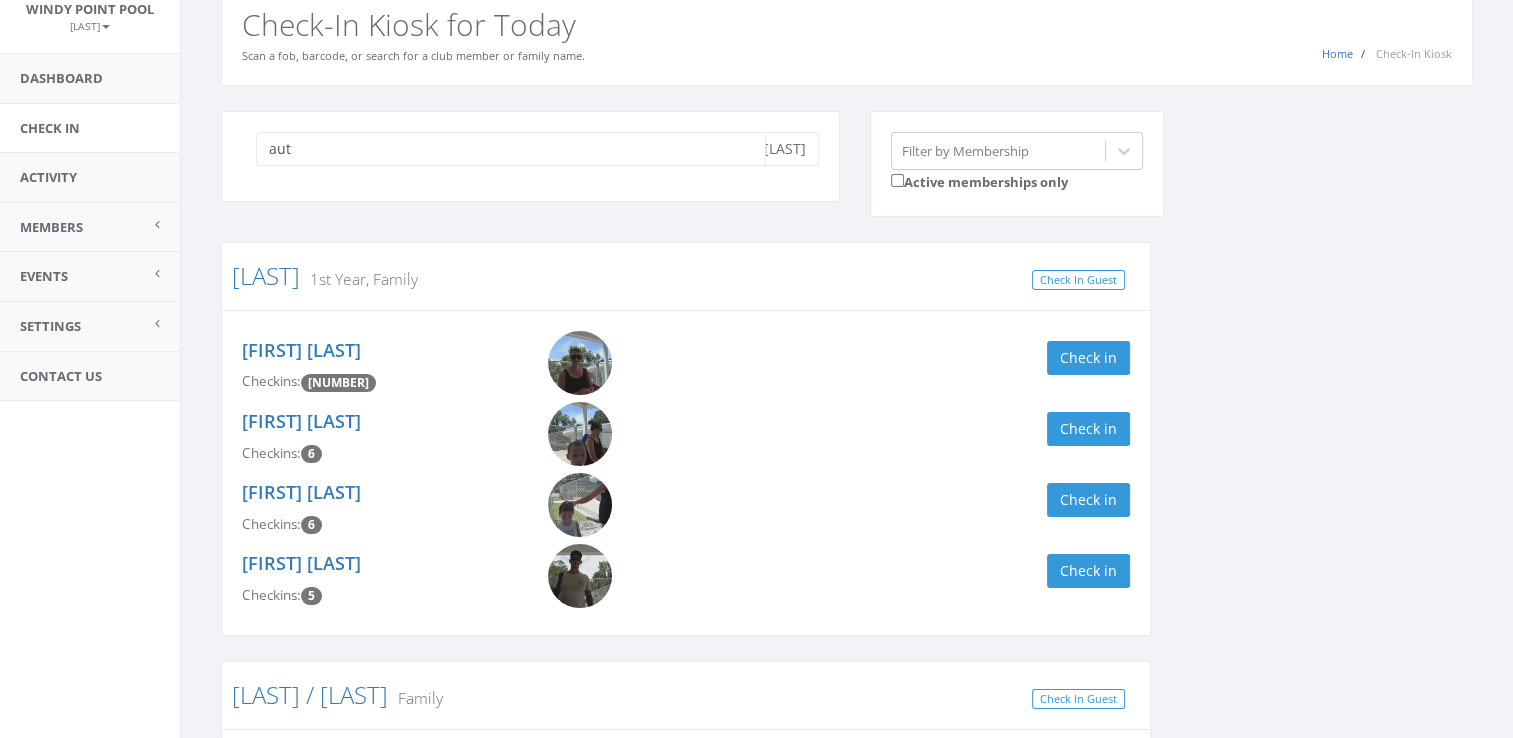 scroll, scrollTop: 95, scrollLeft: 0, axis: vertical 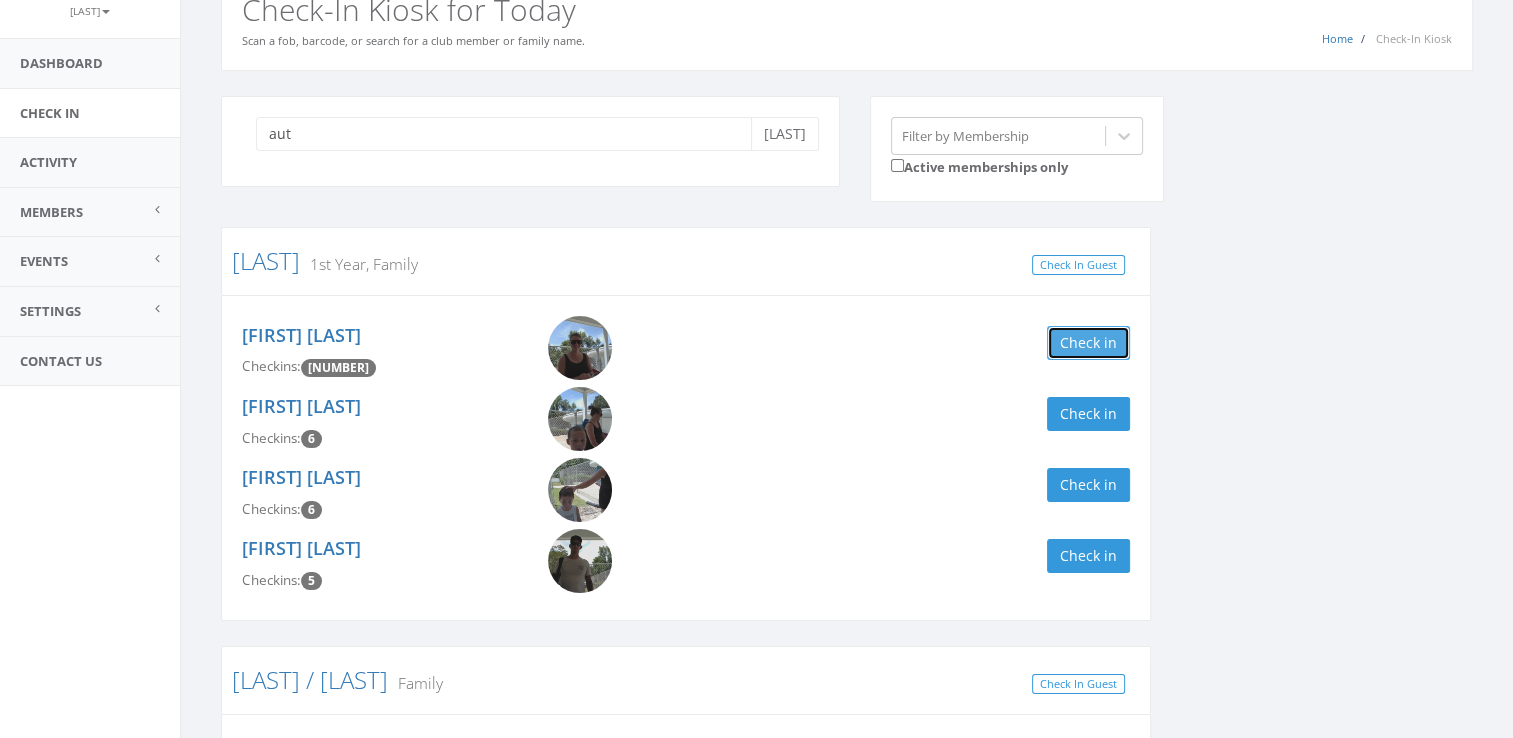 click on "Check in" at bounding box center (1088, 343) 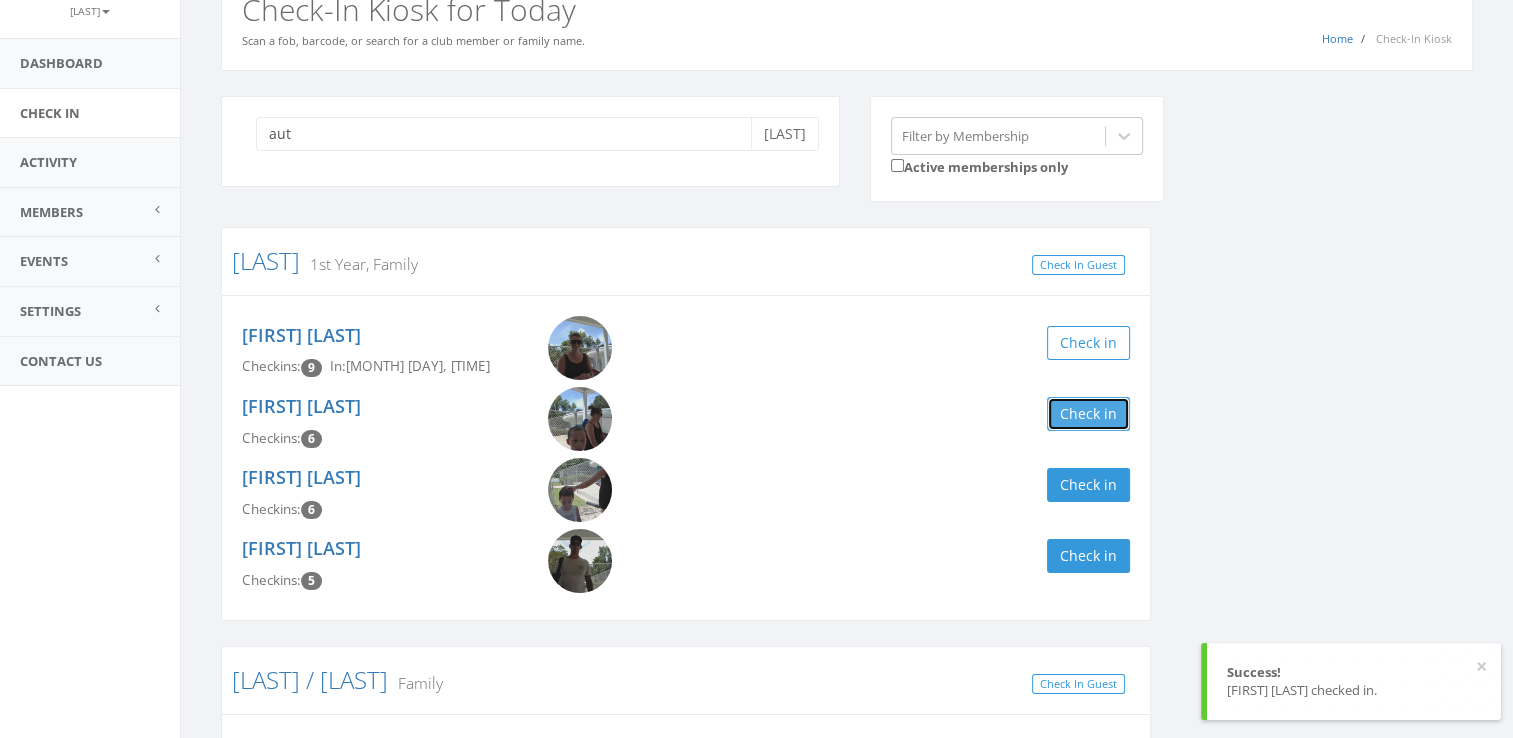 click on "Check in" at bounding box center [1088, 414] 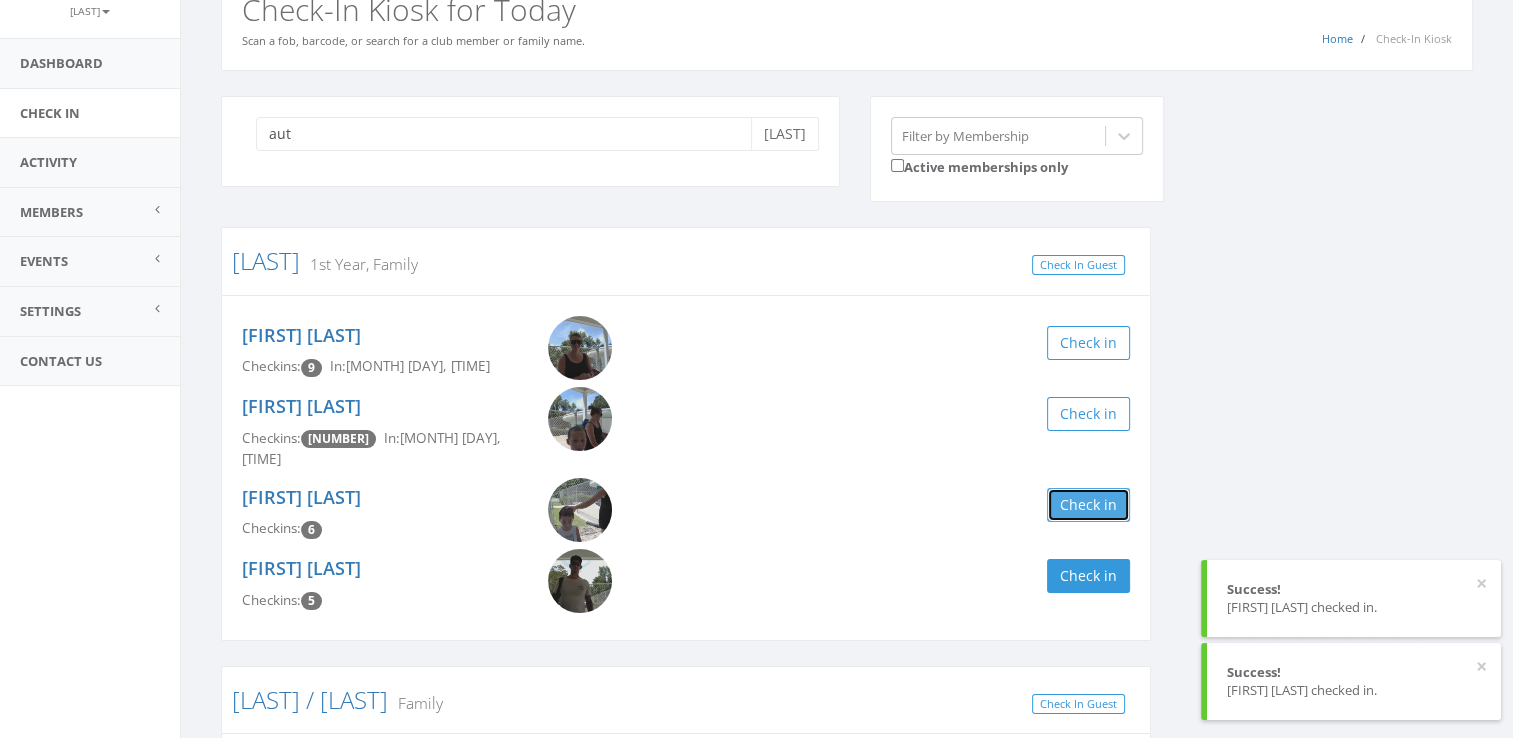 click on "Check in" at bounding box center [1088, 505] 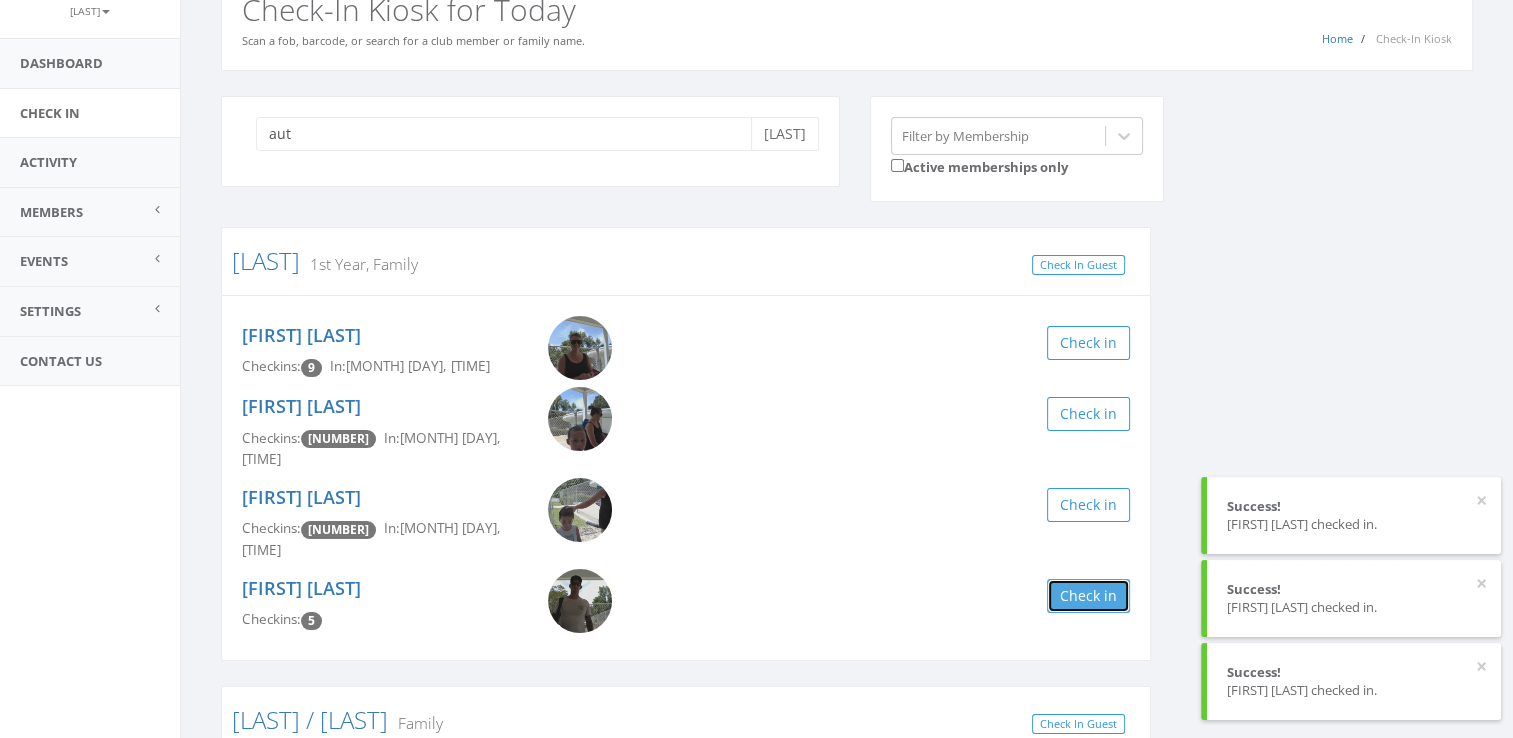 click on "Check in" at bounding box center (1088, 596) 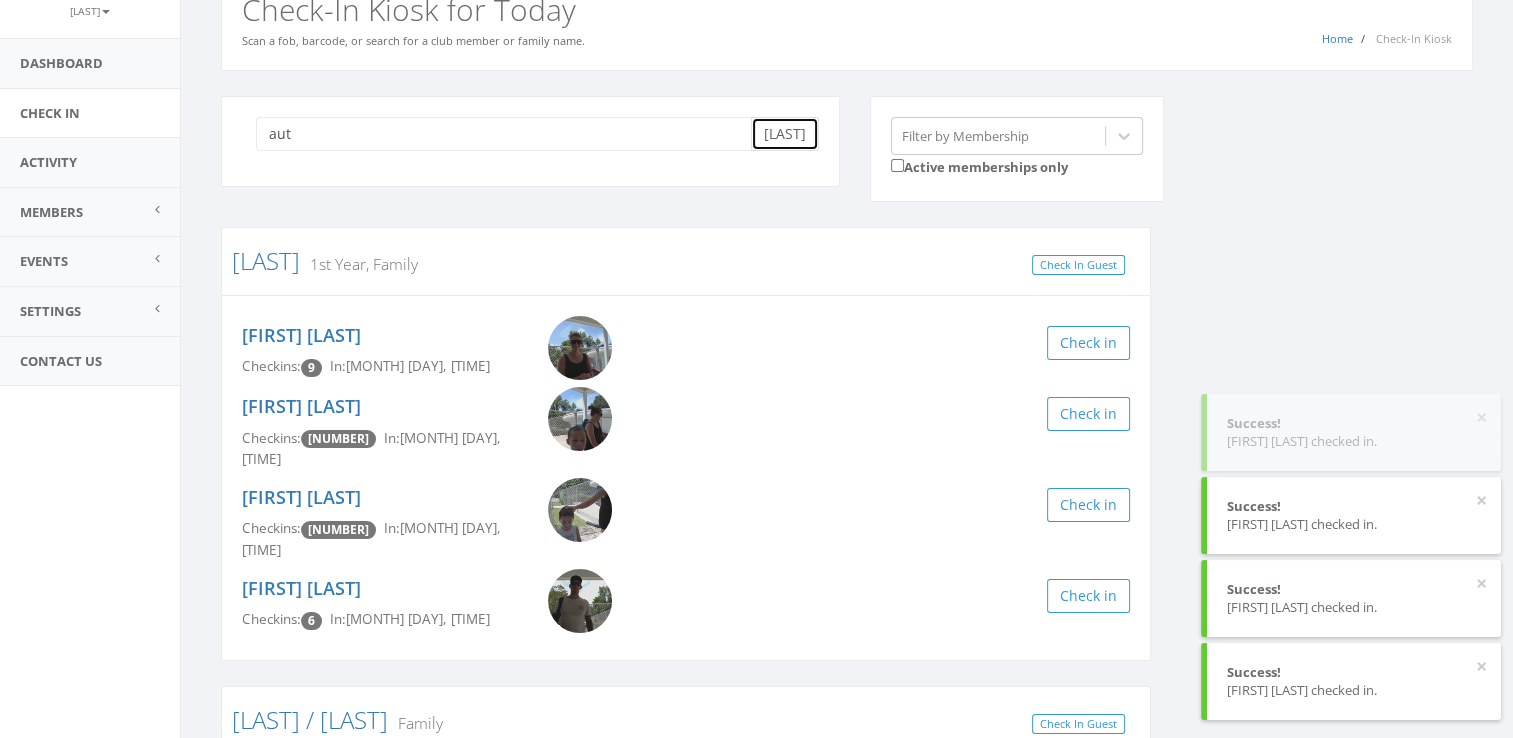 click on "Clear" at bounding box center (785, 134) 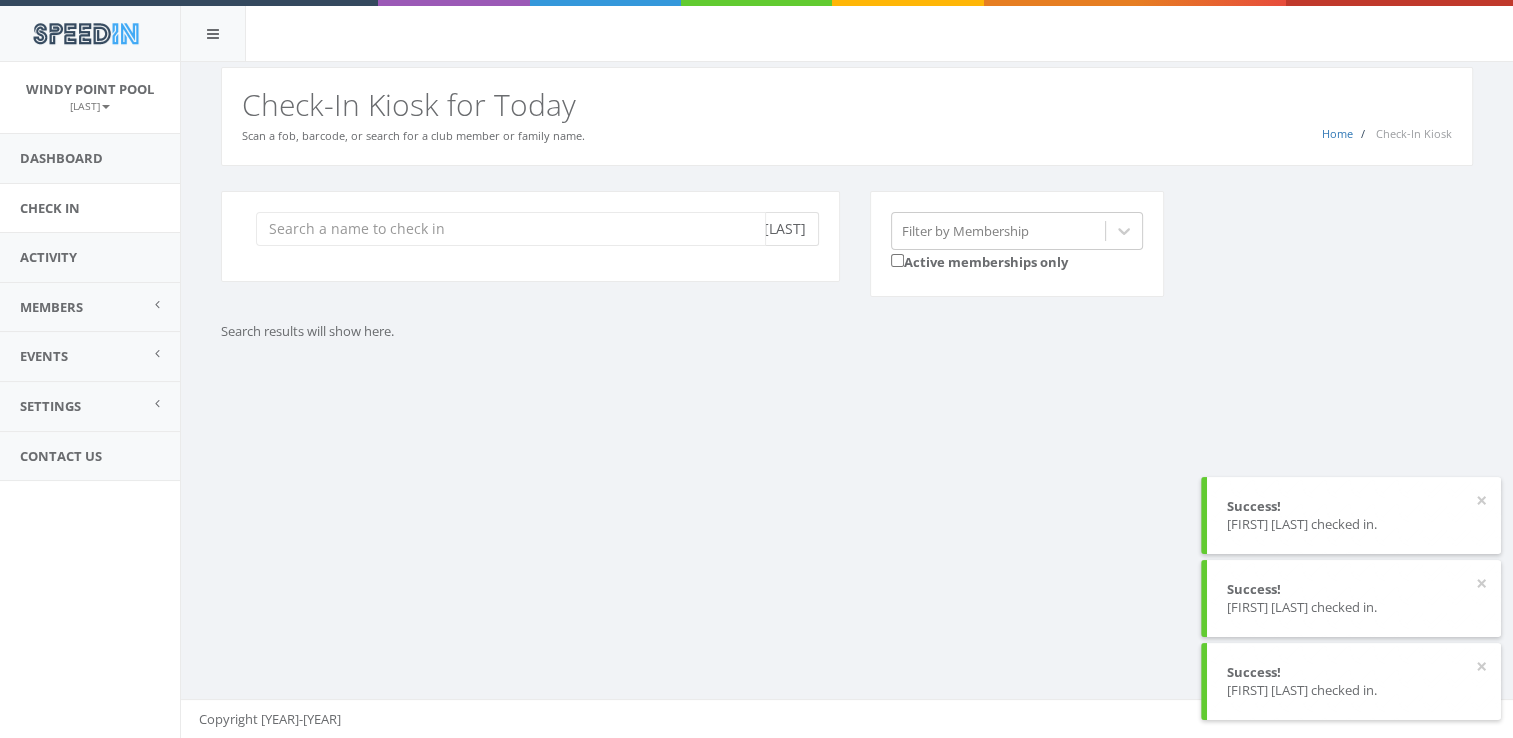 scroll, scrollTop: 0, scrollLeft: 0, axis: both 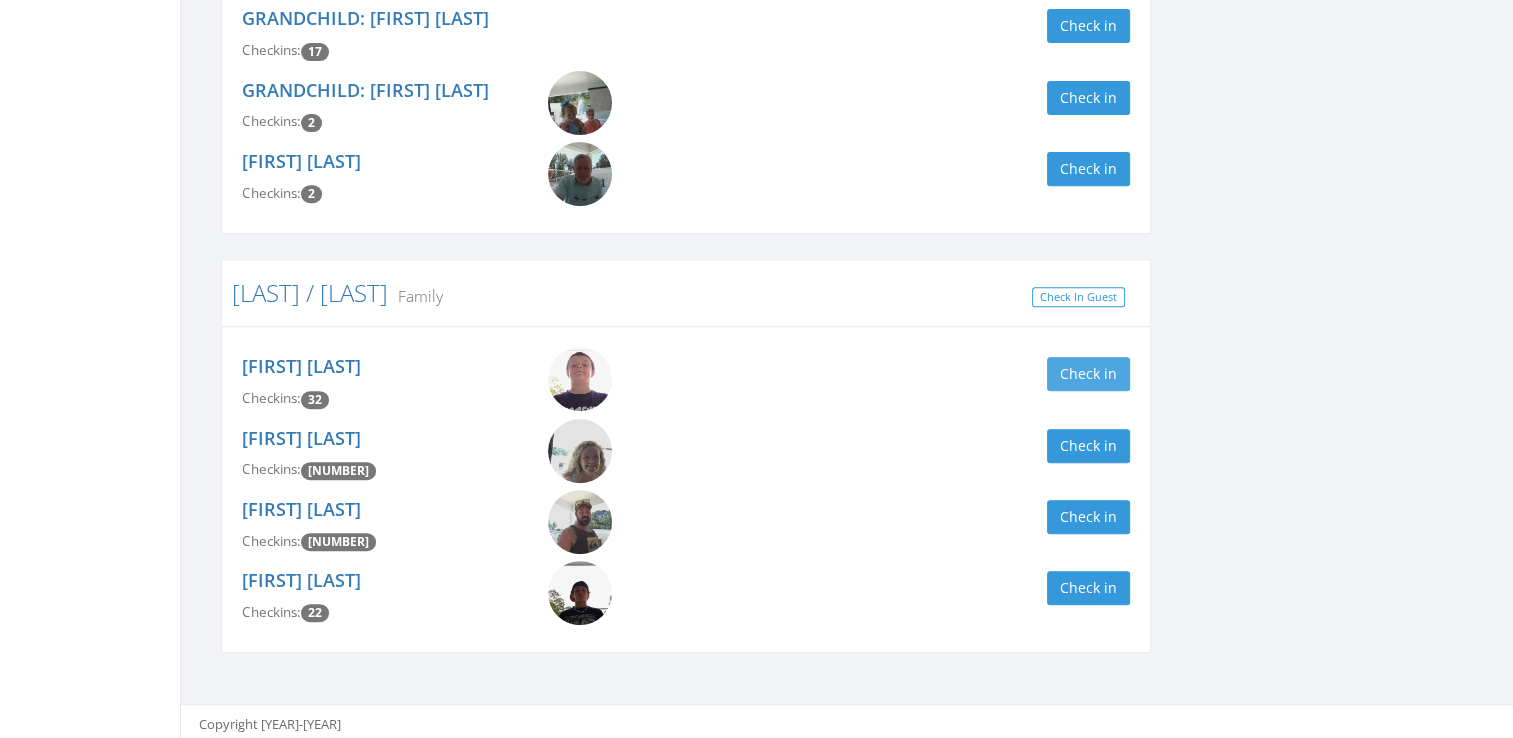 type on "peck" 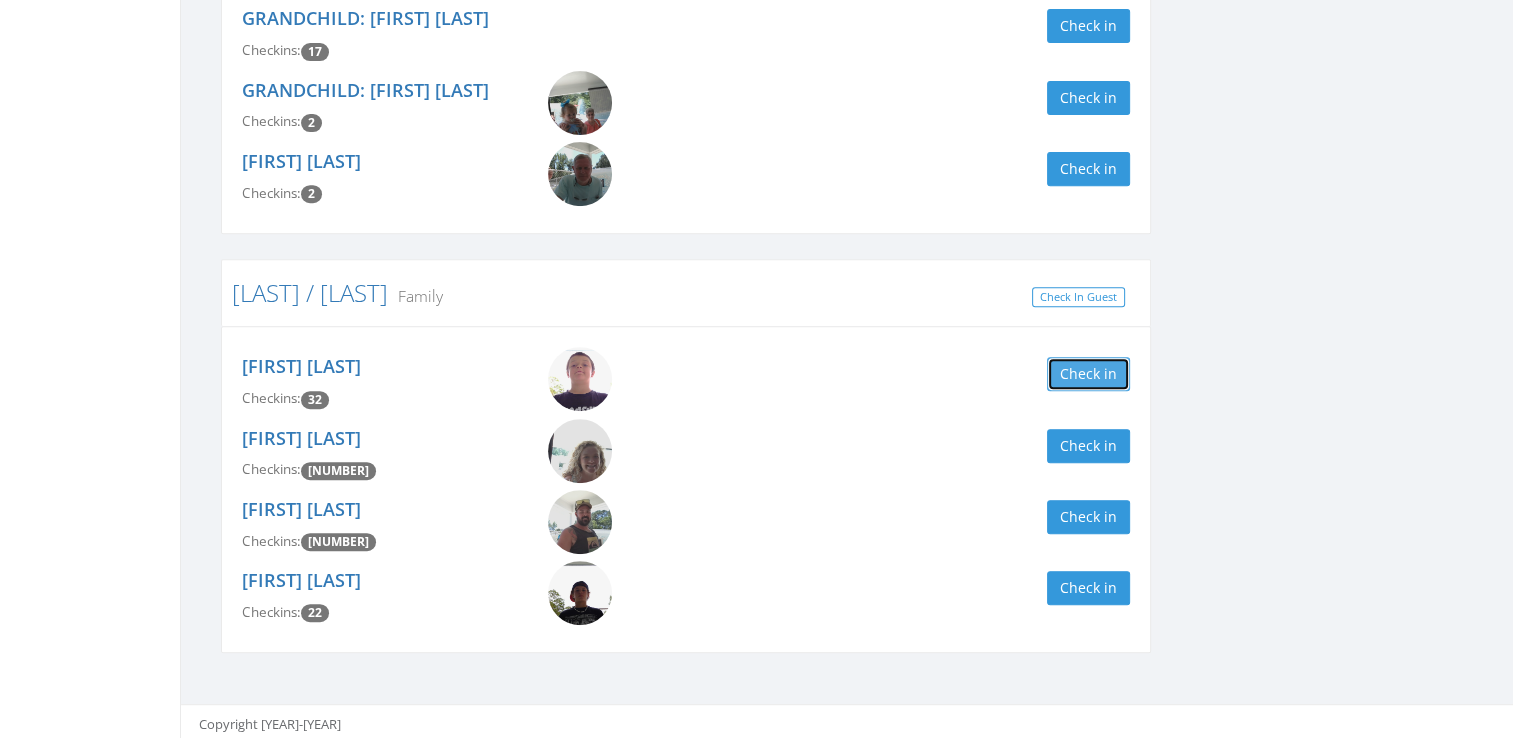 click on "Check in" at bounding box center [1088, 374] 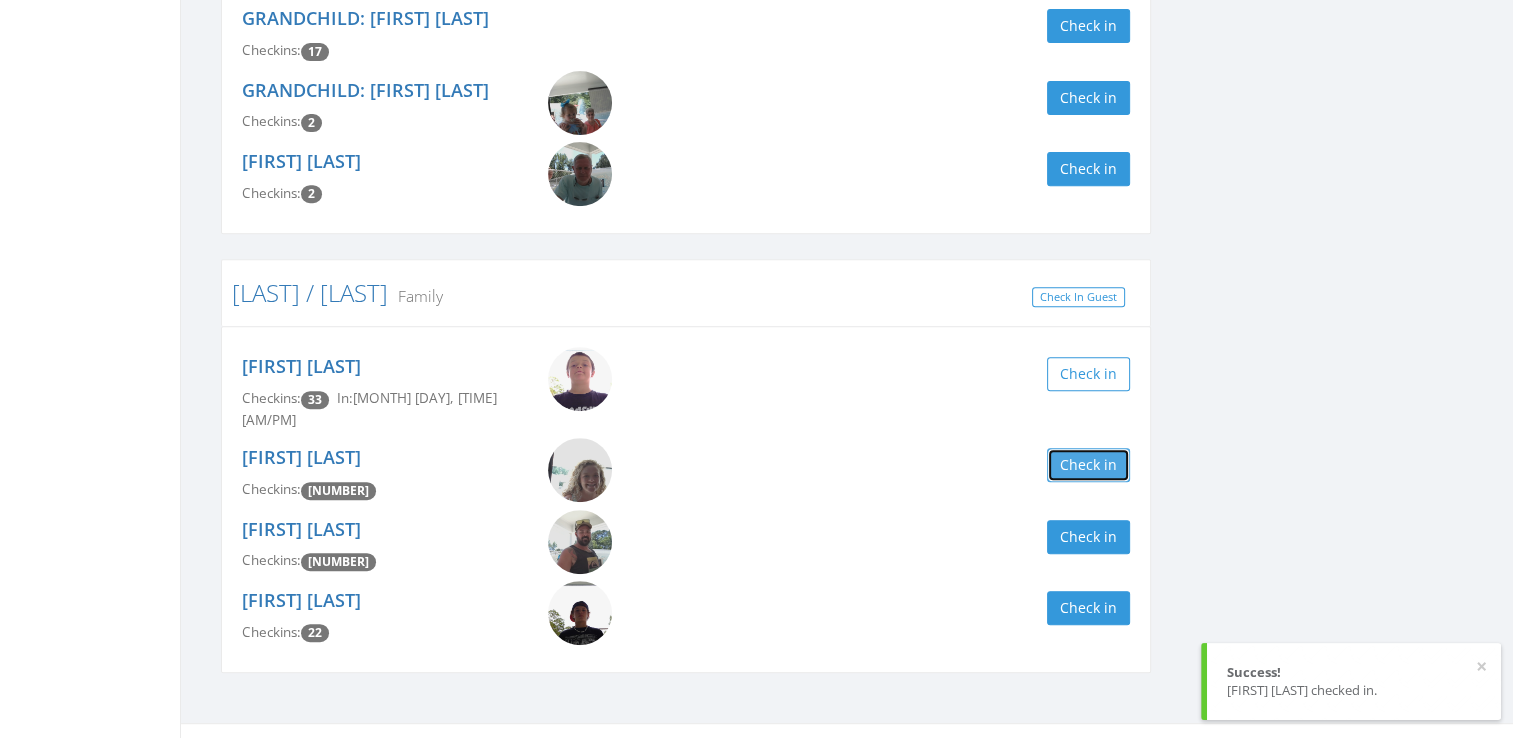click on "Check in" at bounding box center [1088, 465] 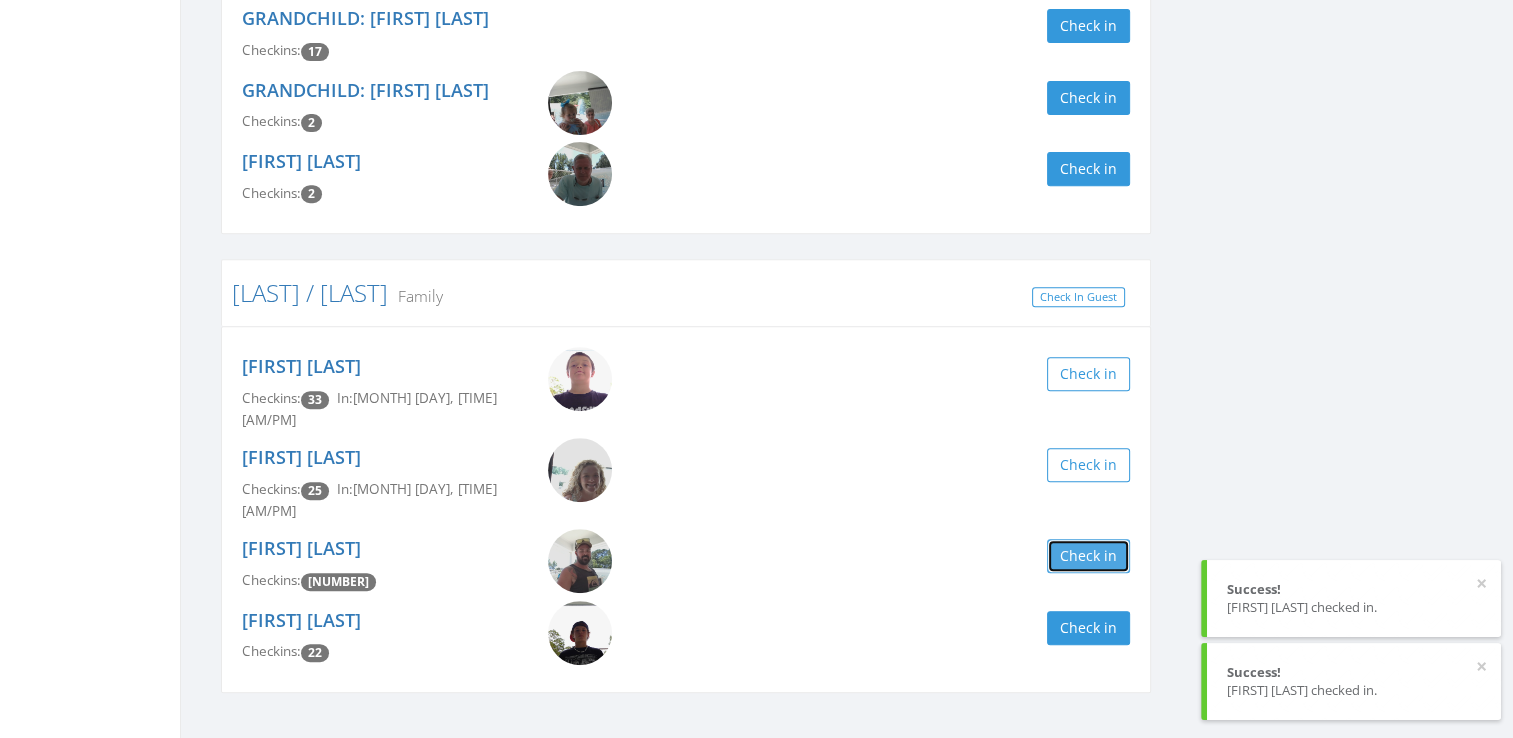 click on "Check in" at bounding box center (1088, 556) 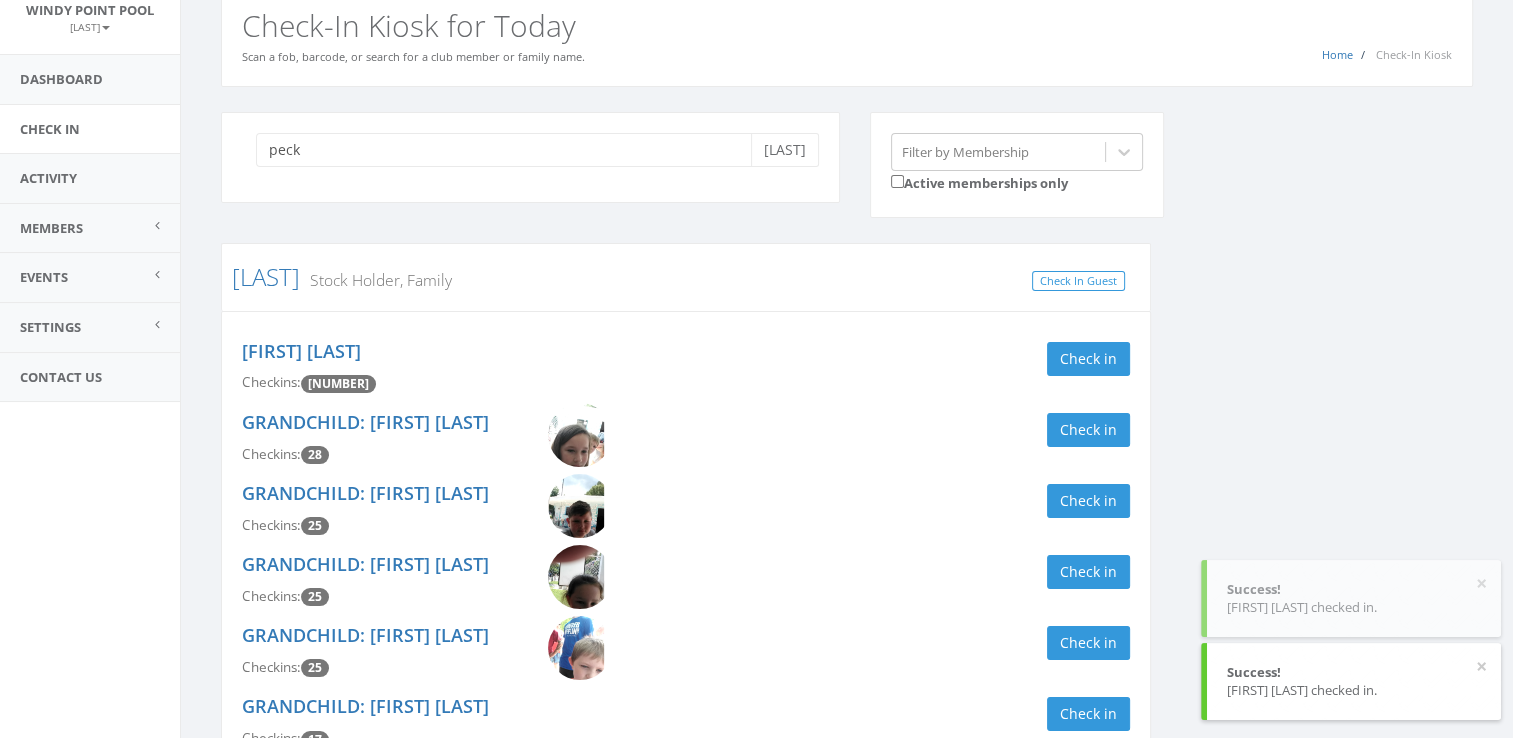 scroll, scrollTop: 16, scrollLeft: 0, axis: vertical 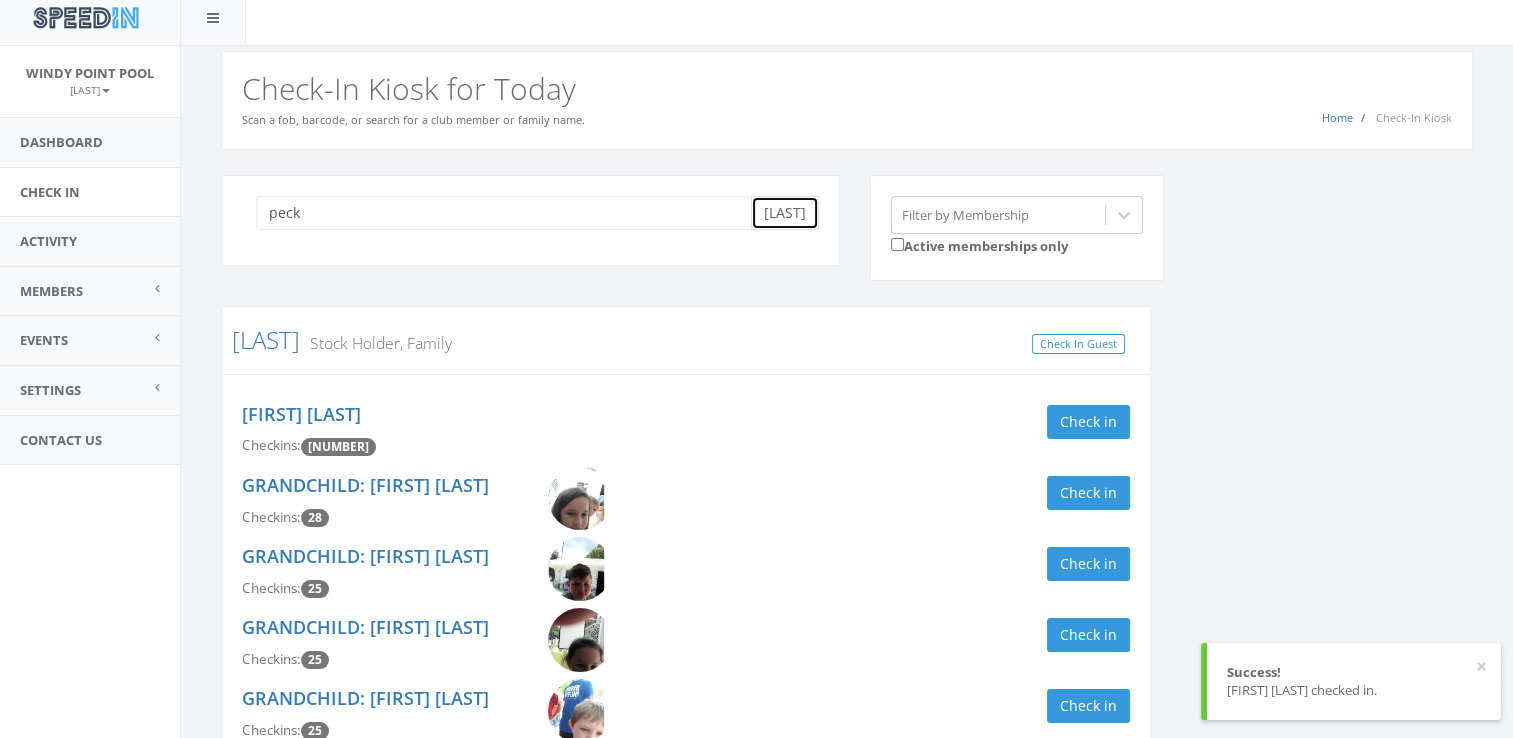 click on "Clear" at bounding box center (785, 213) 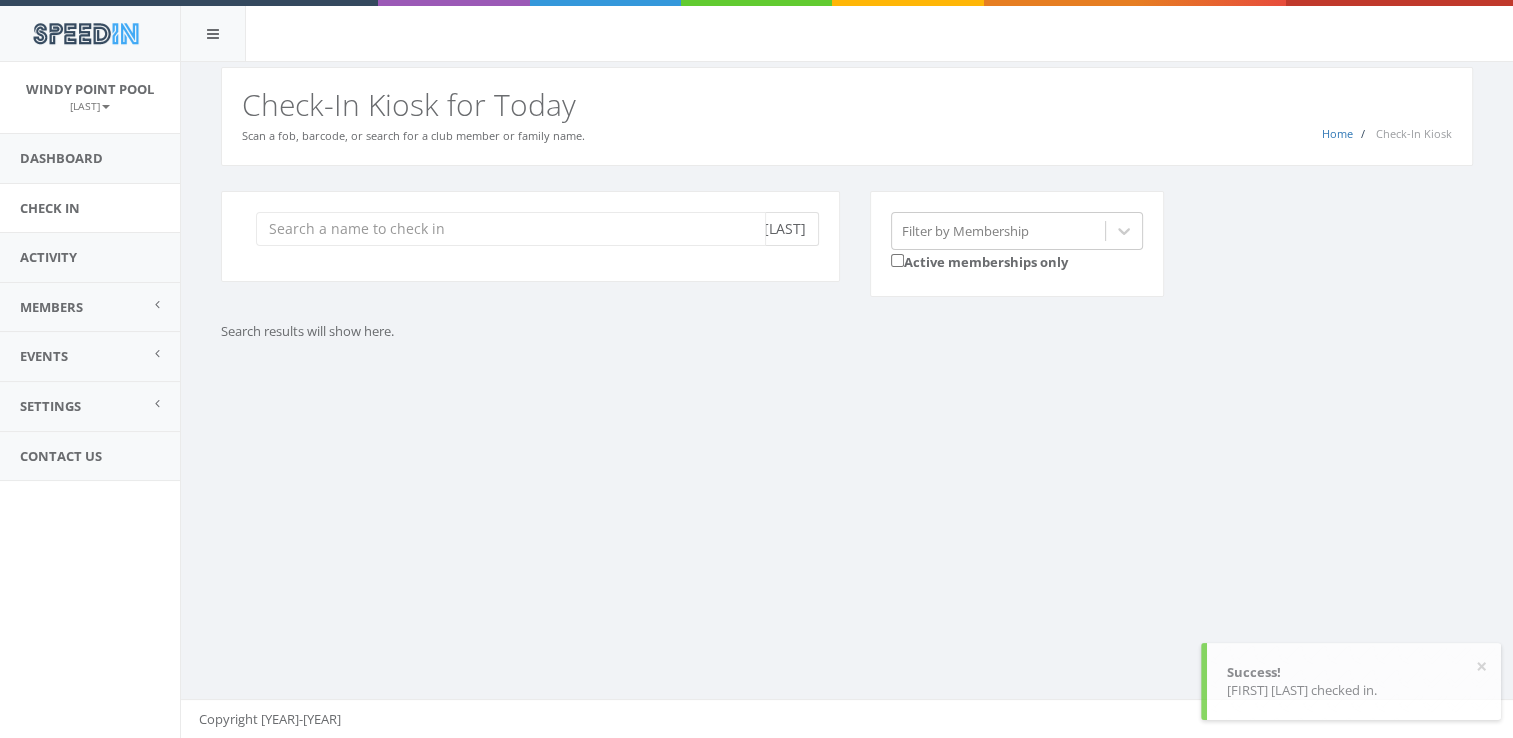 scroll, scrollTop: 0, scrollLeft: 0, axis: both 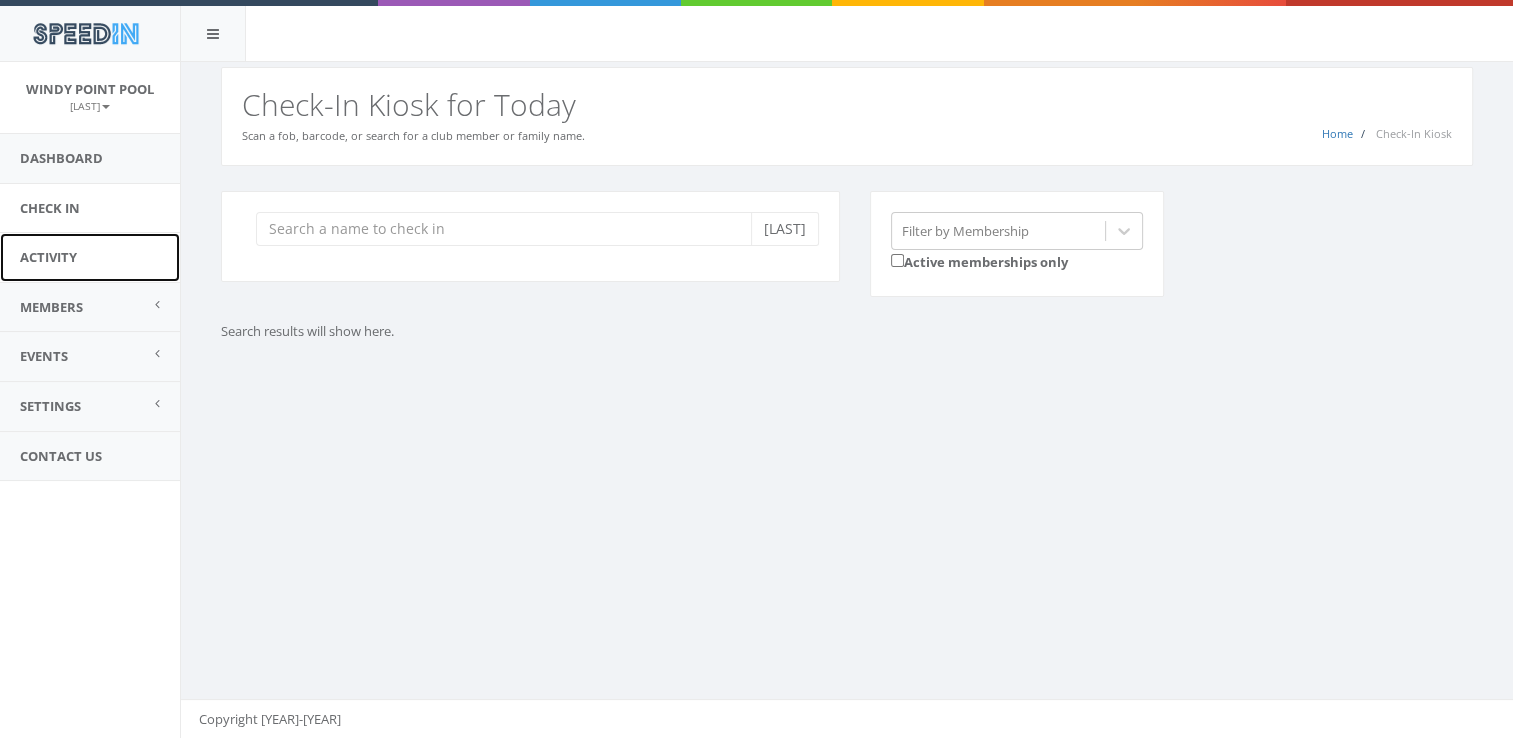 click on "Activity" at bounding box center [90, 257] 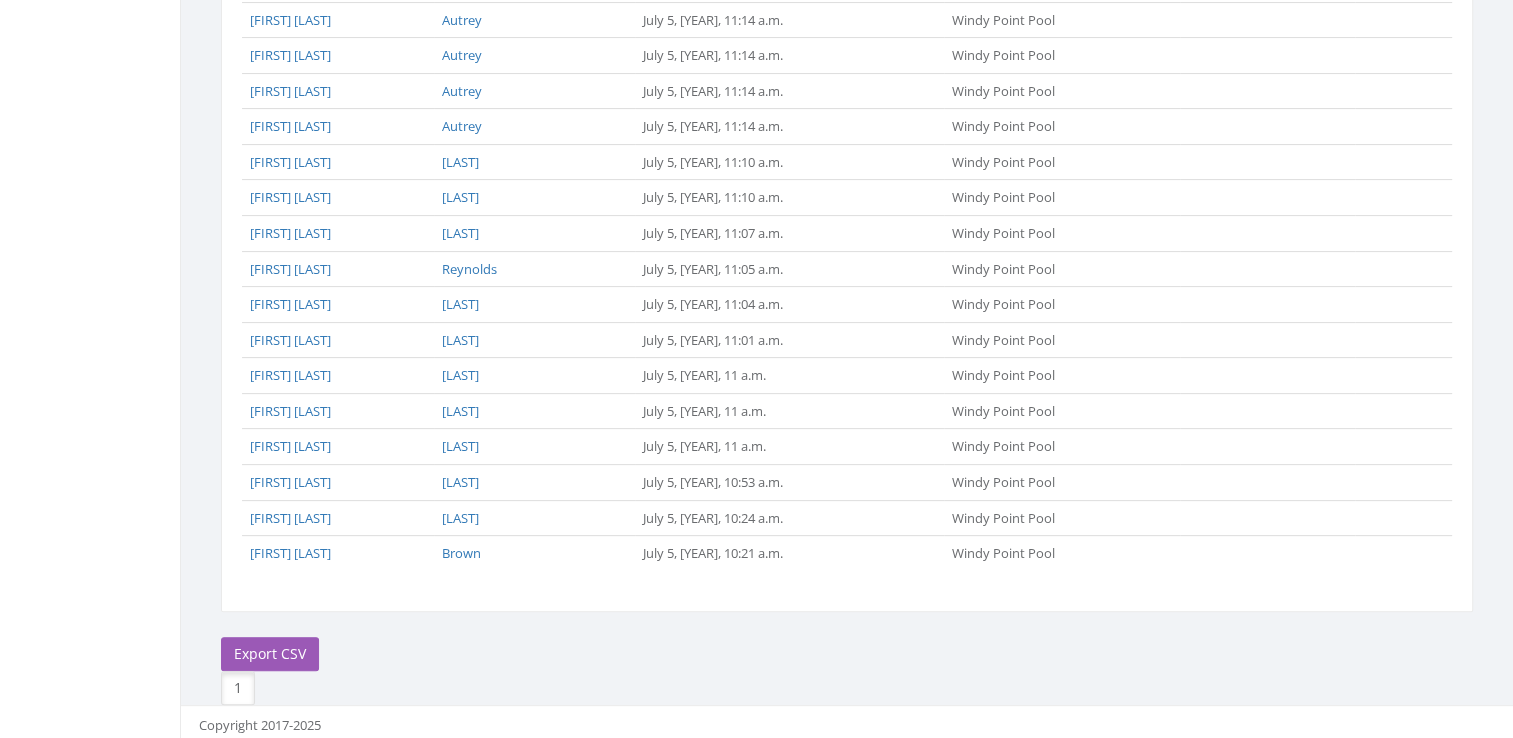 scroll, scrollTop: 0, scrollLeft: 0, axis: both 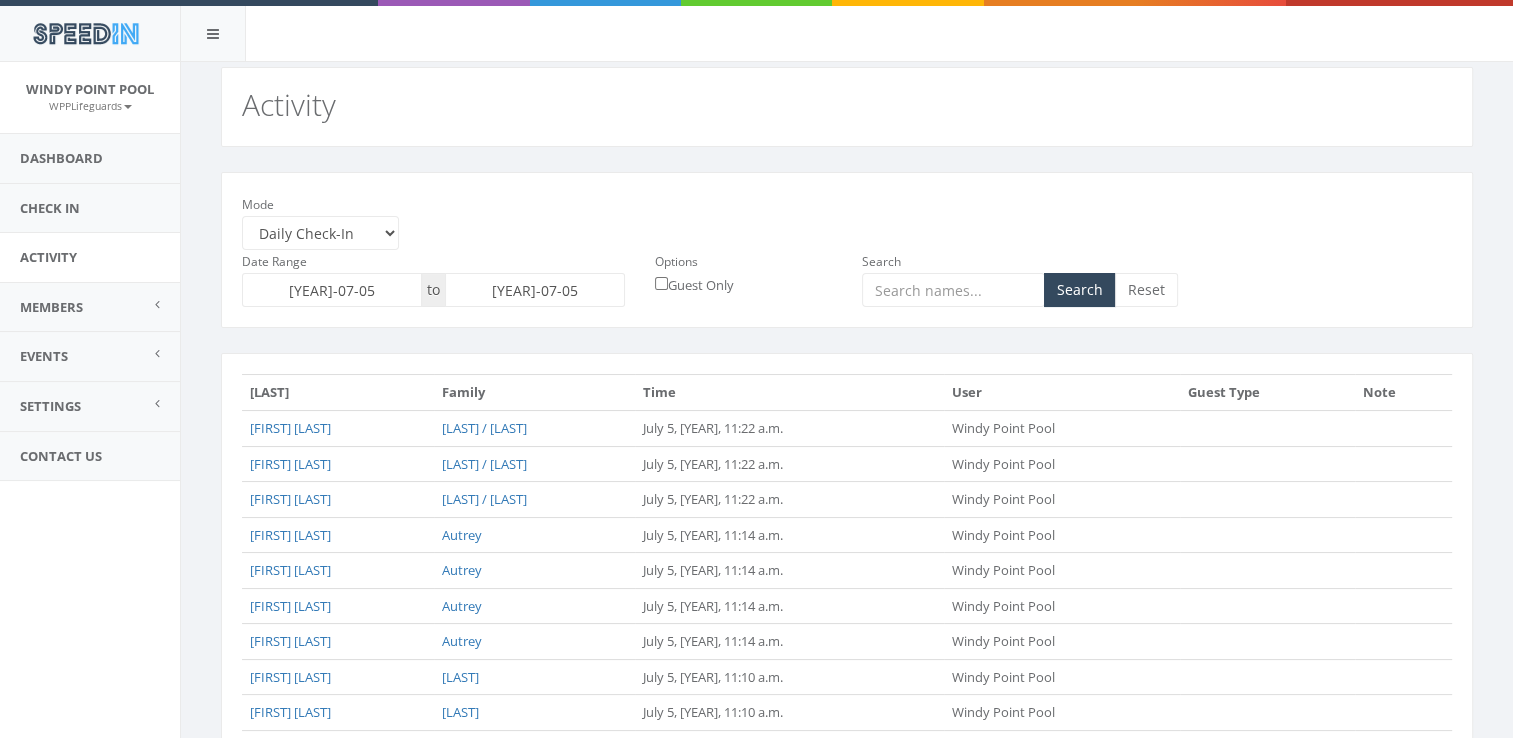 click on "[YEAR]-07-05" at bounding box center [332, 290] 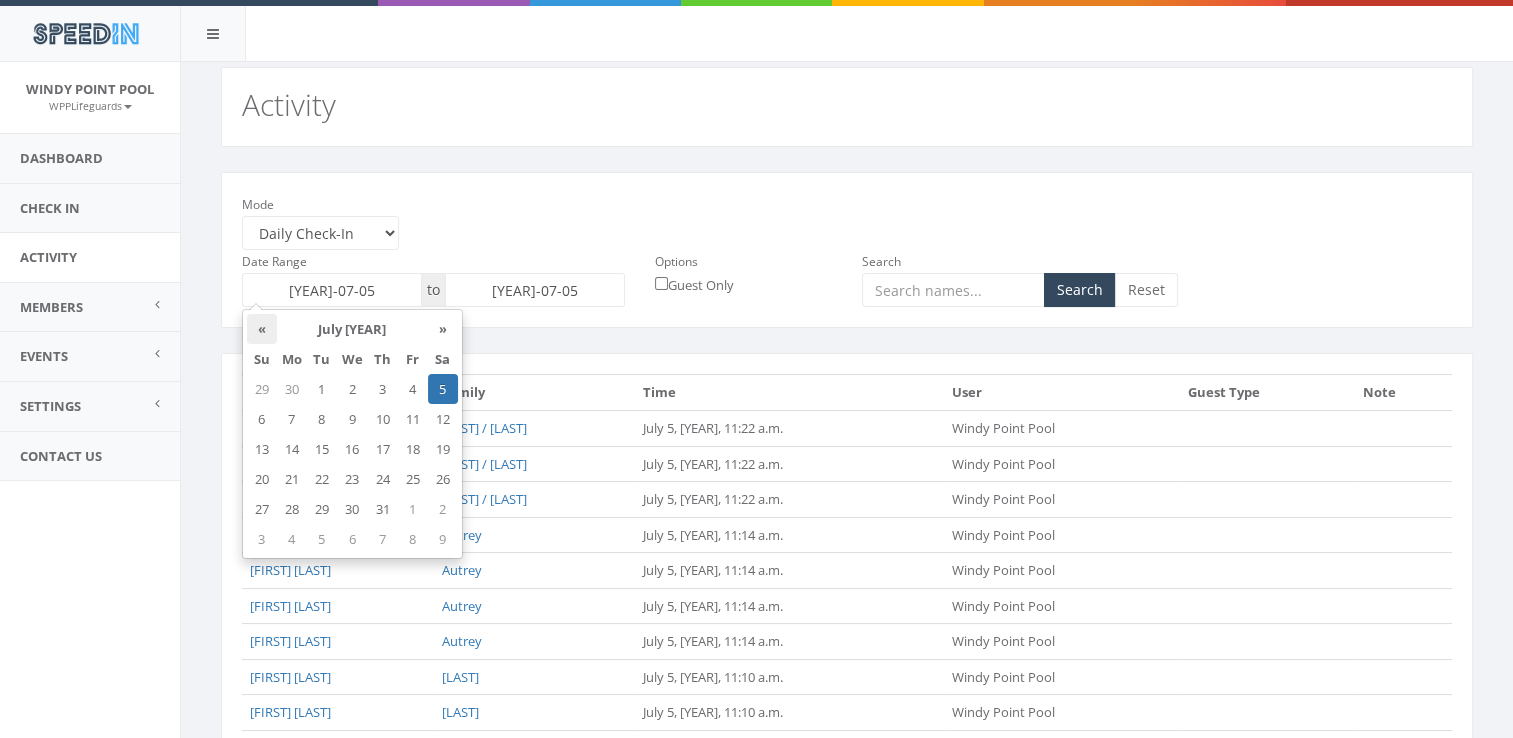 click on "«" at bounding box center [262, 329] 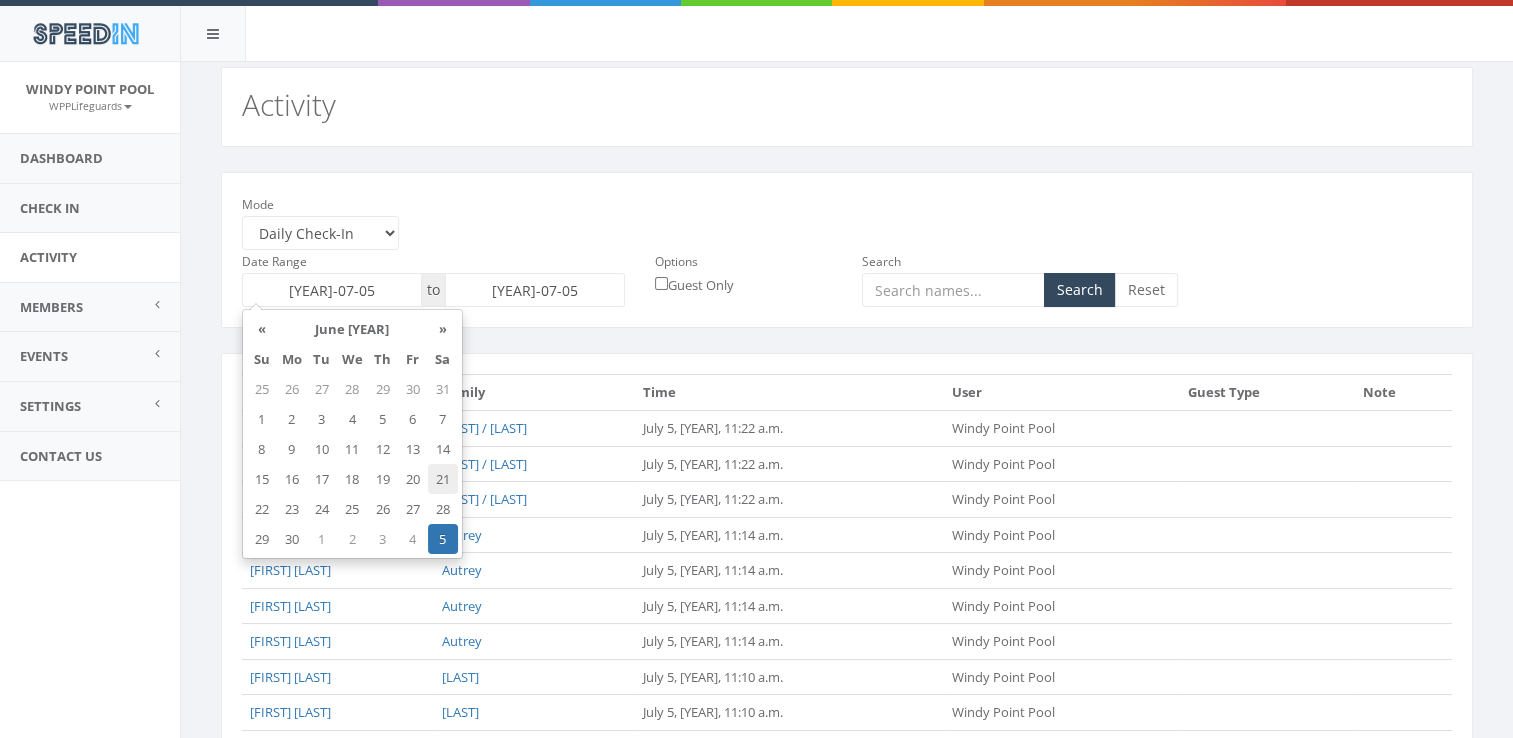 click on "21" at bounding box center [443, 389] 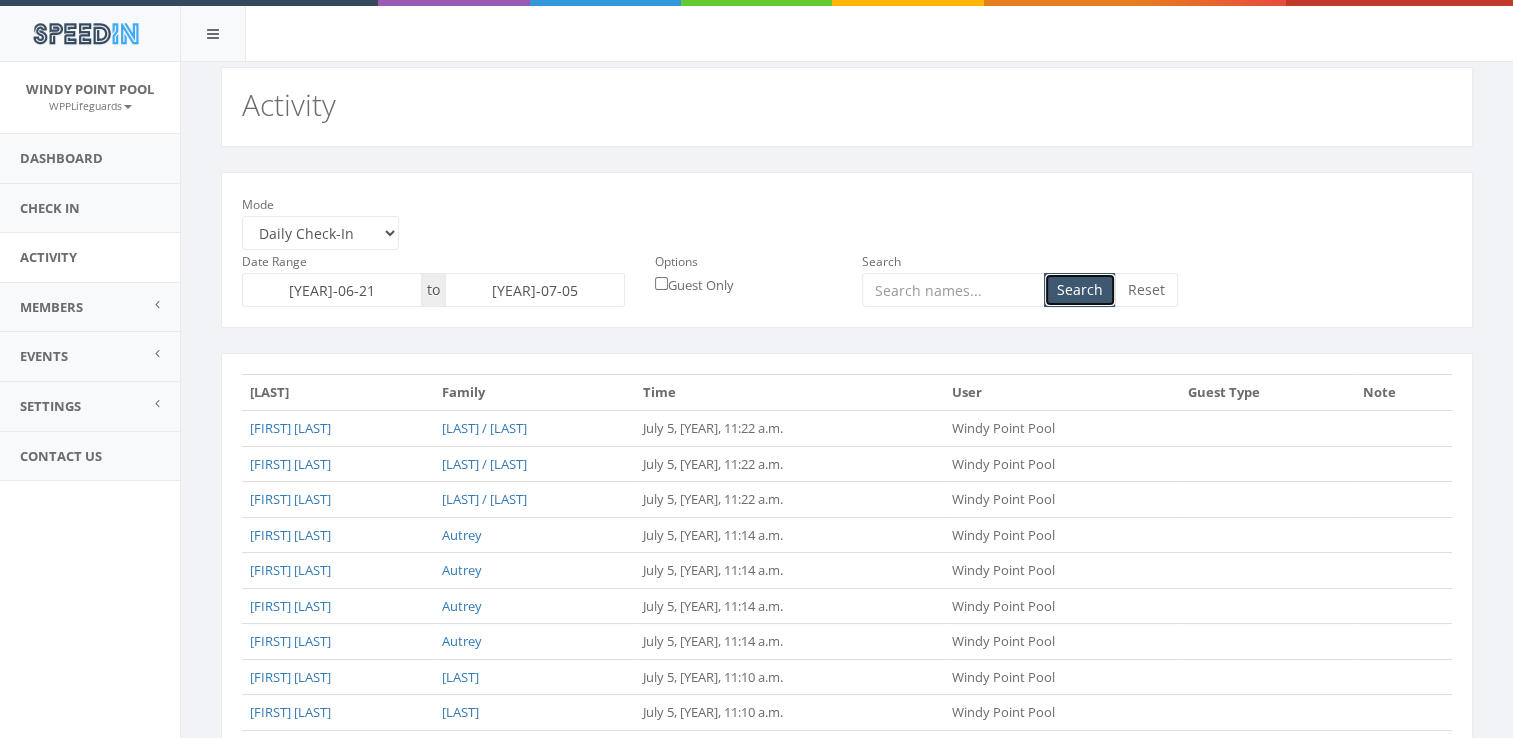 click on "Search" at bounding box center [1080, 290] 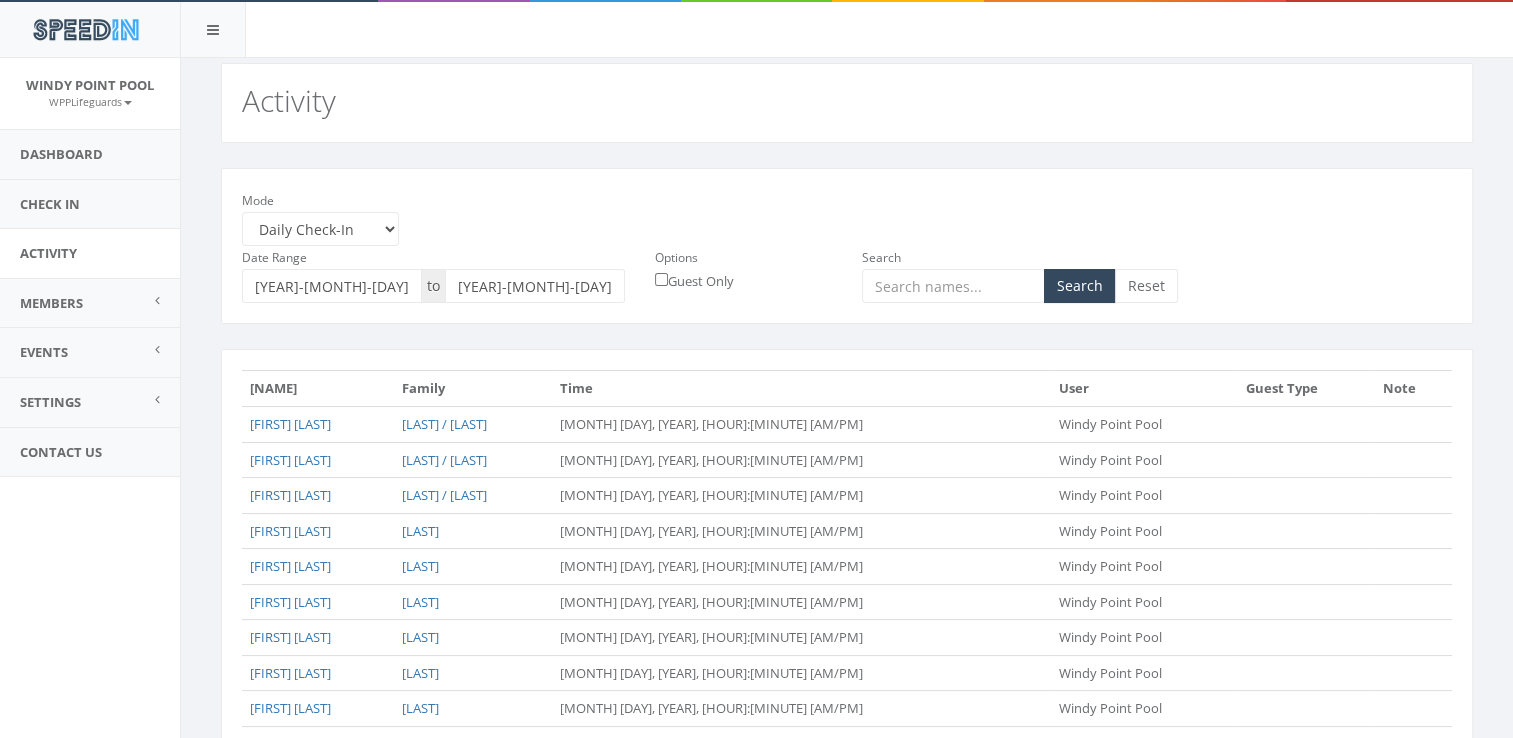 scroll, scrollTop: 3, scrollLeft: 0, axis: vertical 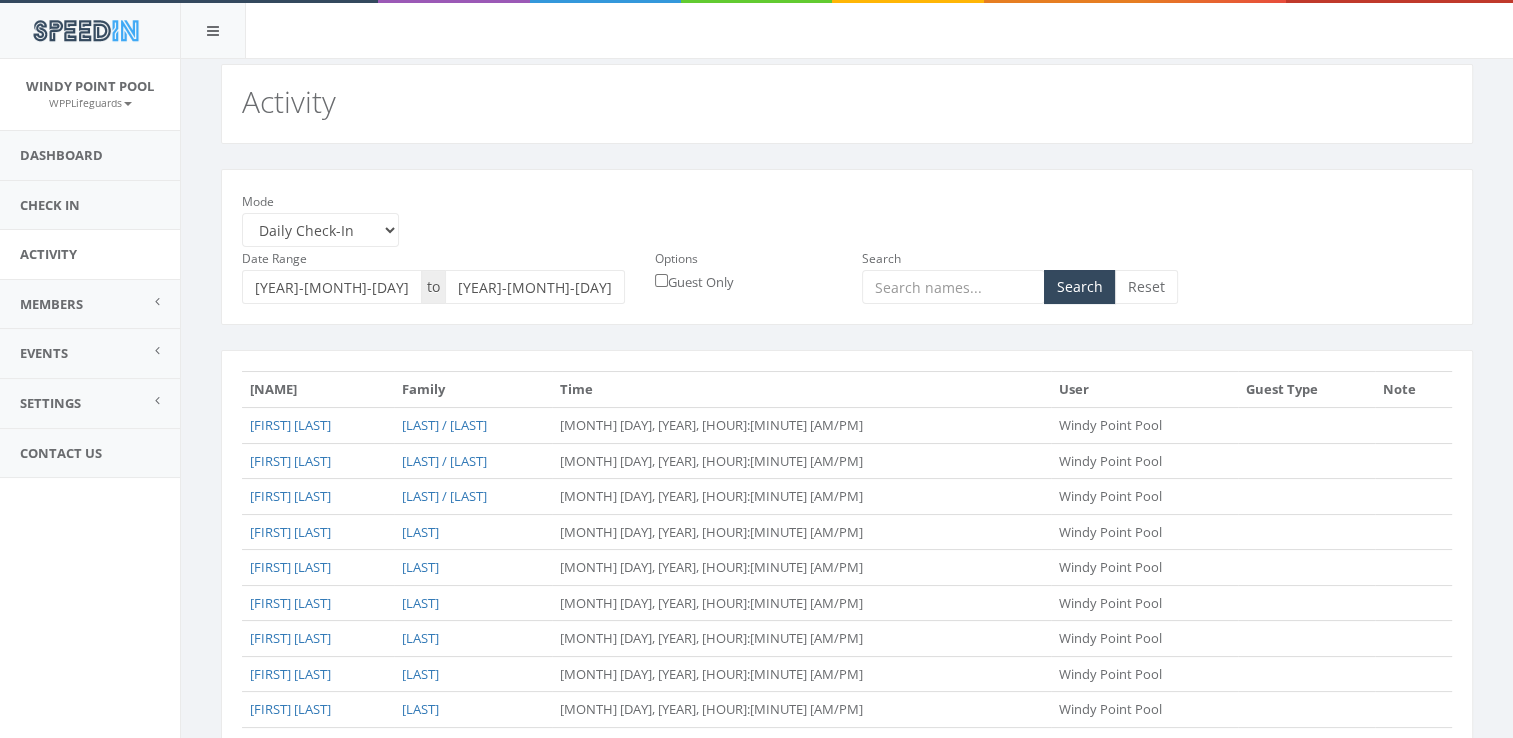 click on "[YEAR]-[MONTH]-[DAY]" at bounding box center (535, 287) 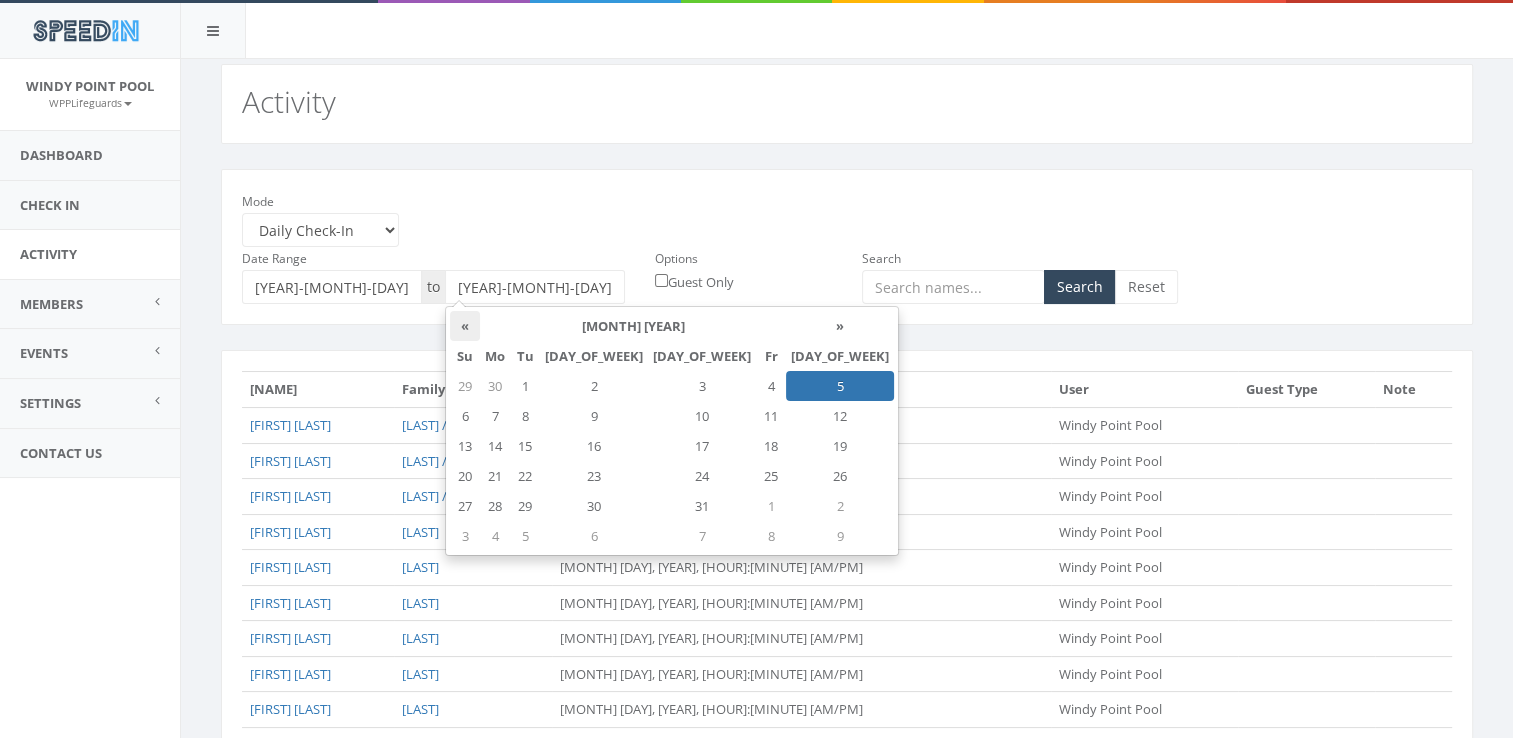 click on "«" at bounding box center [465, 326] 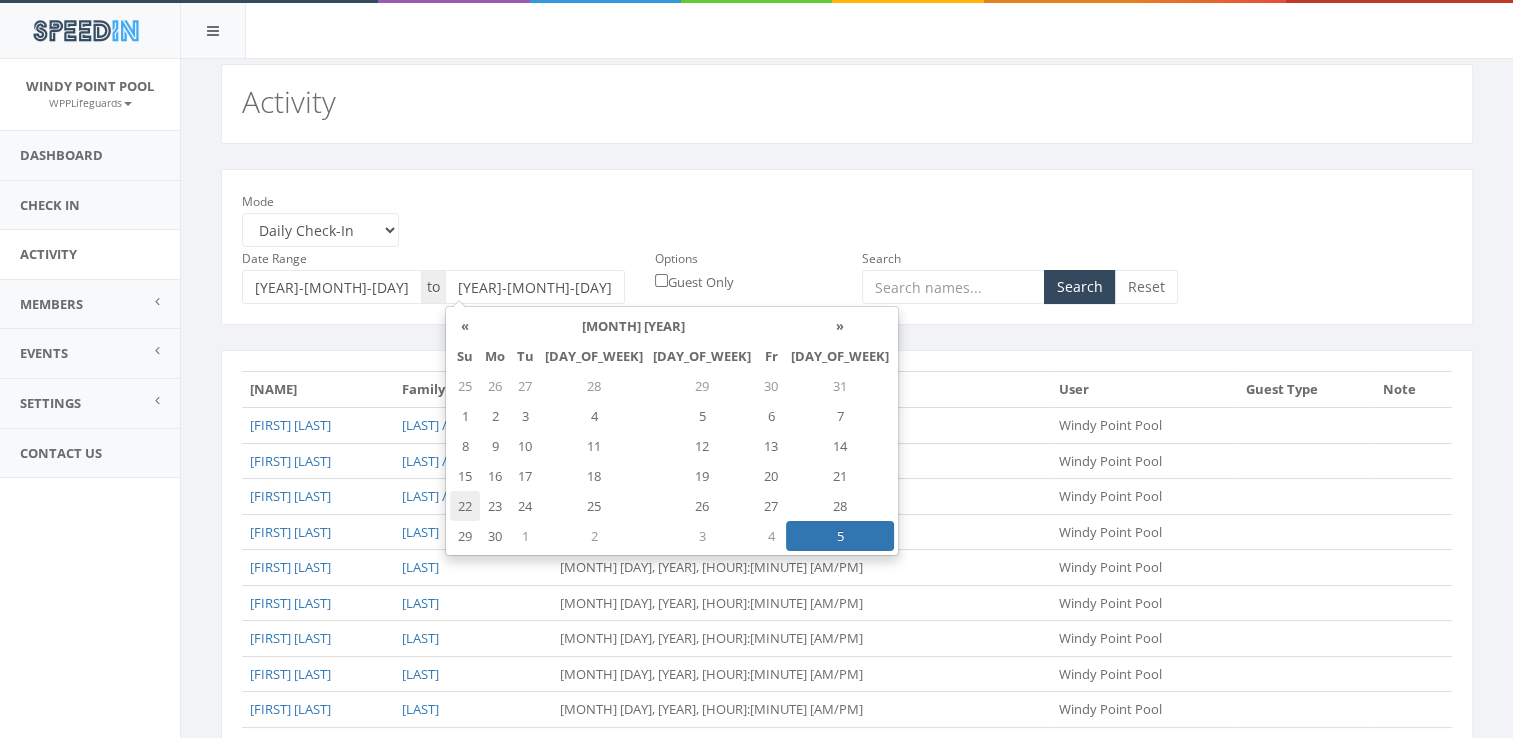 click on "22" at bounding box center [465, 386] 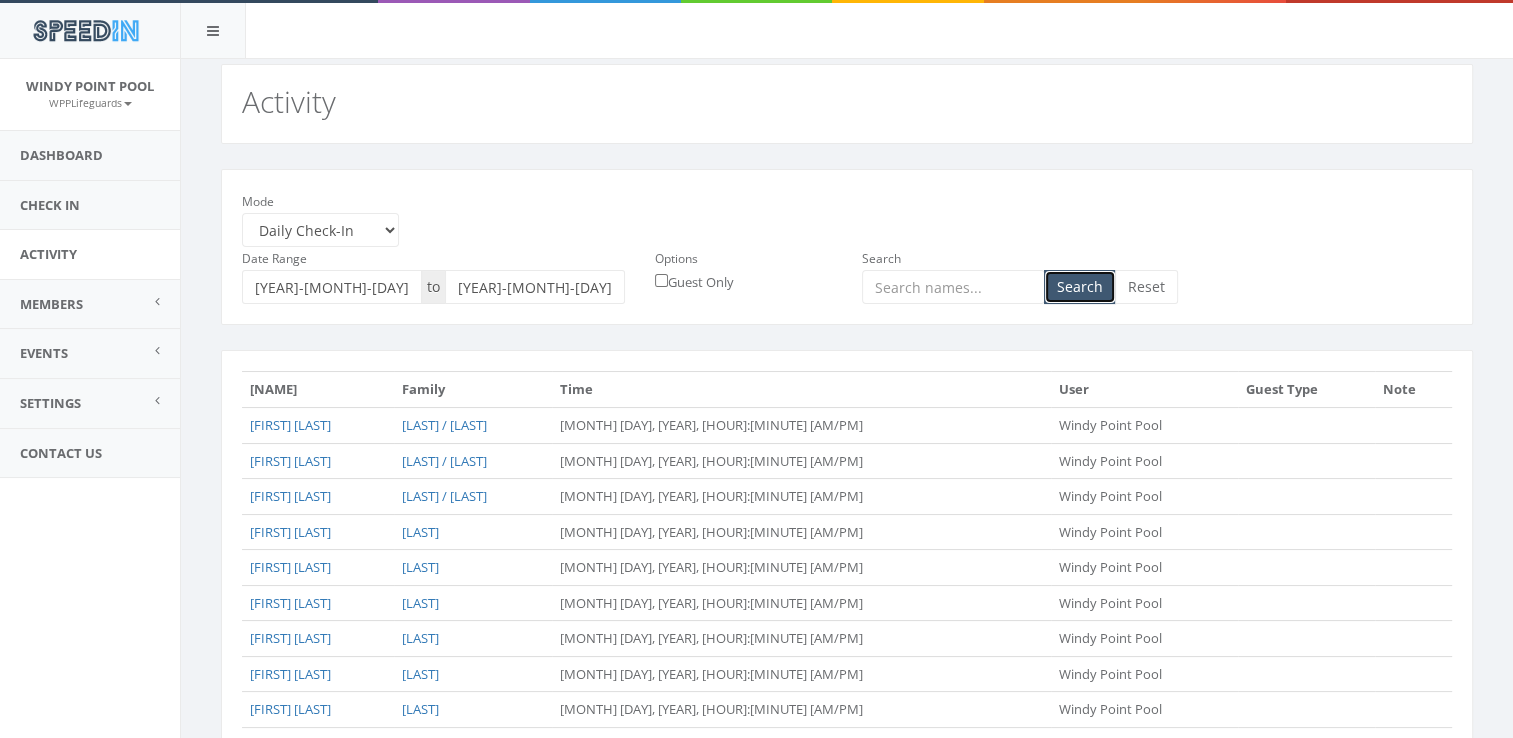 click on "Search" at bounding box center (1080, 287) 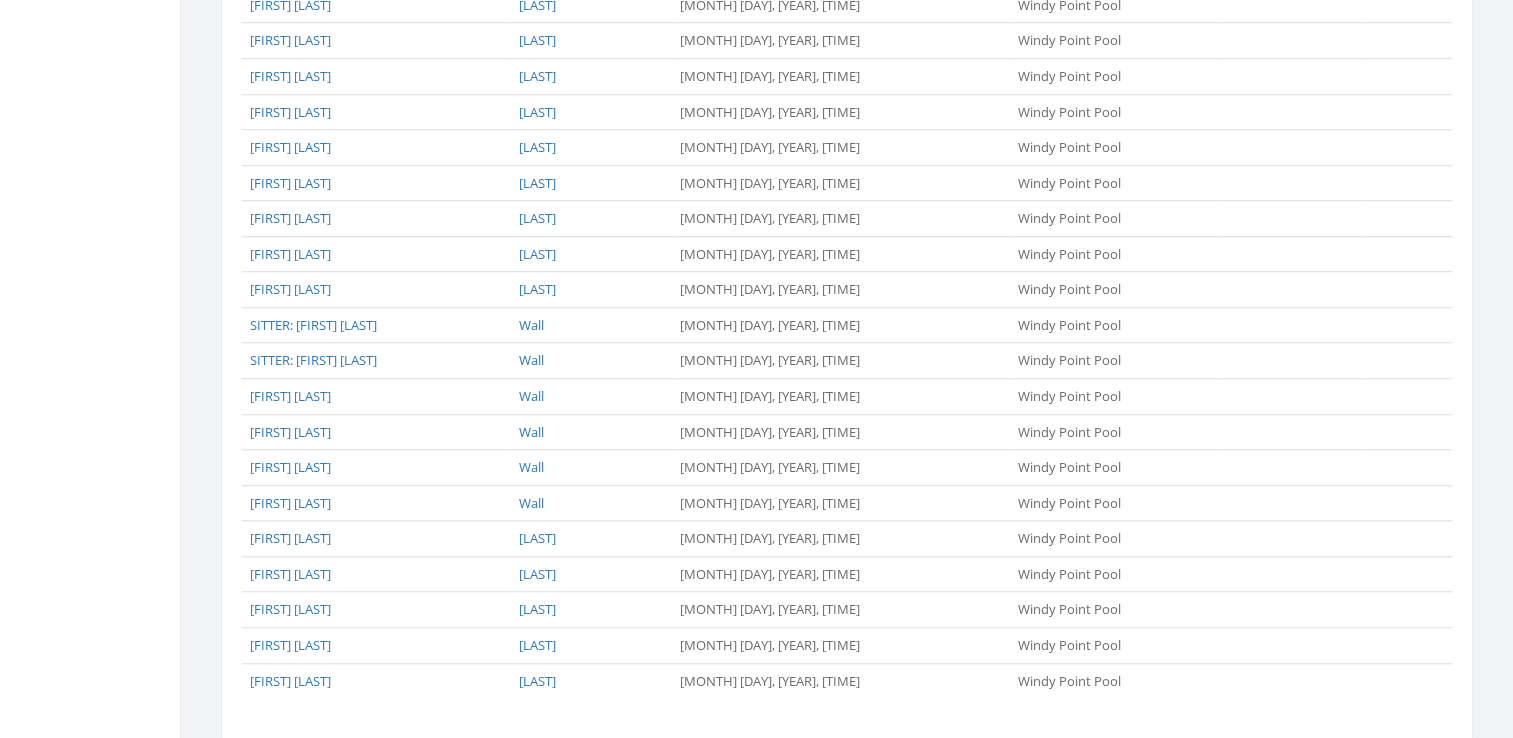 scroll, scrollTop: 1611, scrollLeft: 0, axis: vertical 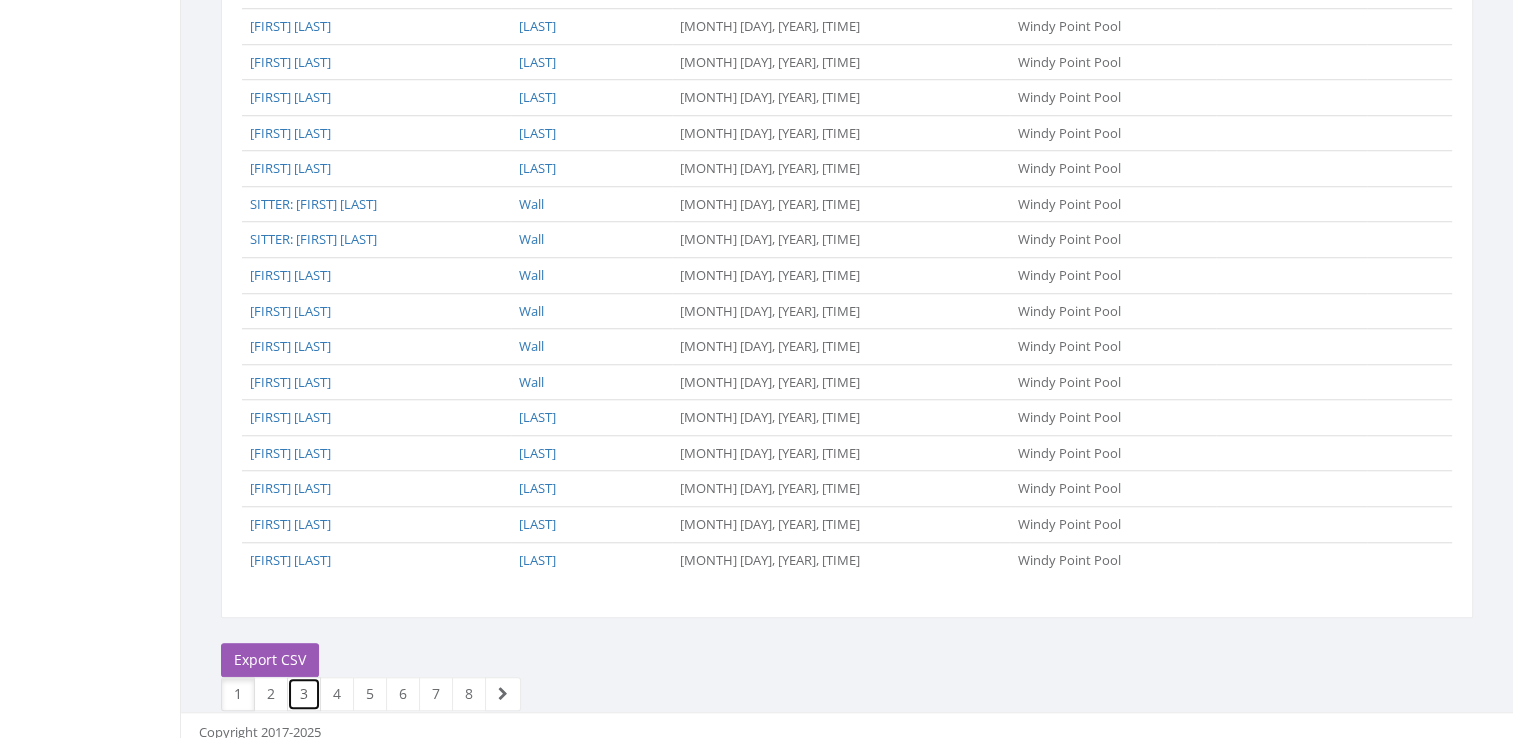 click on "3" at bounding box center [304, 694] 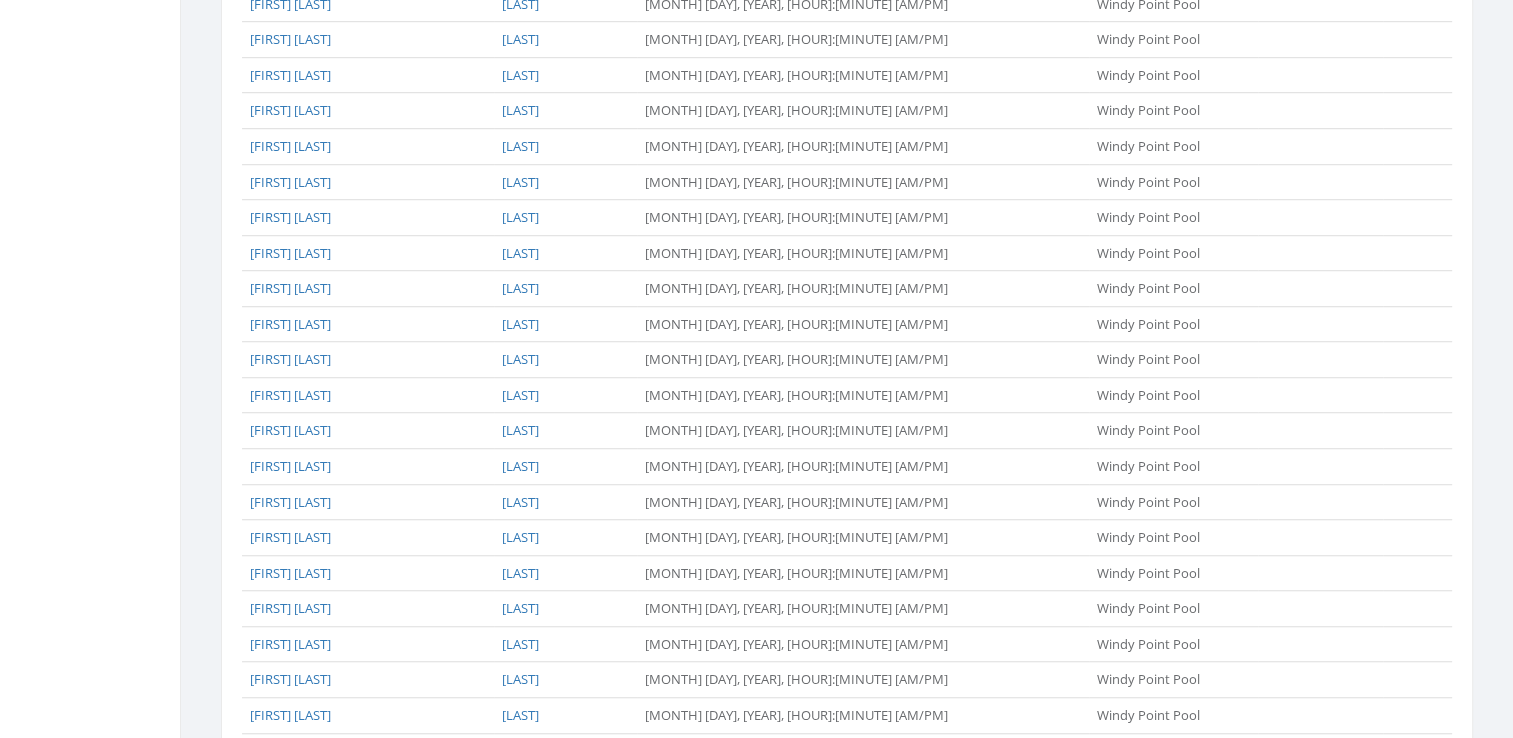 scroll, scrollTop: 1611, scrollLeft: 0, axis: vertical 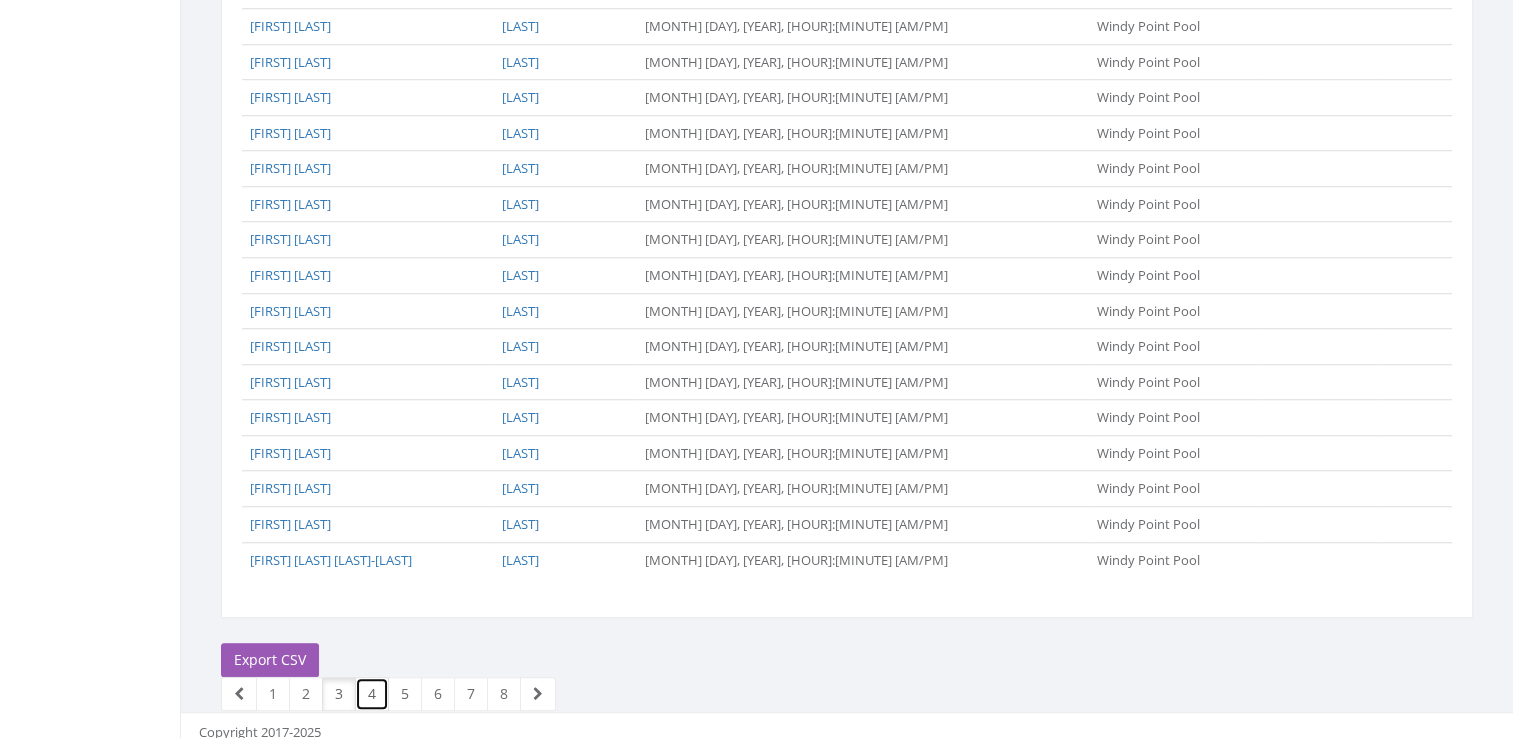 click on "4" at bounding box center [372, 694] 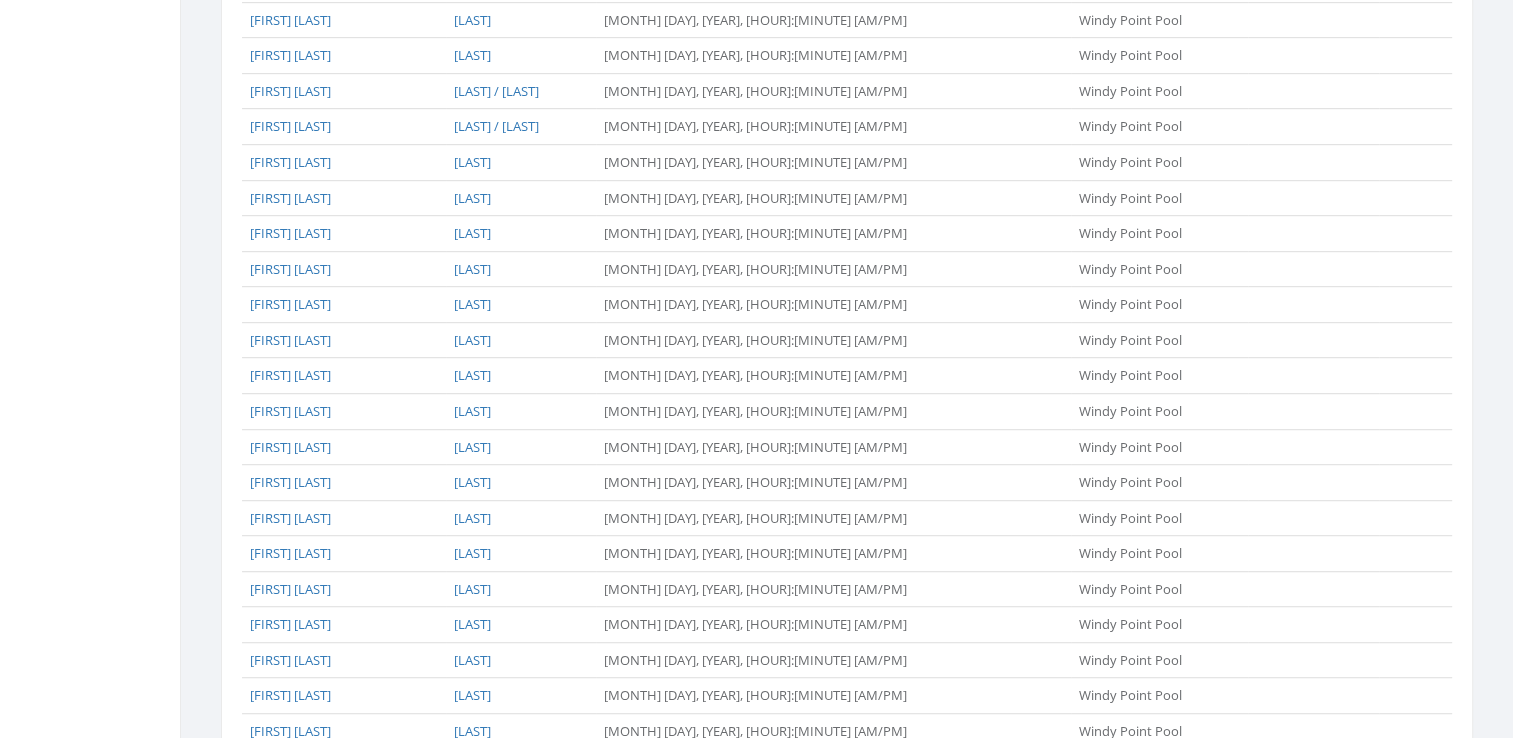 scroll, scrollTop: 0, scrollLeft: 0, axis: both 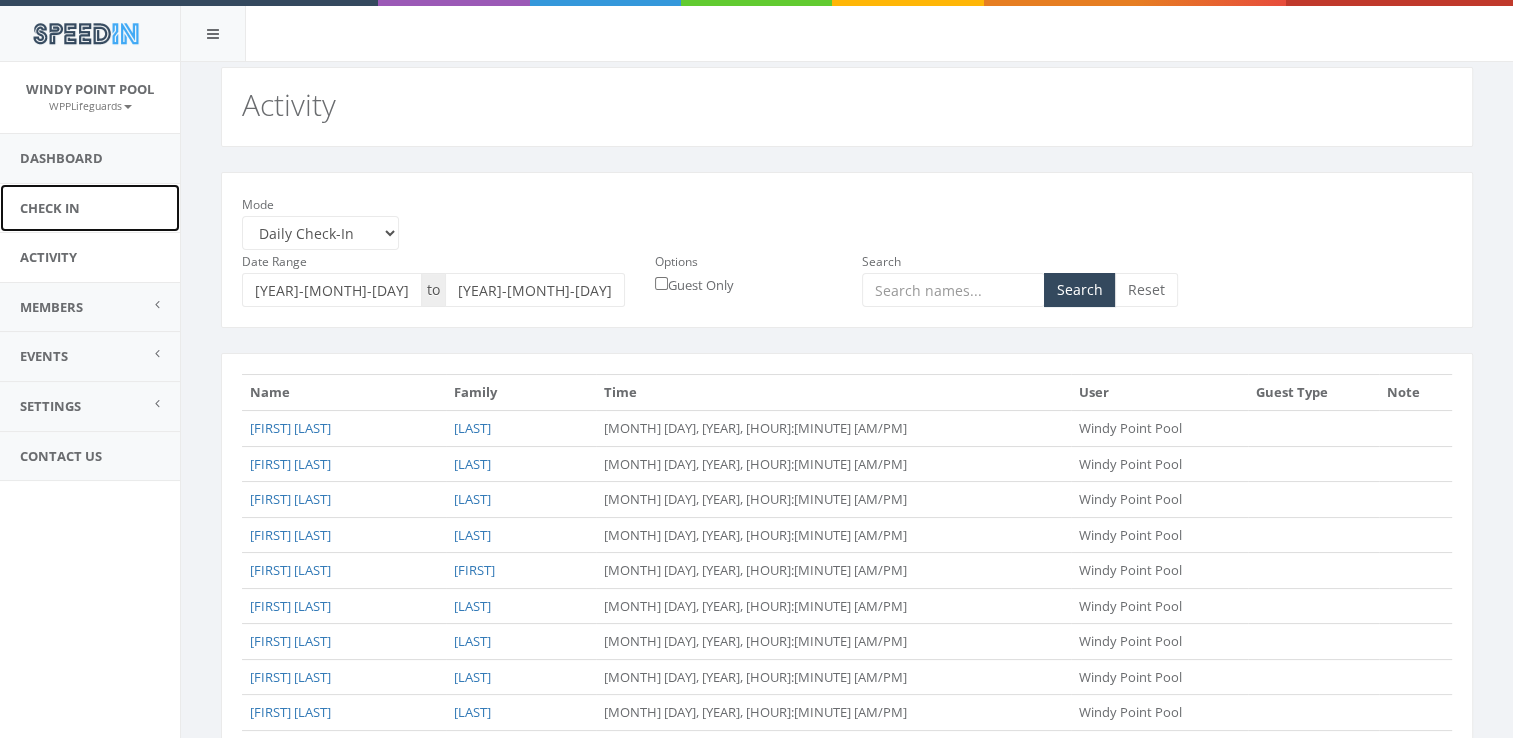 click on "Check In" at bounding box center [90, 208] 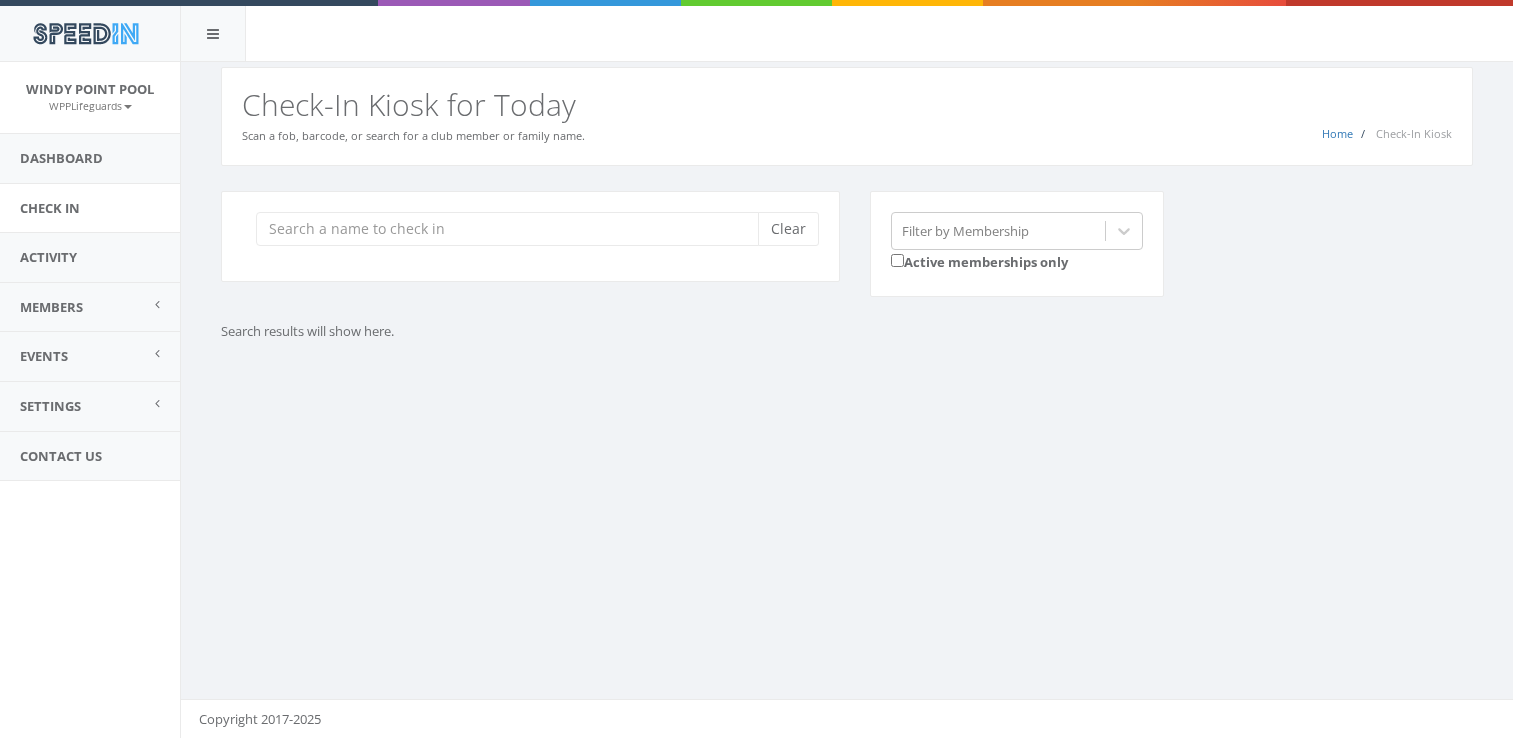 scroll, scrollTop: 0, scrollLeft: 0, axis: both 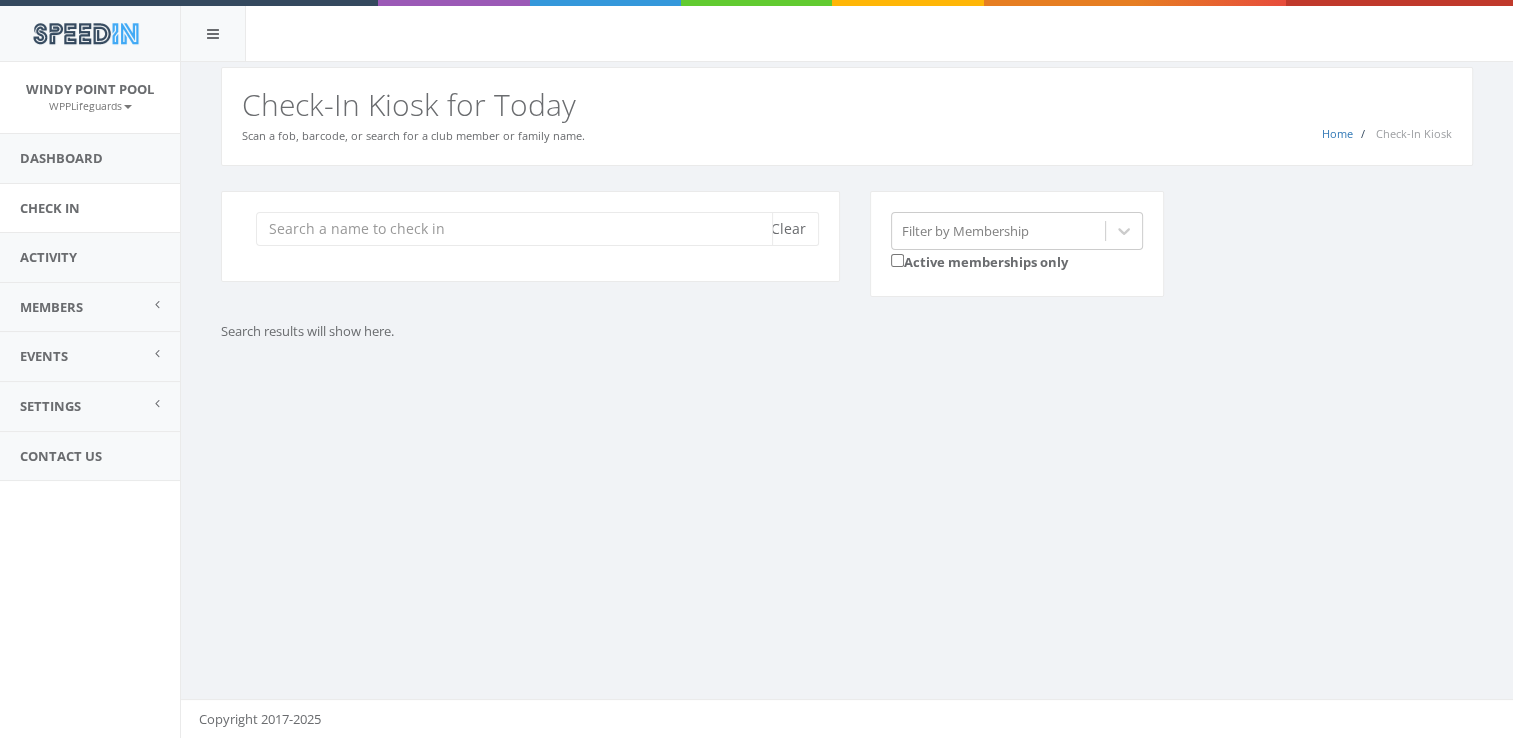 click at bounding box center (514, 229) 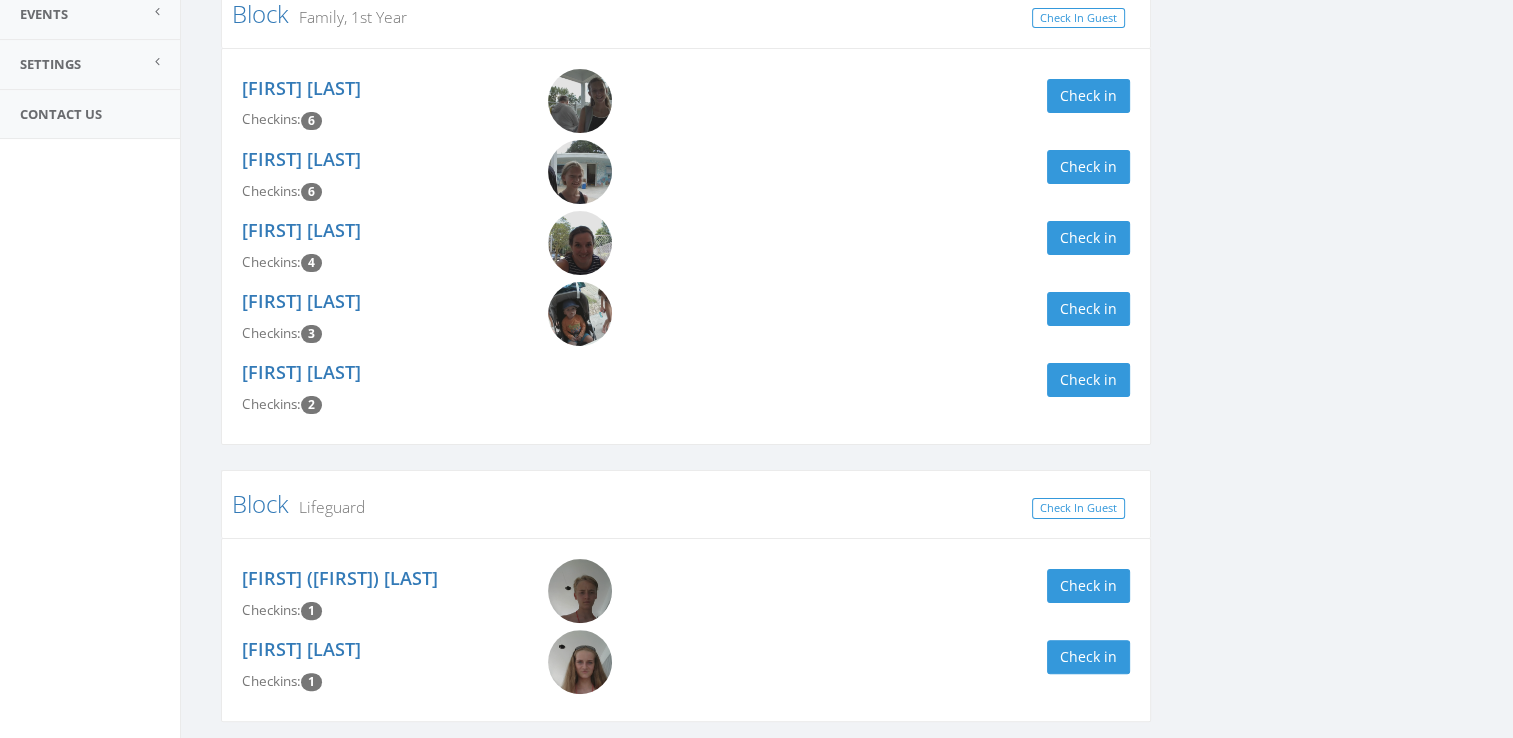 scroll, scrollTop: 414, scrollLeft: 0, axis: vertical 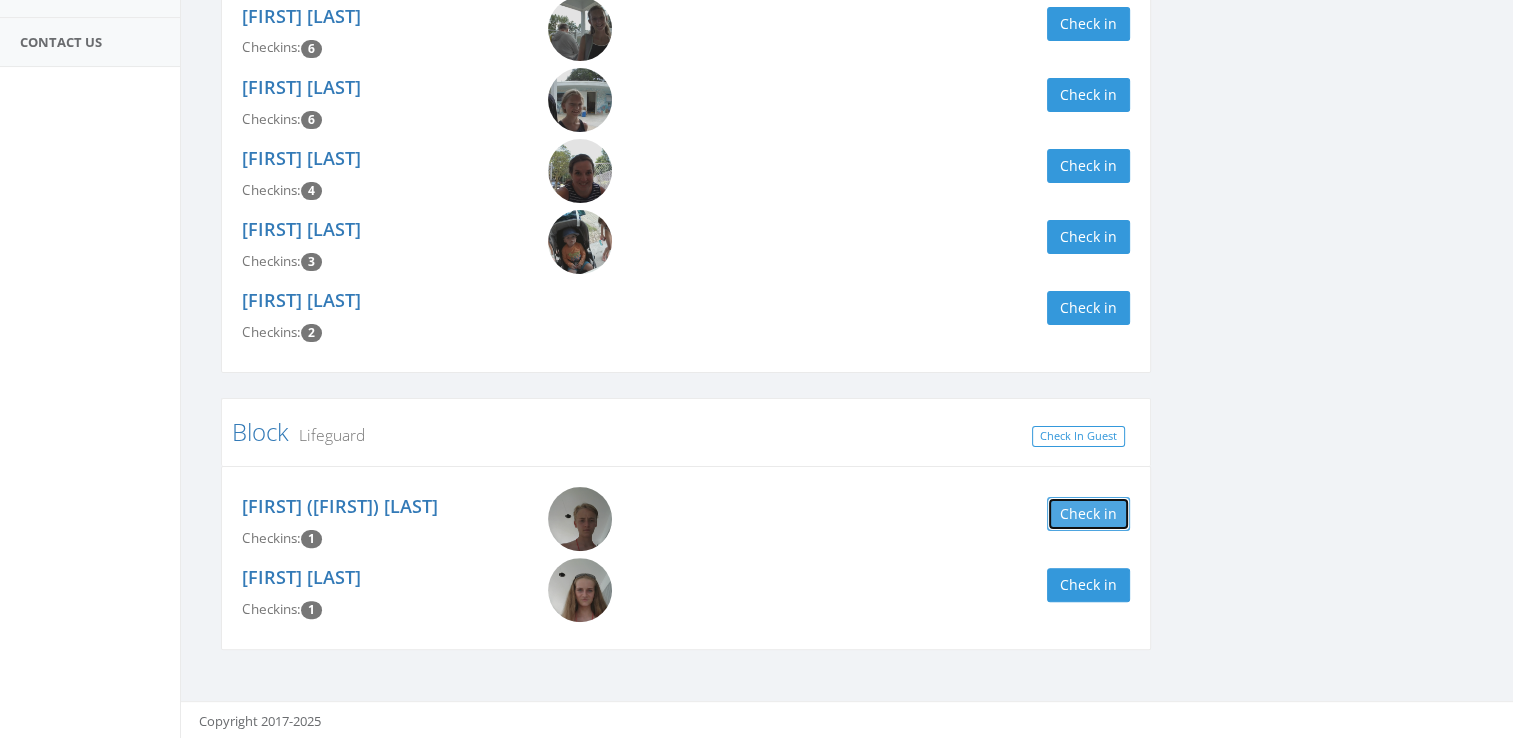 click on "Check in" at bounding box center (1088, 514) 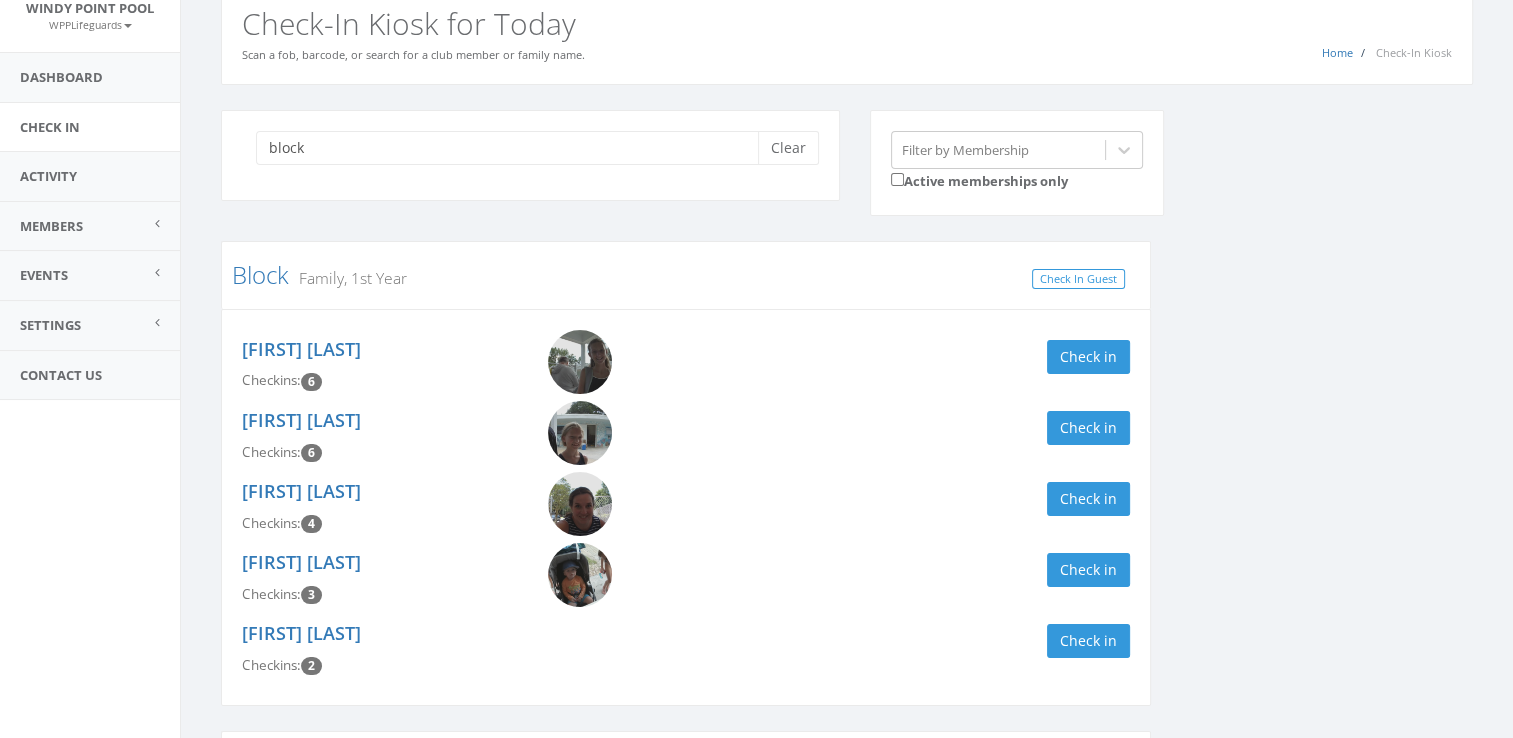 scroll, scrollTop: 20, scrollLeft: 0, axis: vertical 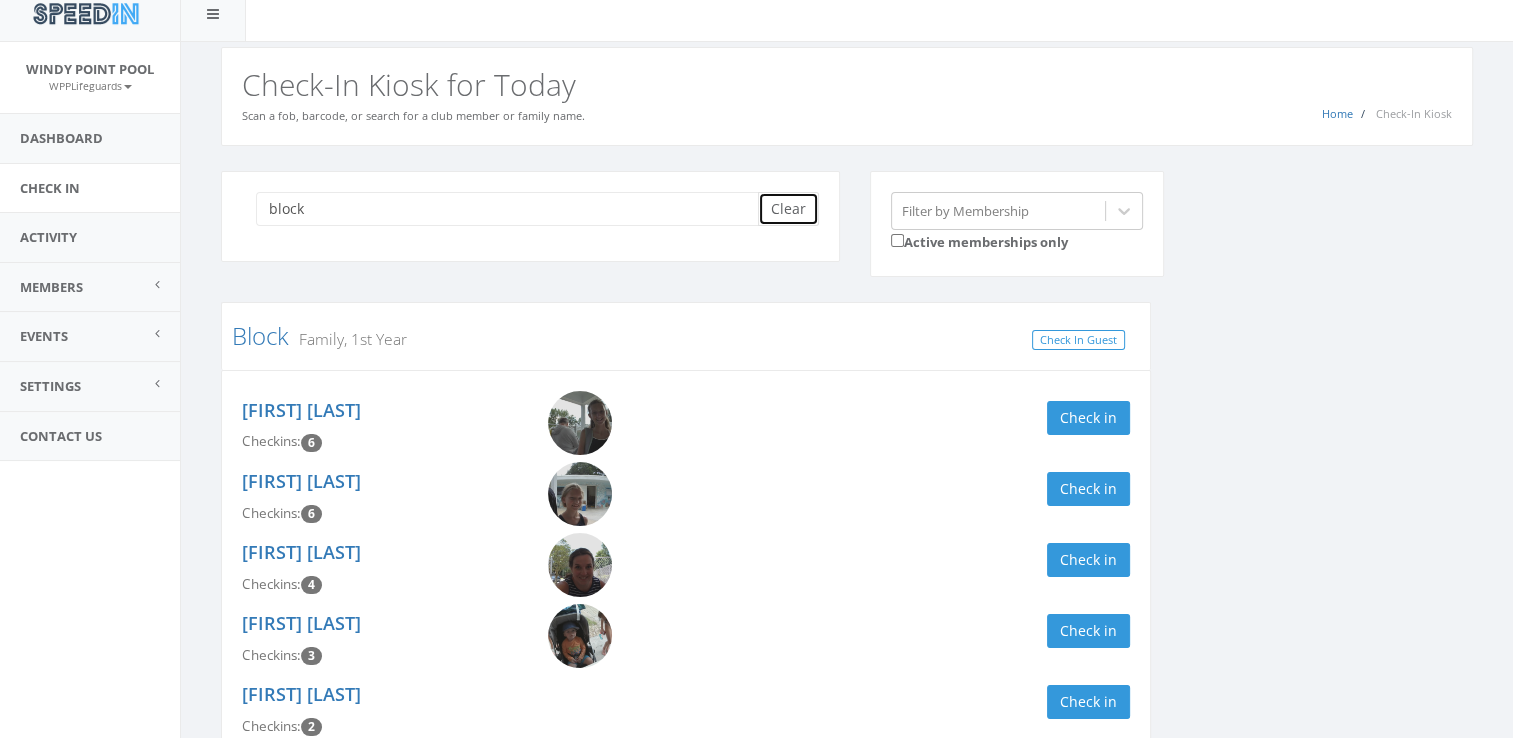 click on "Clear" at bounding box center (788, 209) 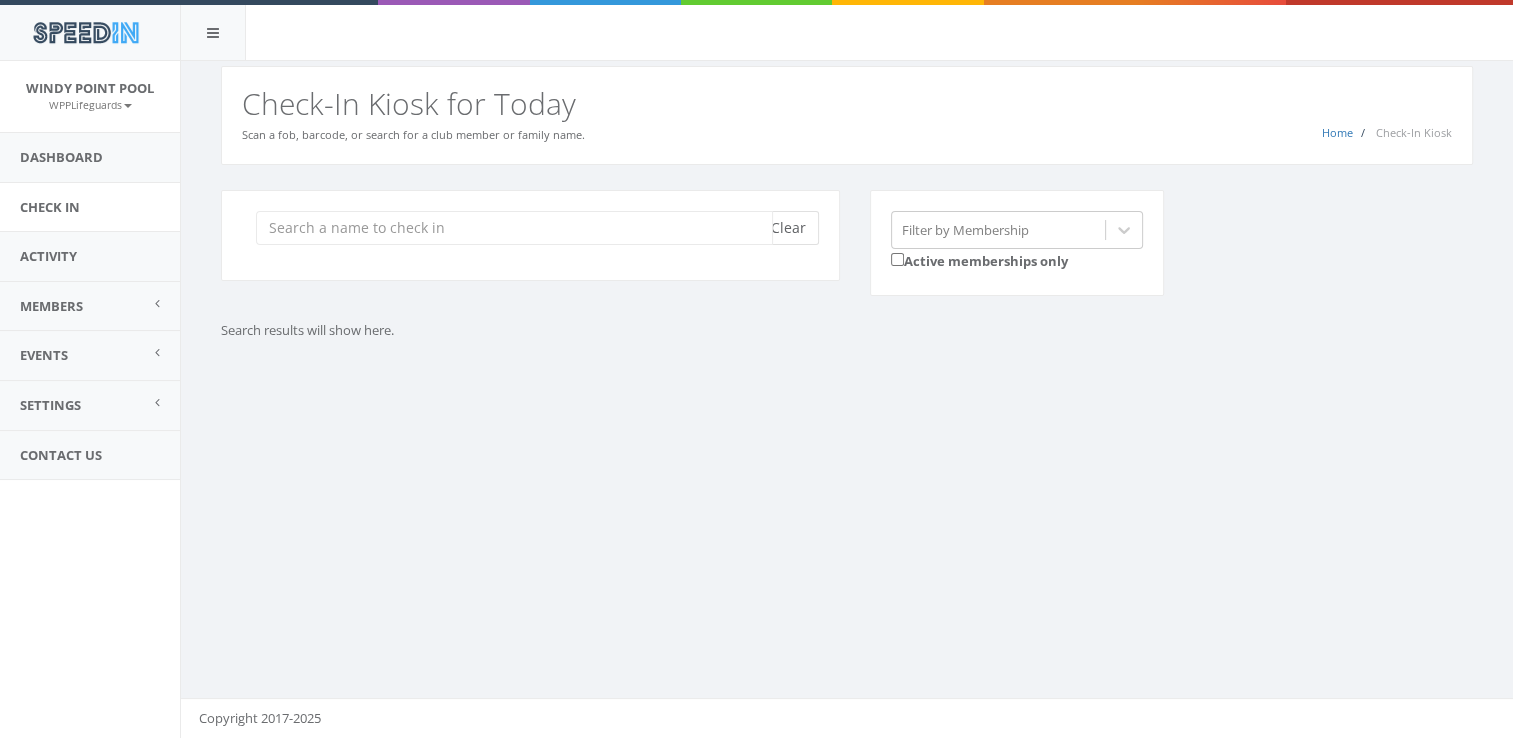 scroll, scrollTop: 0, scrollLeft: 0, axis: both 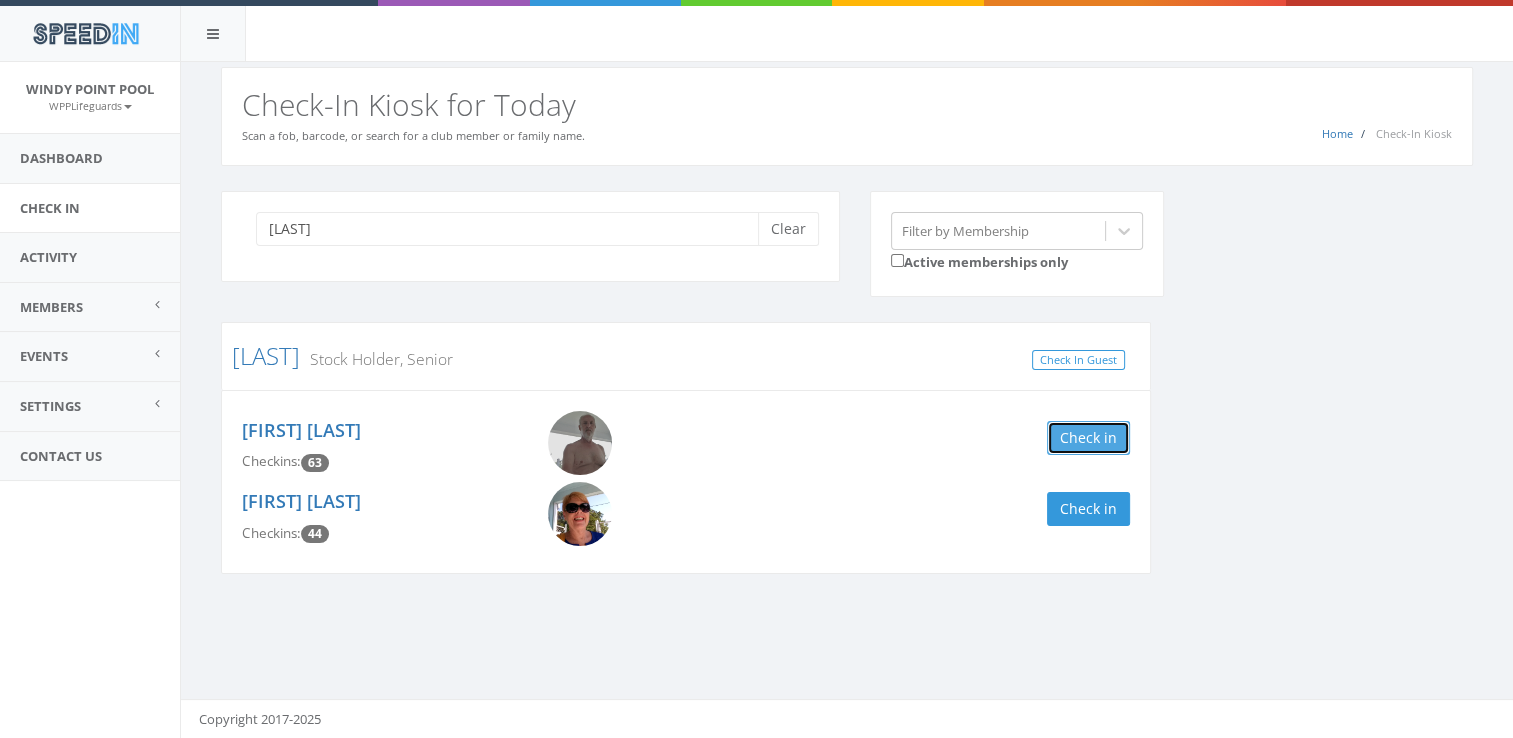 click on "Check in" at bounding box center [1088, 438] 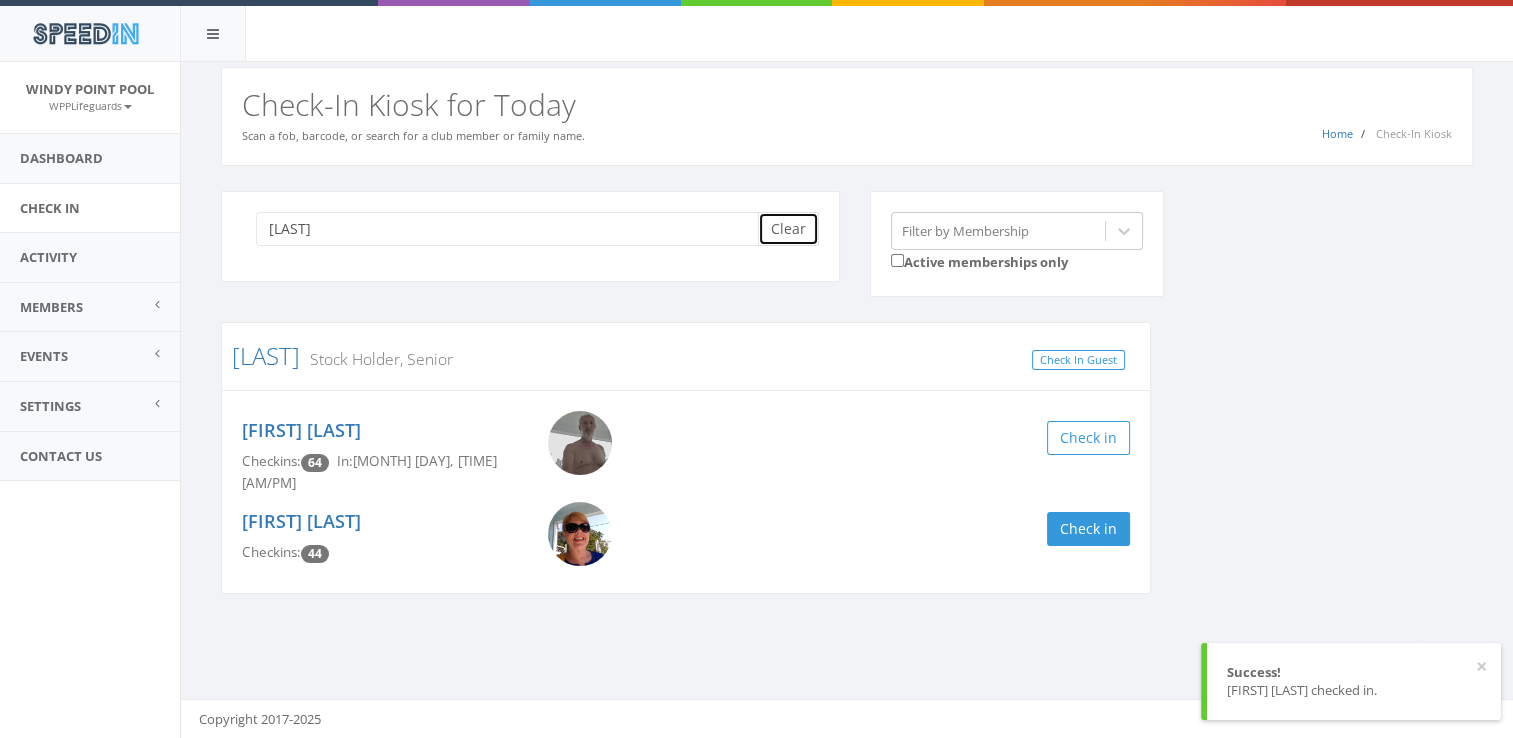 click on "Clear" at bounding box center [788, 229] 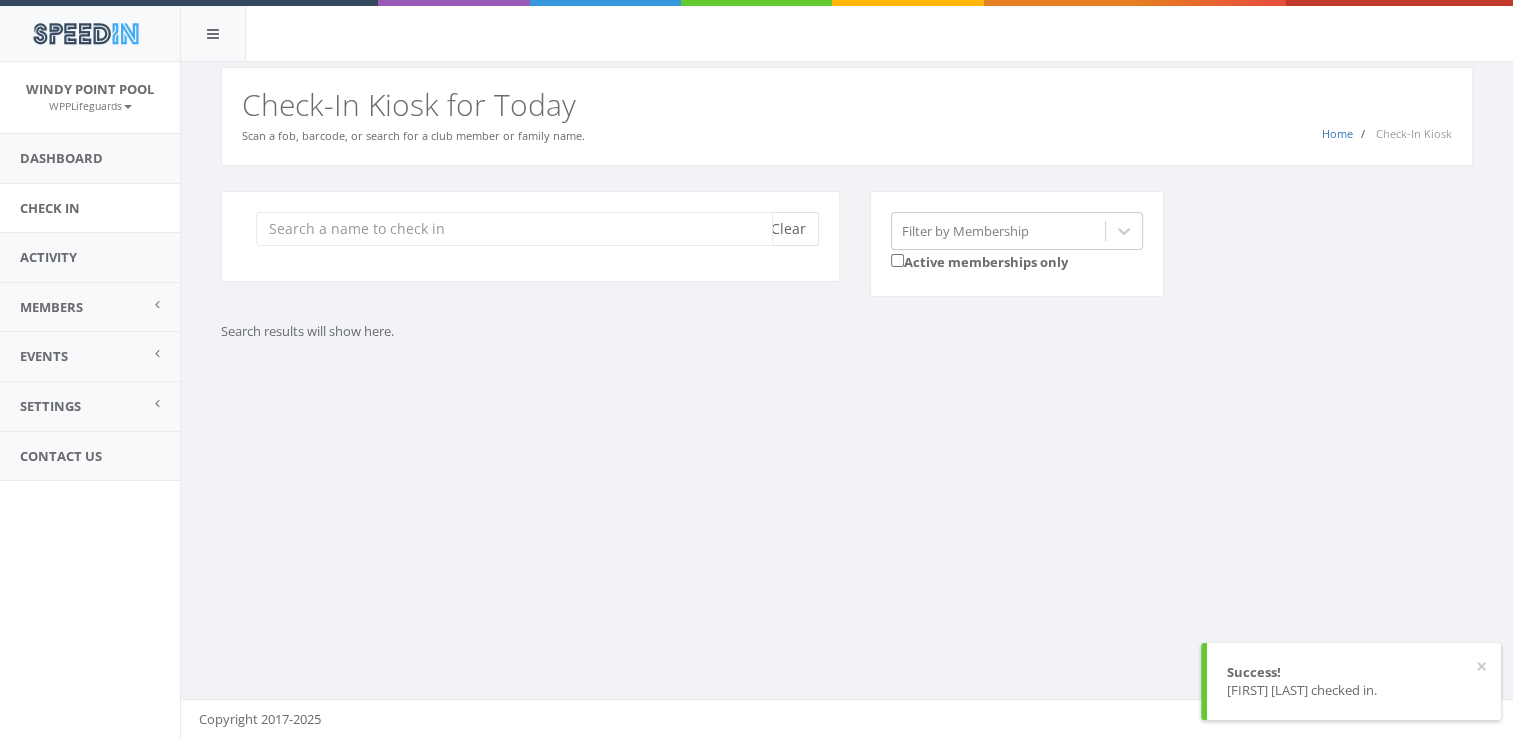 scroll, scrollTop: 0, scrollLeft: 0, axis: both 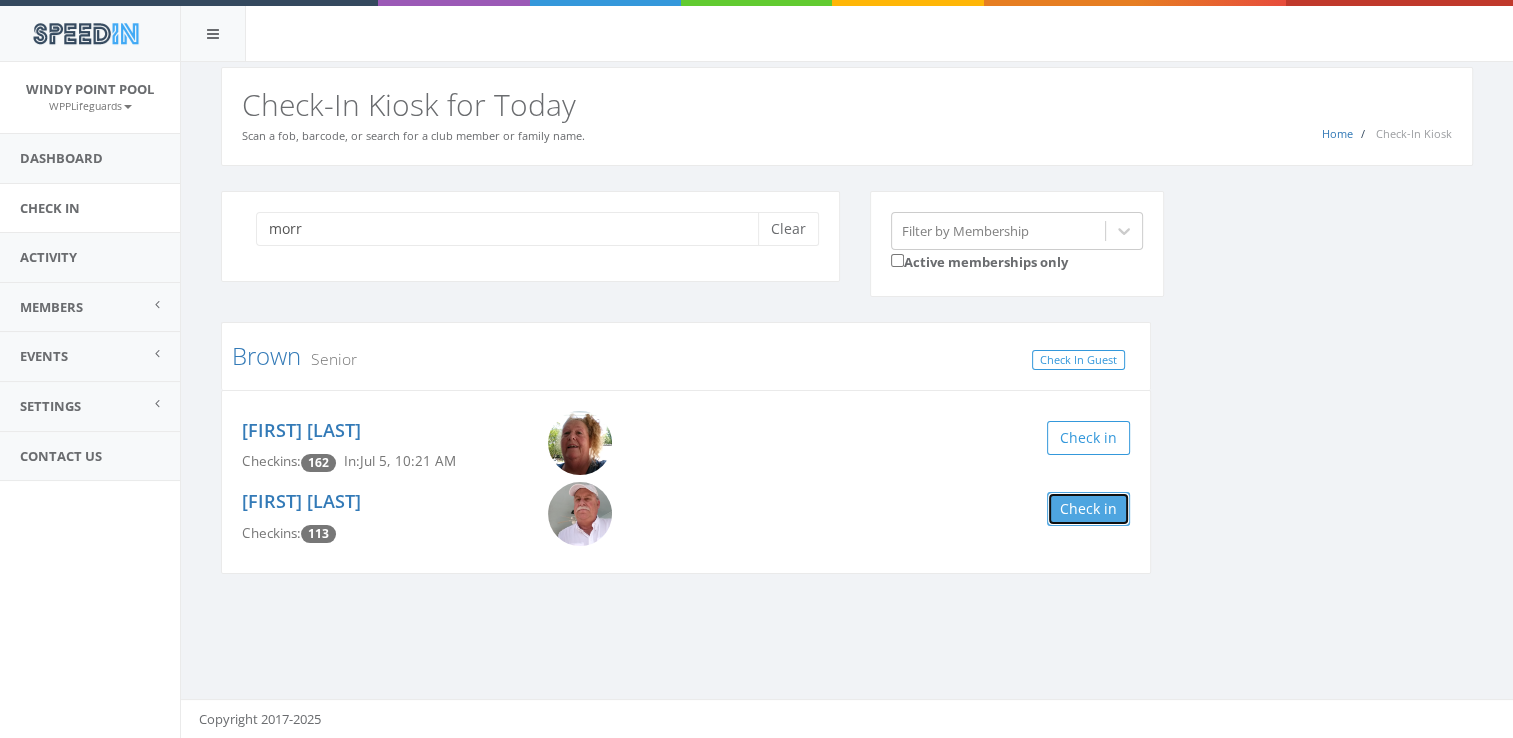 click on "Check in" at bounding box center (1088, 509) 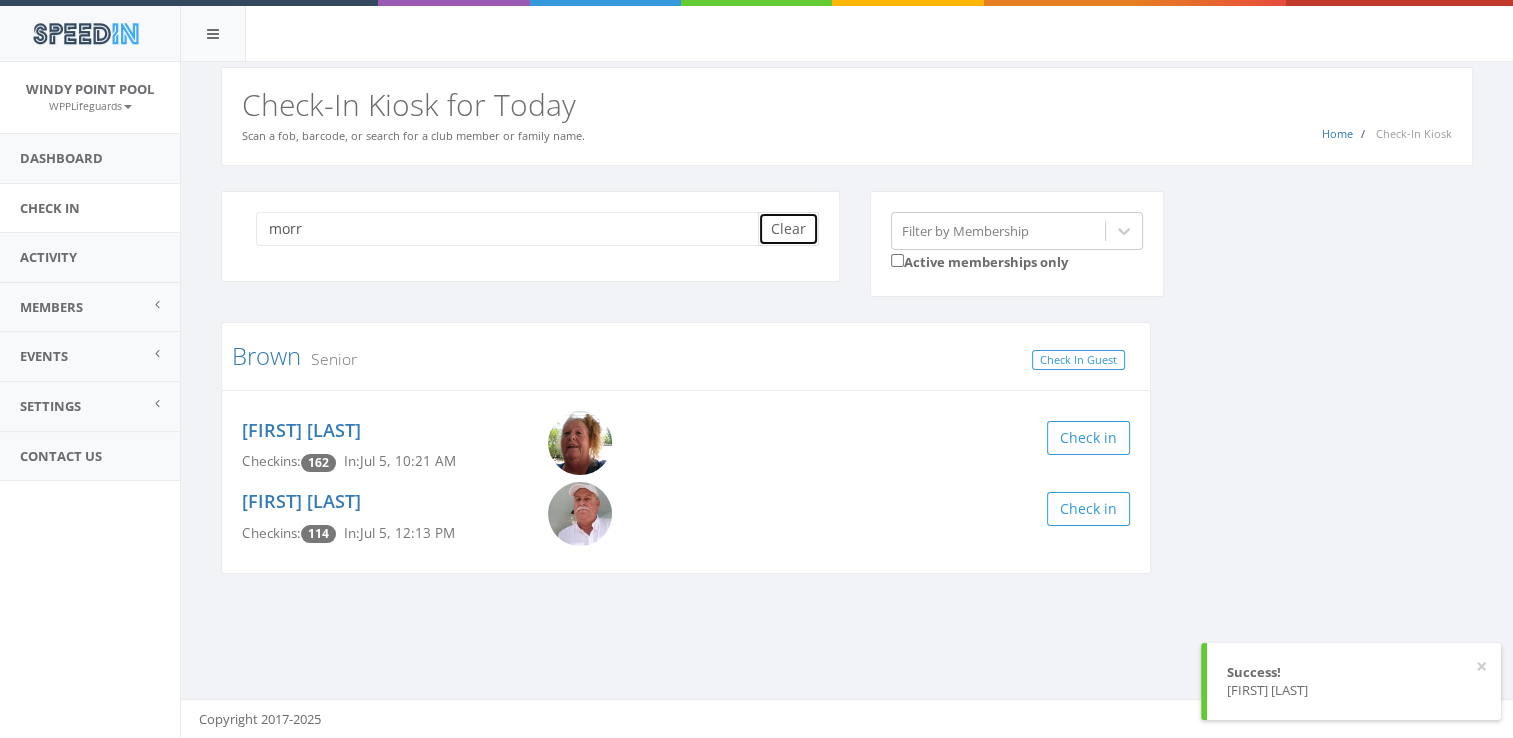 click on "Clear" at bounding box center [788, 229] 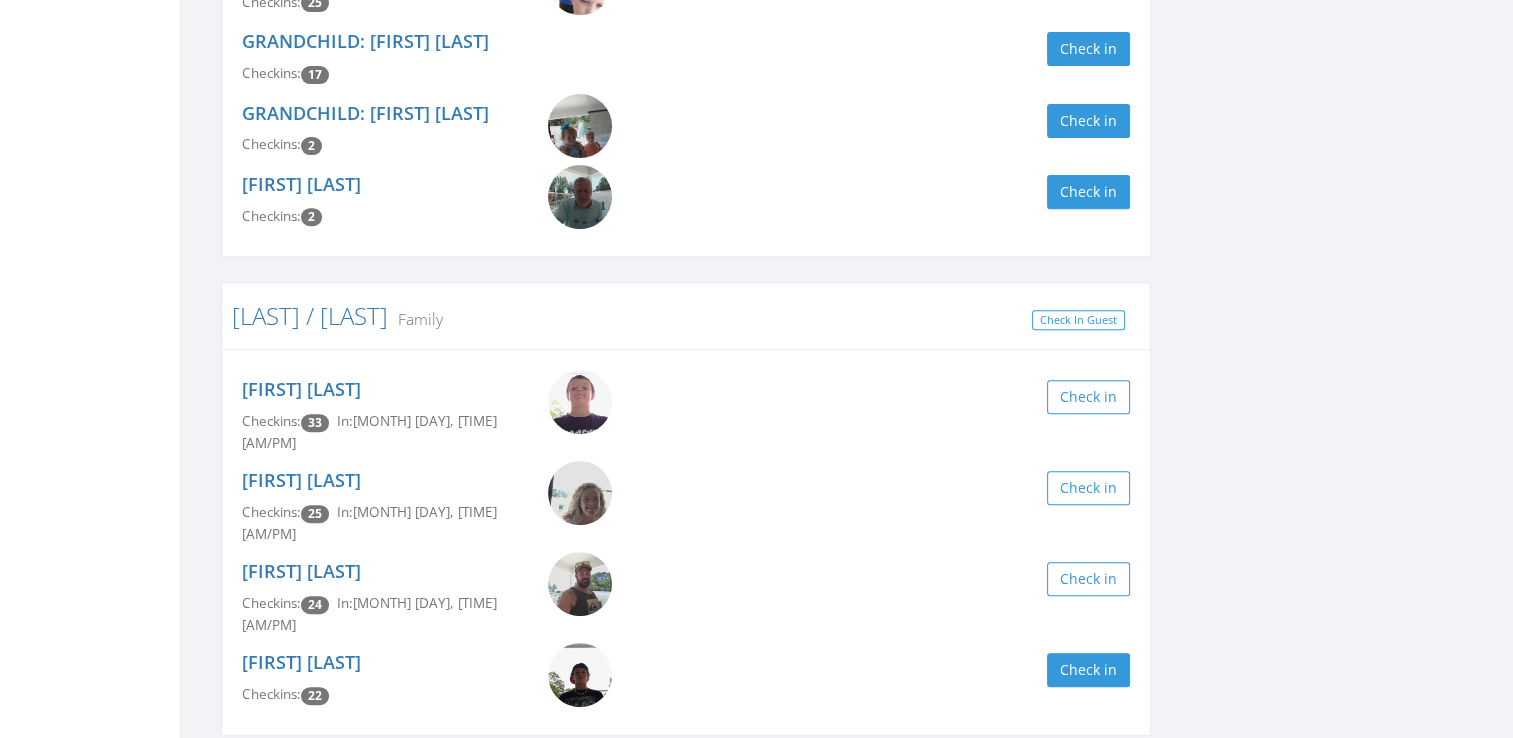 scroll, scrollTop: 770, scrollLeft: 0, axis: vertical 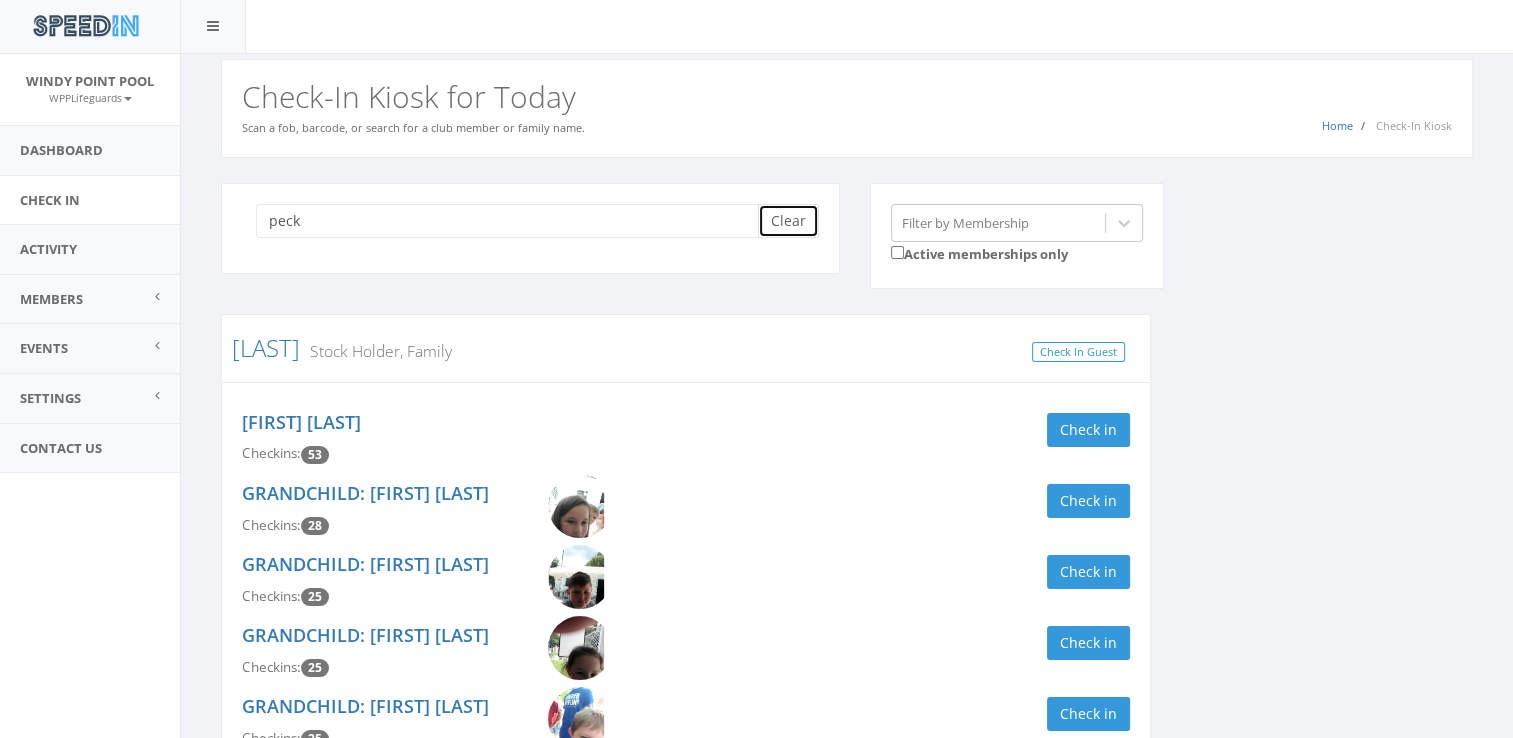 click on "Clear" at bounding box center [788, 221] 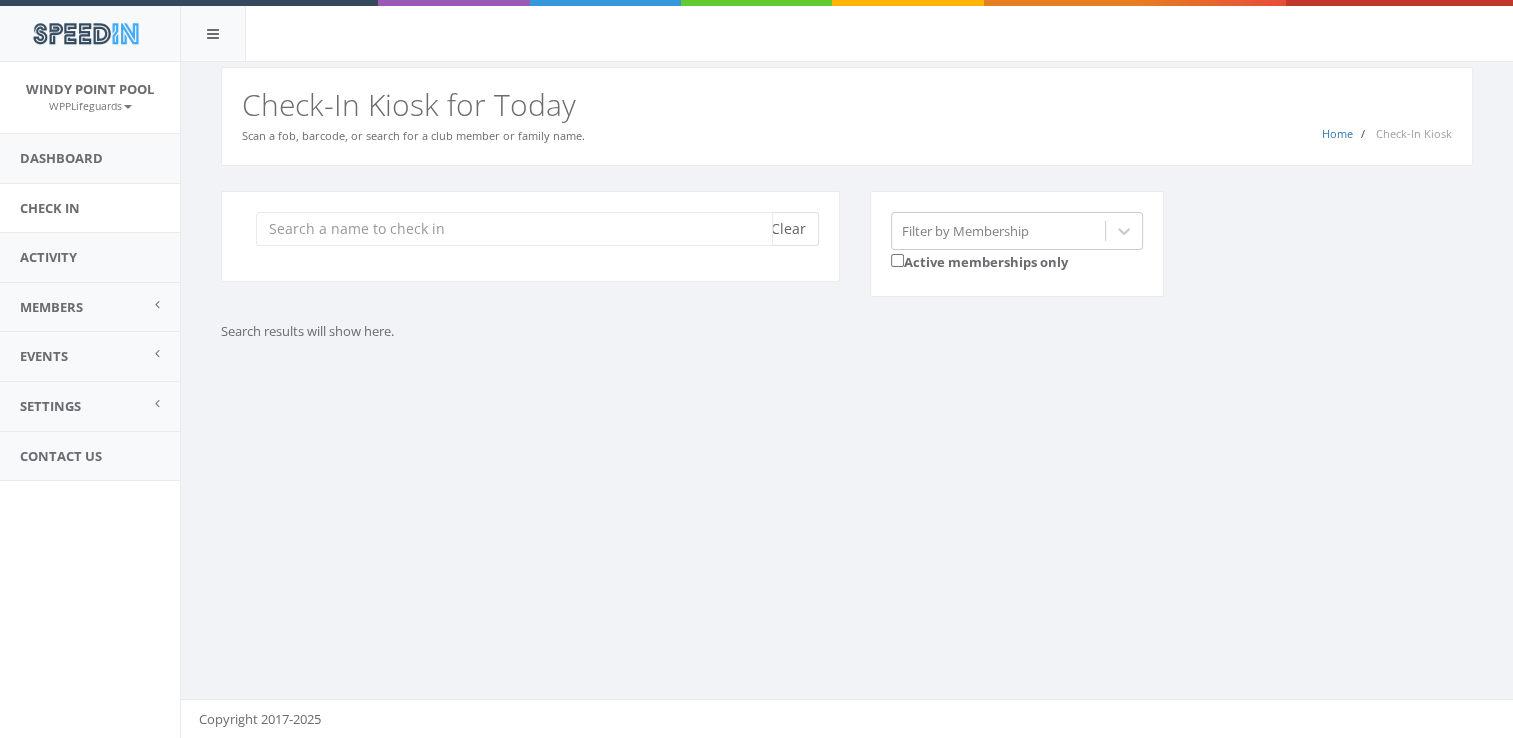 scroll, scrollTop: 0, scrollLeft: 0, axis: both 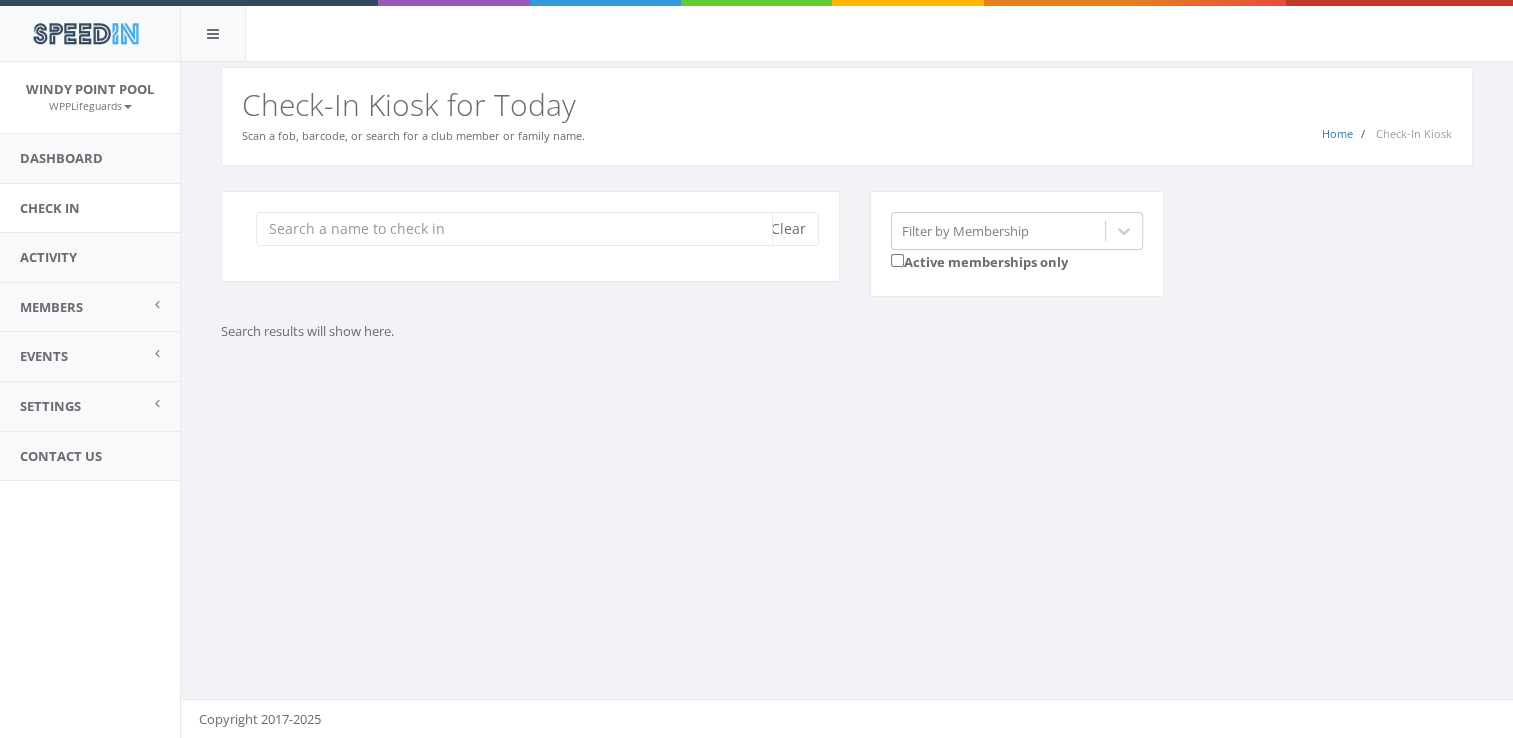 click at bounding box center [514, 229] 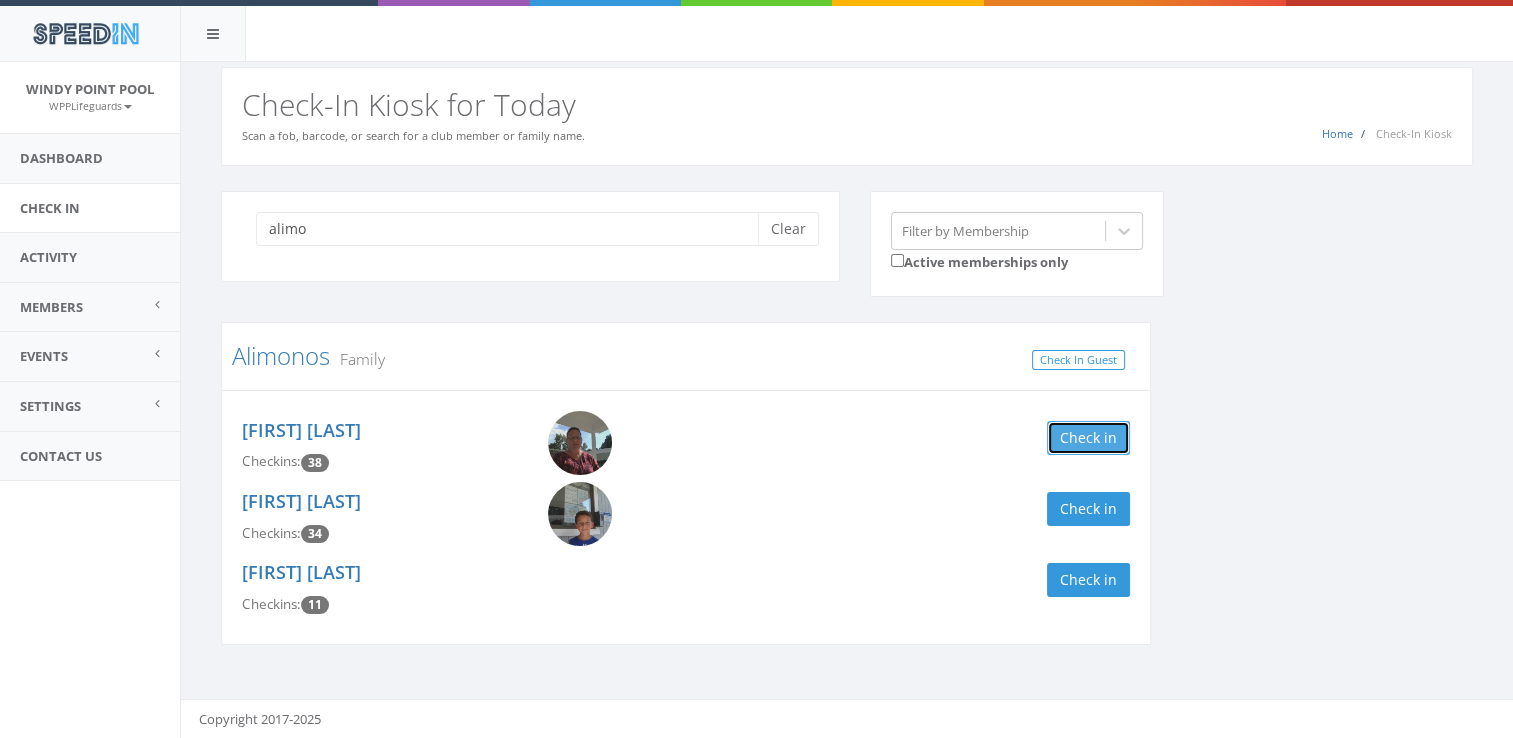 click on "Check in" at bounding box center [1088, 438] 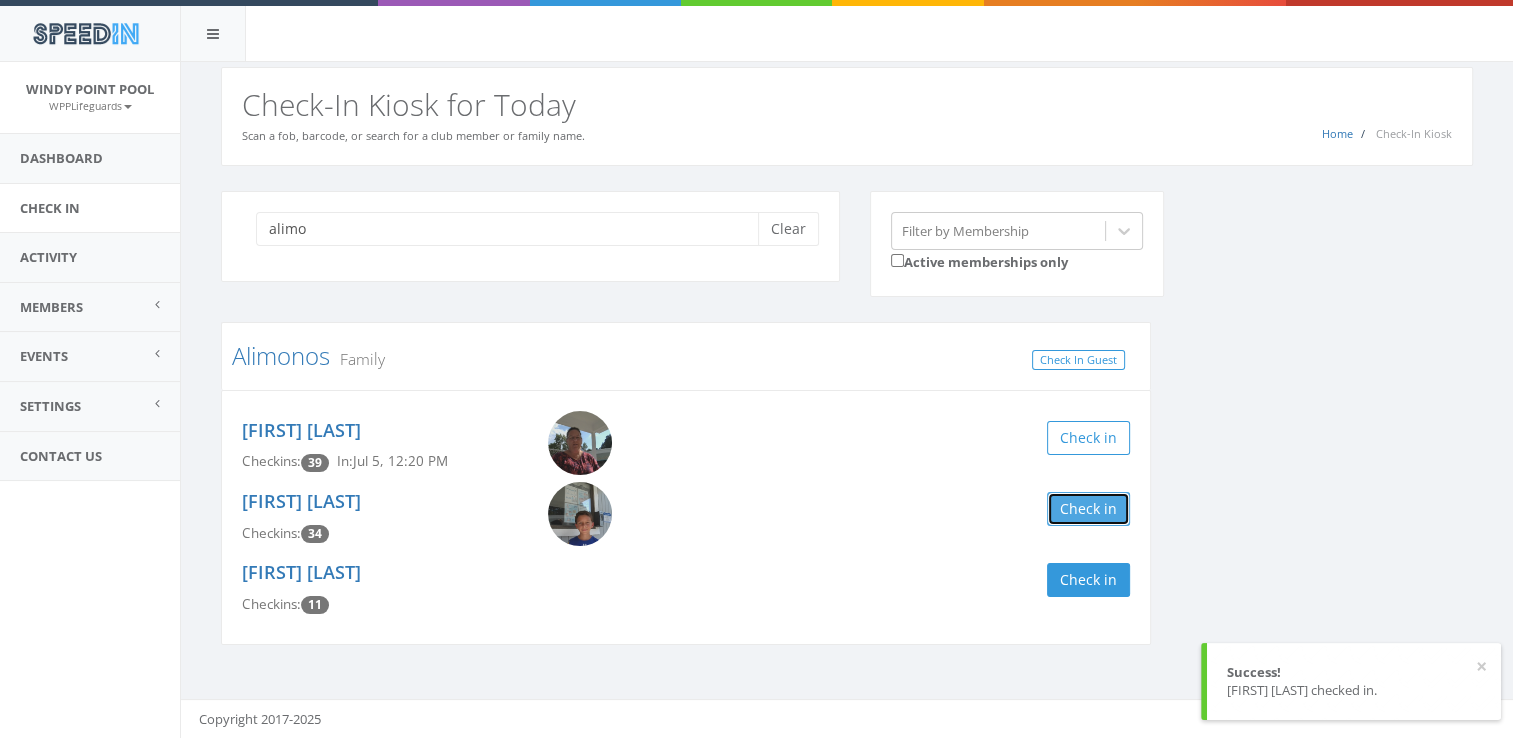 click on "Check in" at bounding box center (1088, 509) 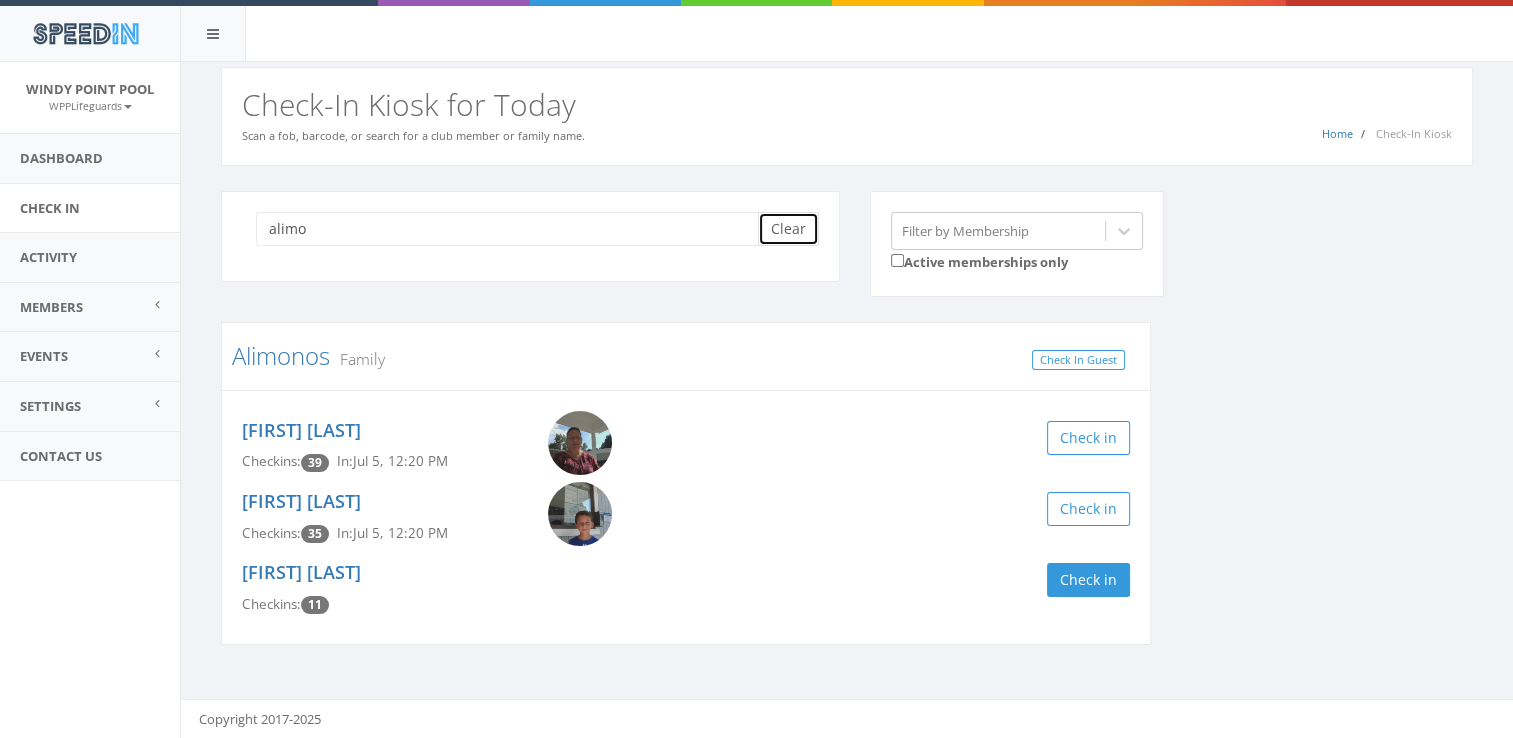 click on "Clear" at bounding box center [788, 229] 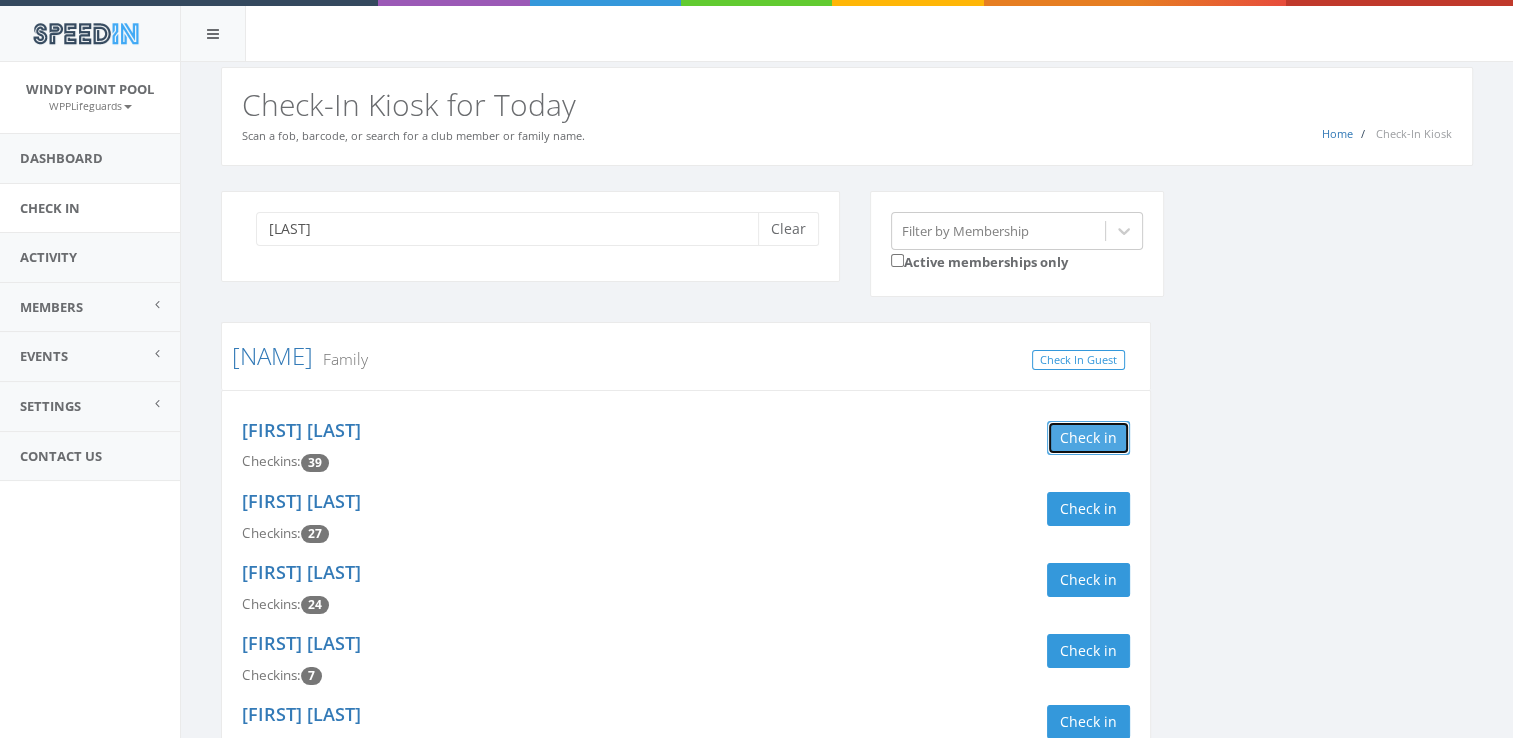 click on "Check in" at bounding box center [1088, 438] 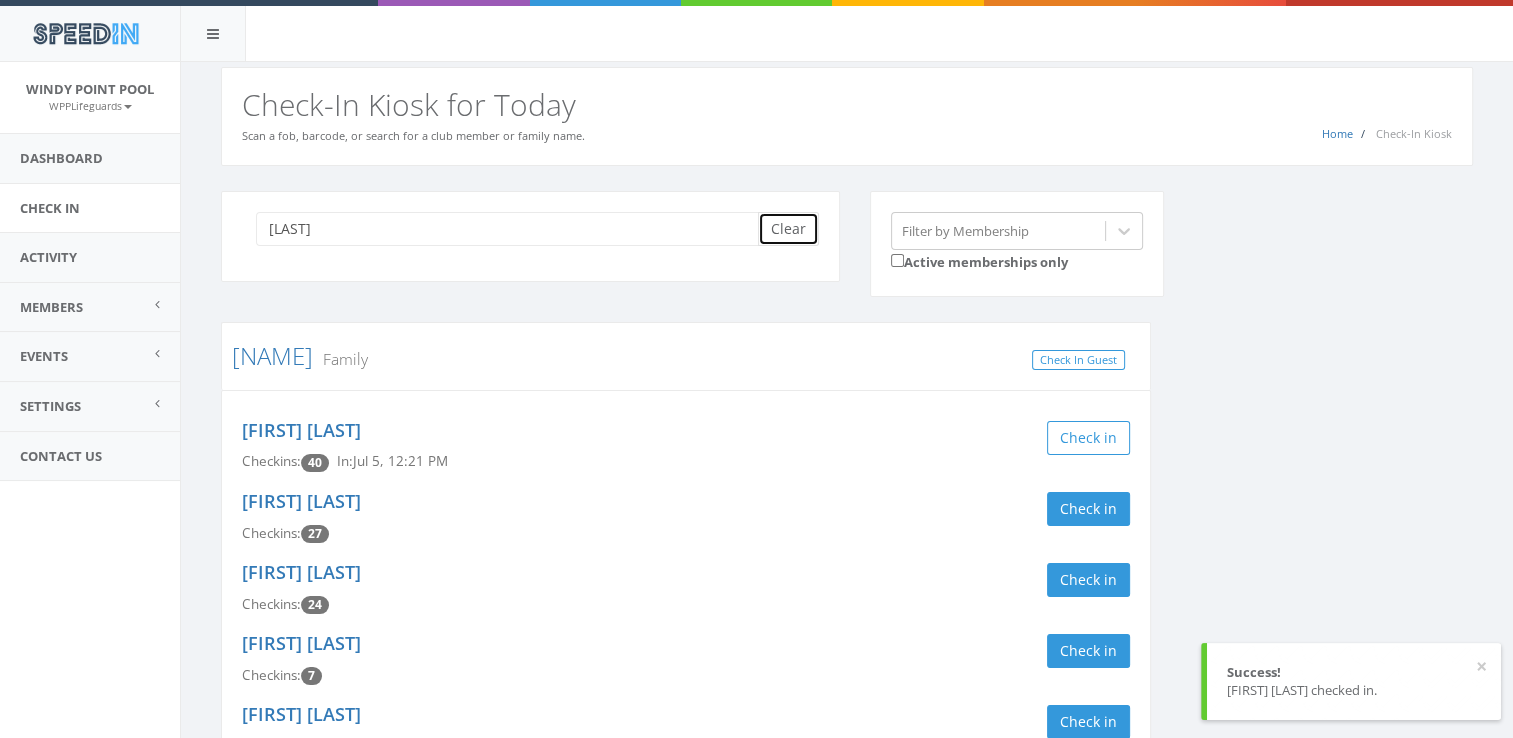 click on "Clear" at bounding box center (788, 229) 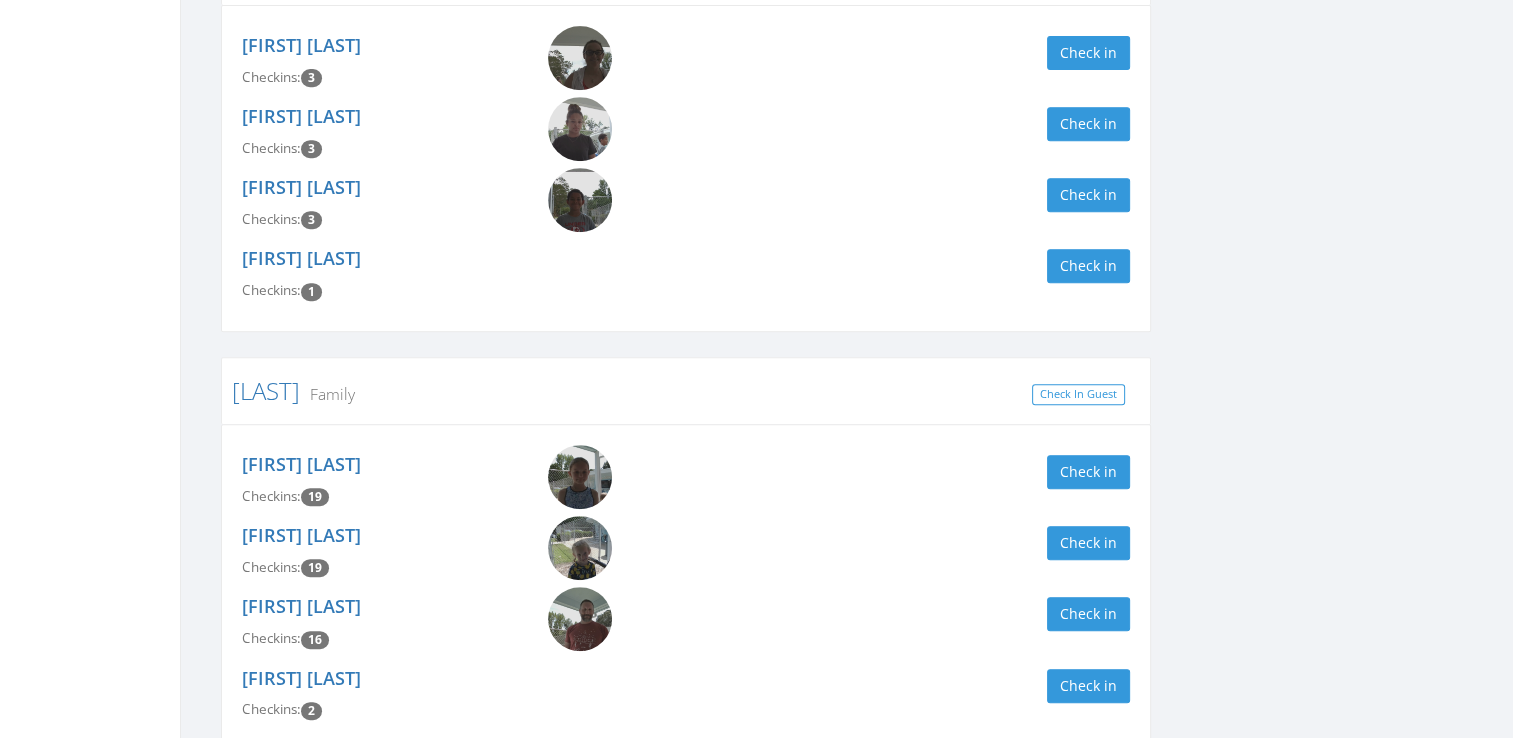 scroll, scrollTop: 995, scrollLeft: 0, axis: vertical 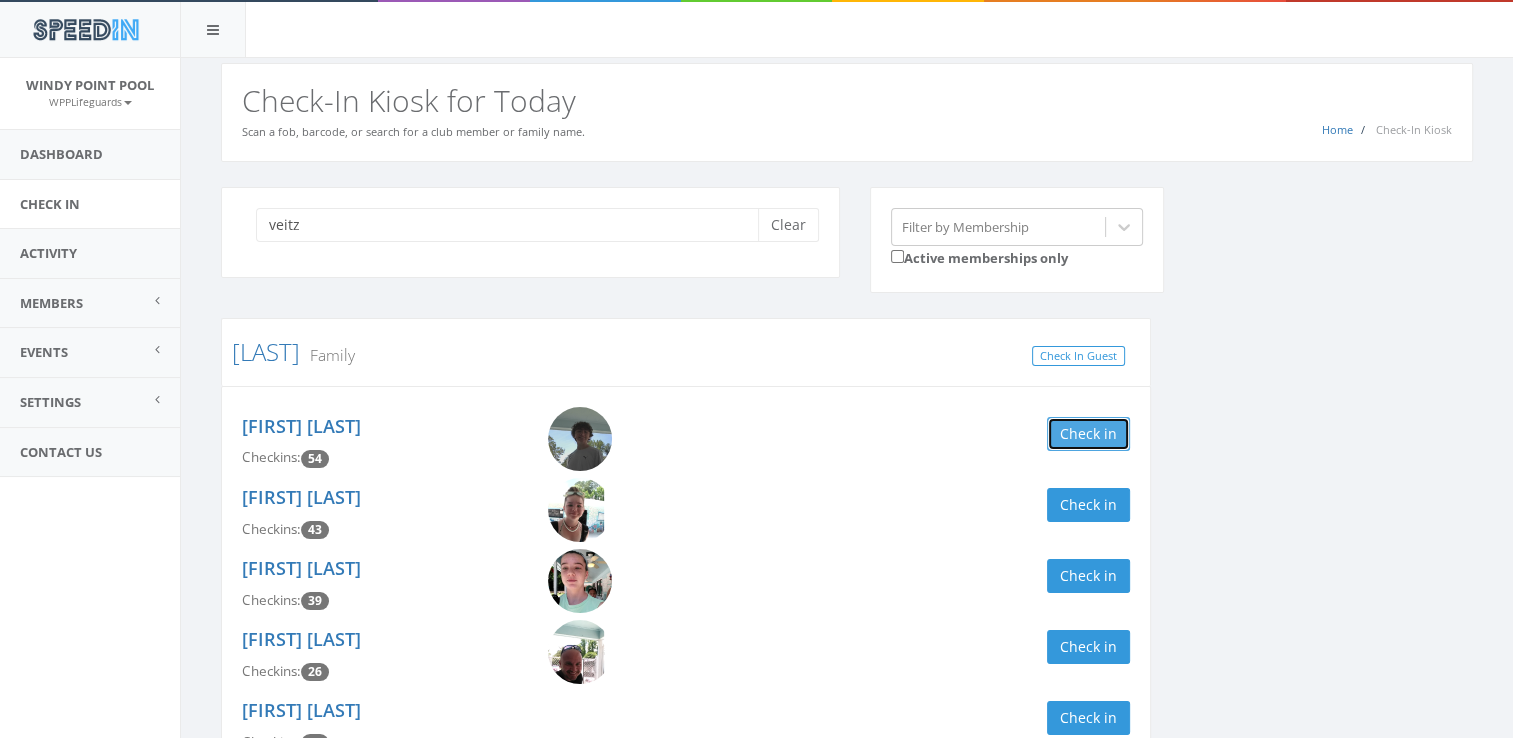 click on "Check in" at bounding box center (1088, 434) 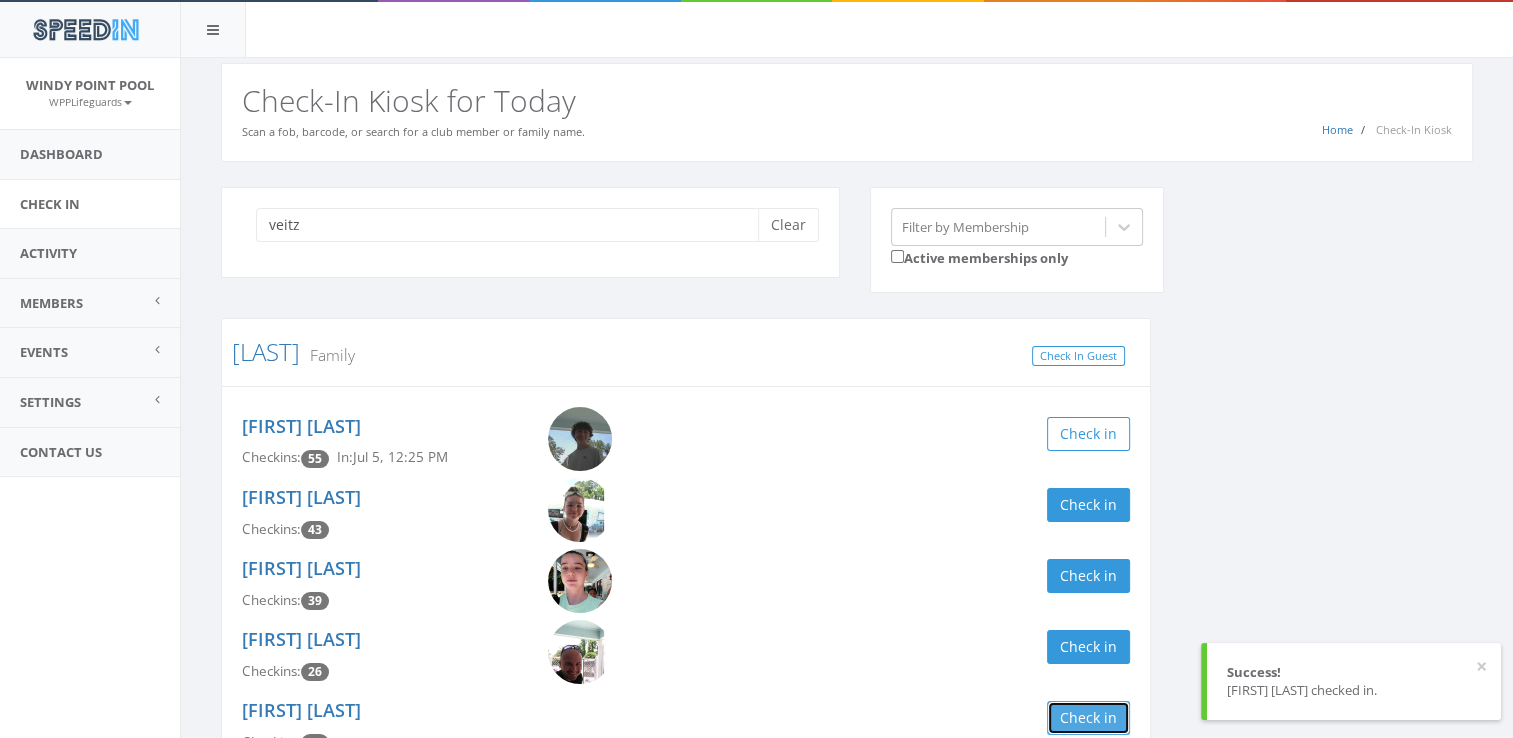 click on "Check in" at bounding box center (1088, 718) 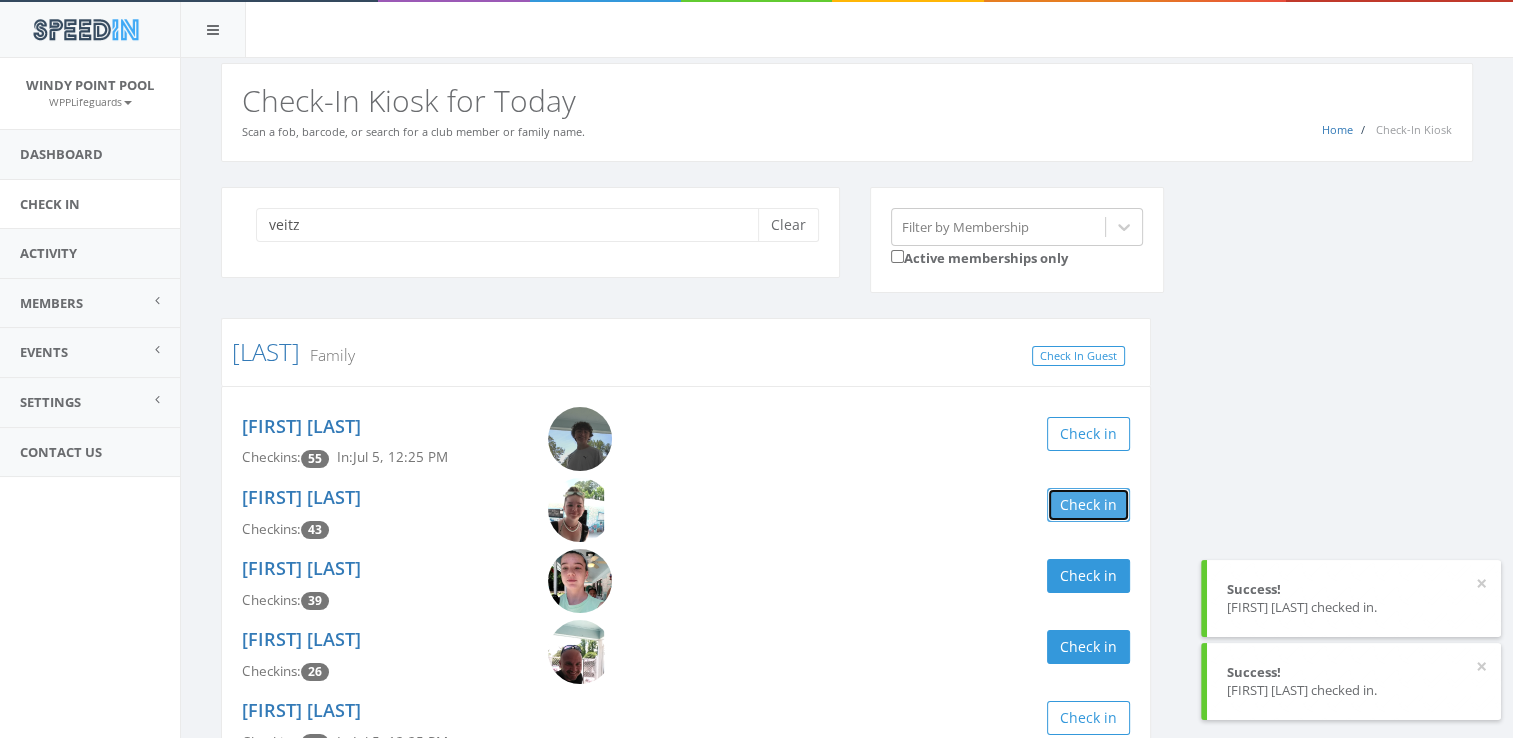 click on "Check in" at bounding box center [1088, 505] 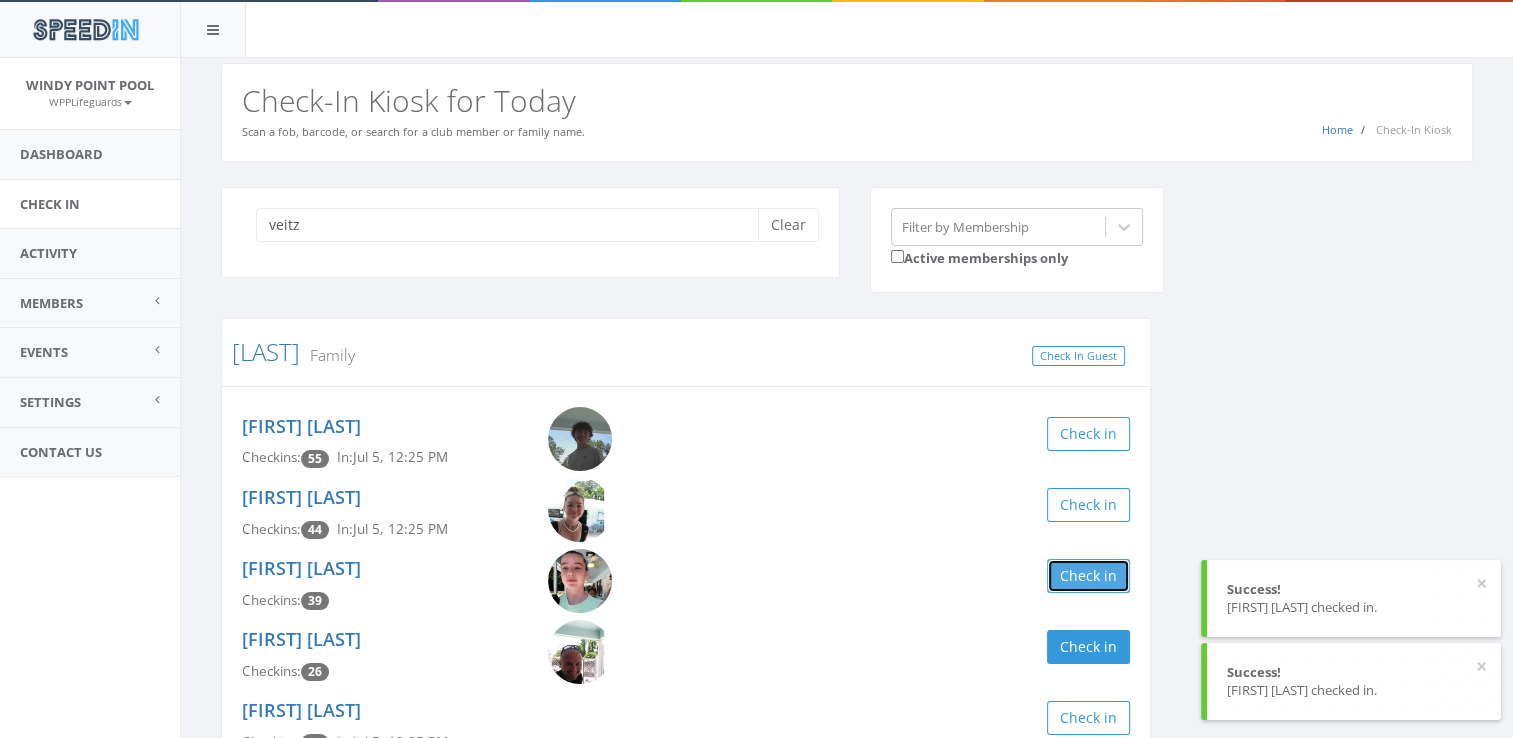 click on "Check in" at bounding box center [1088, 576] 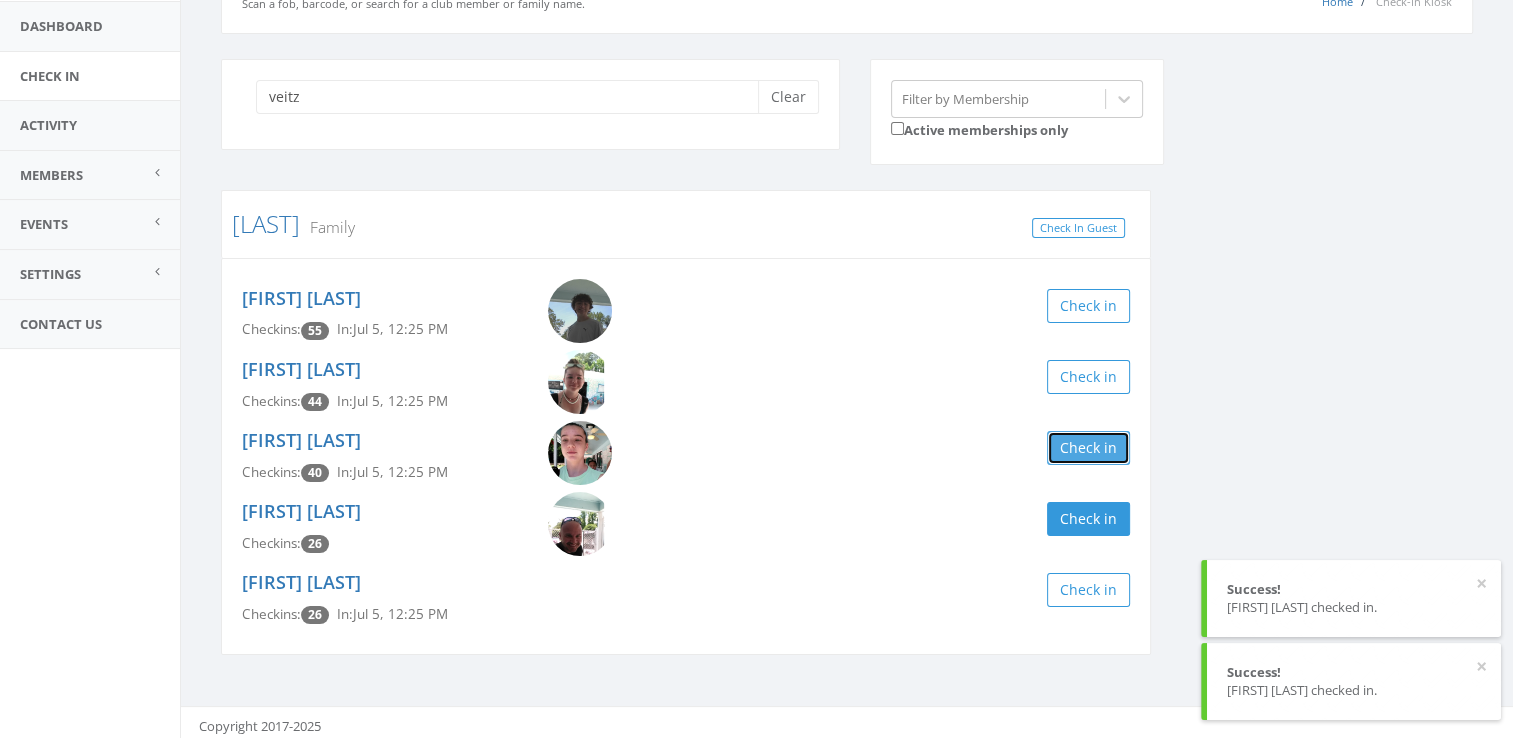 scroll, scrollTop: 136, scrollLeft: 0, axis: vertical 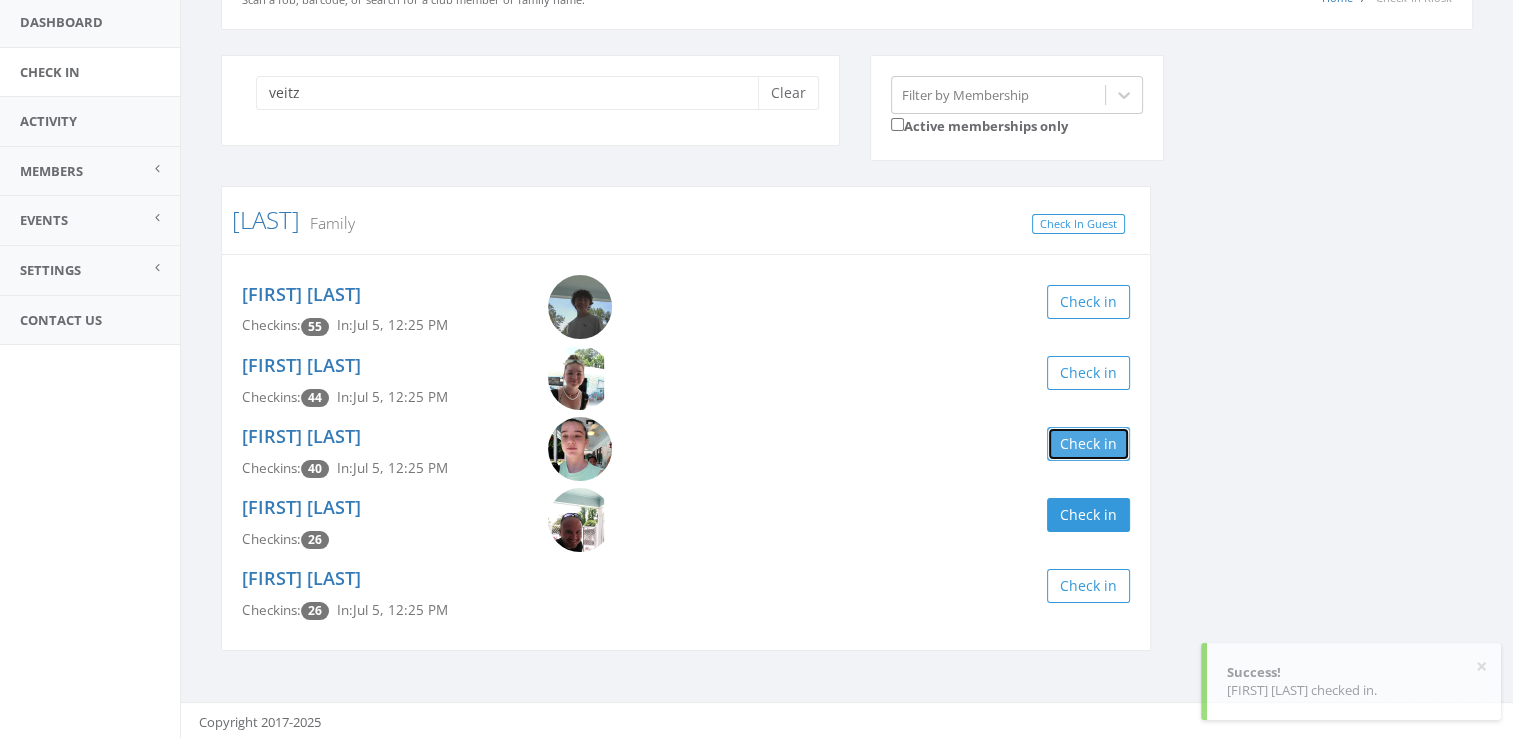 click on "Check in" at bounding box center (1088, 444) 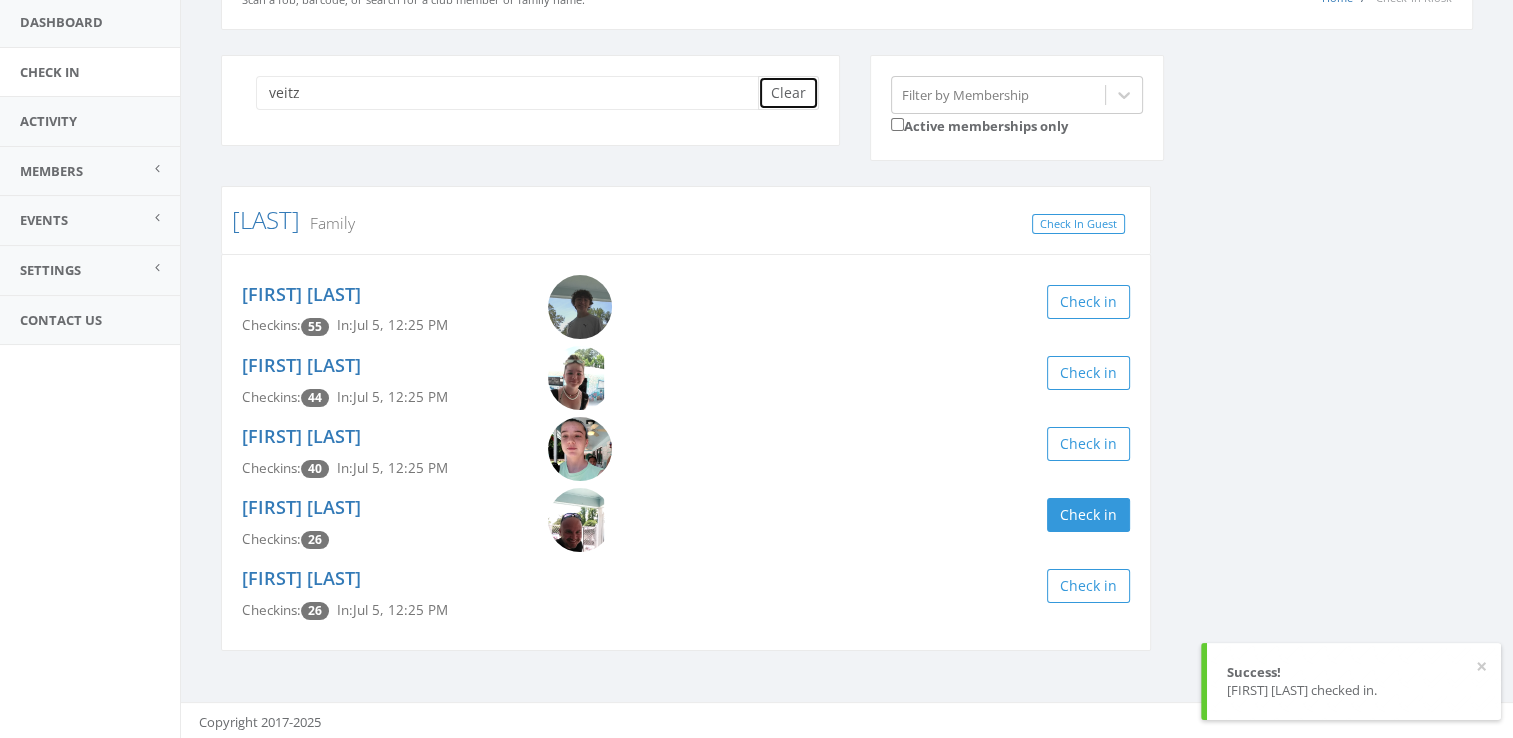click on "Clear" at bounding box center [788, 93] 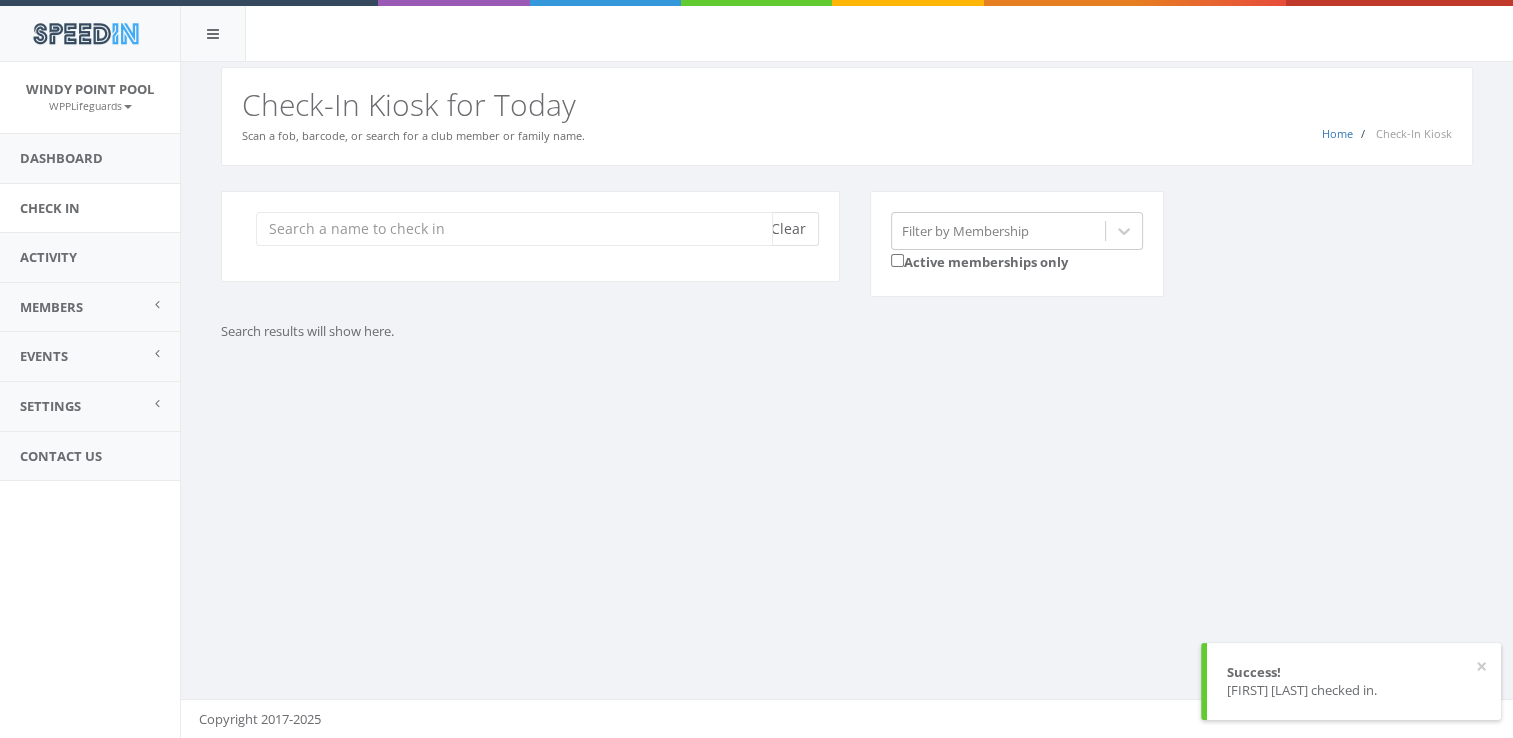 scroll, scrollTop: 0, scrollLeft: 0, axis: both 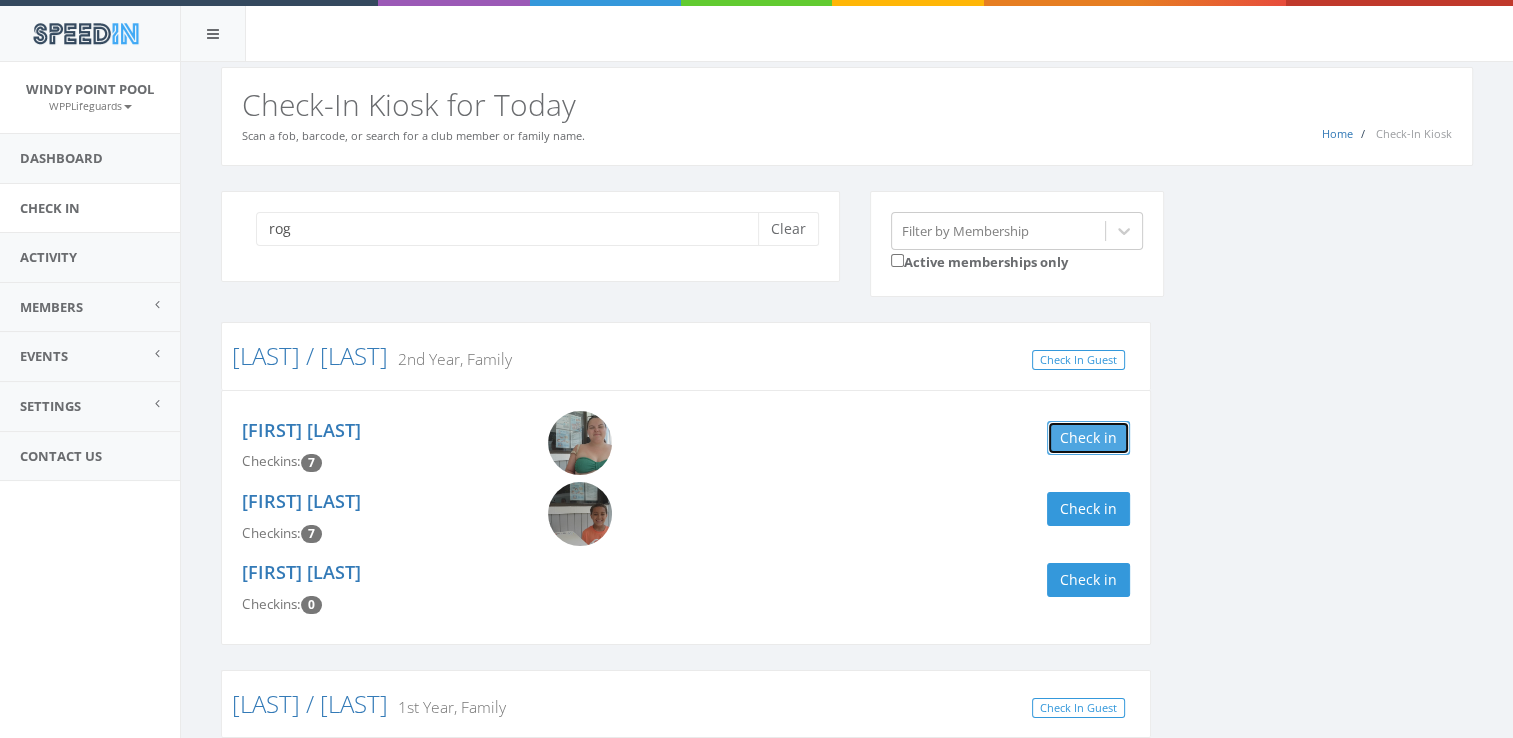 click on "Check in" at bounding box center [1088, 438] 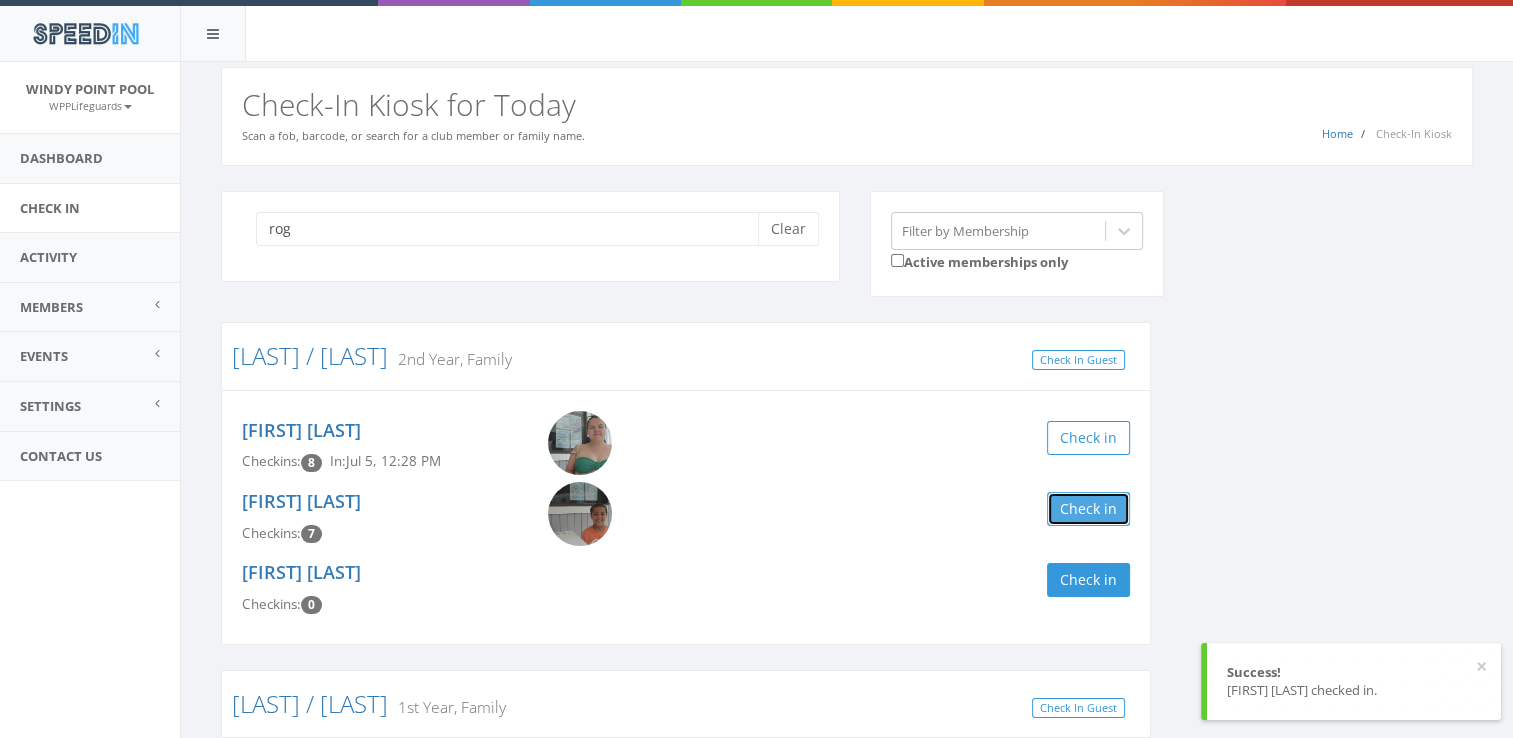 click on "Check in" at bounding box center [1088, 509] 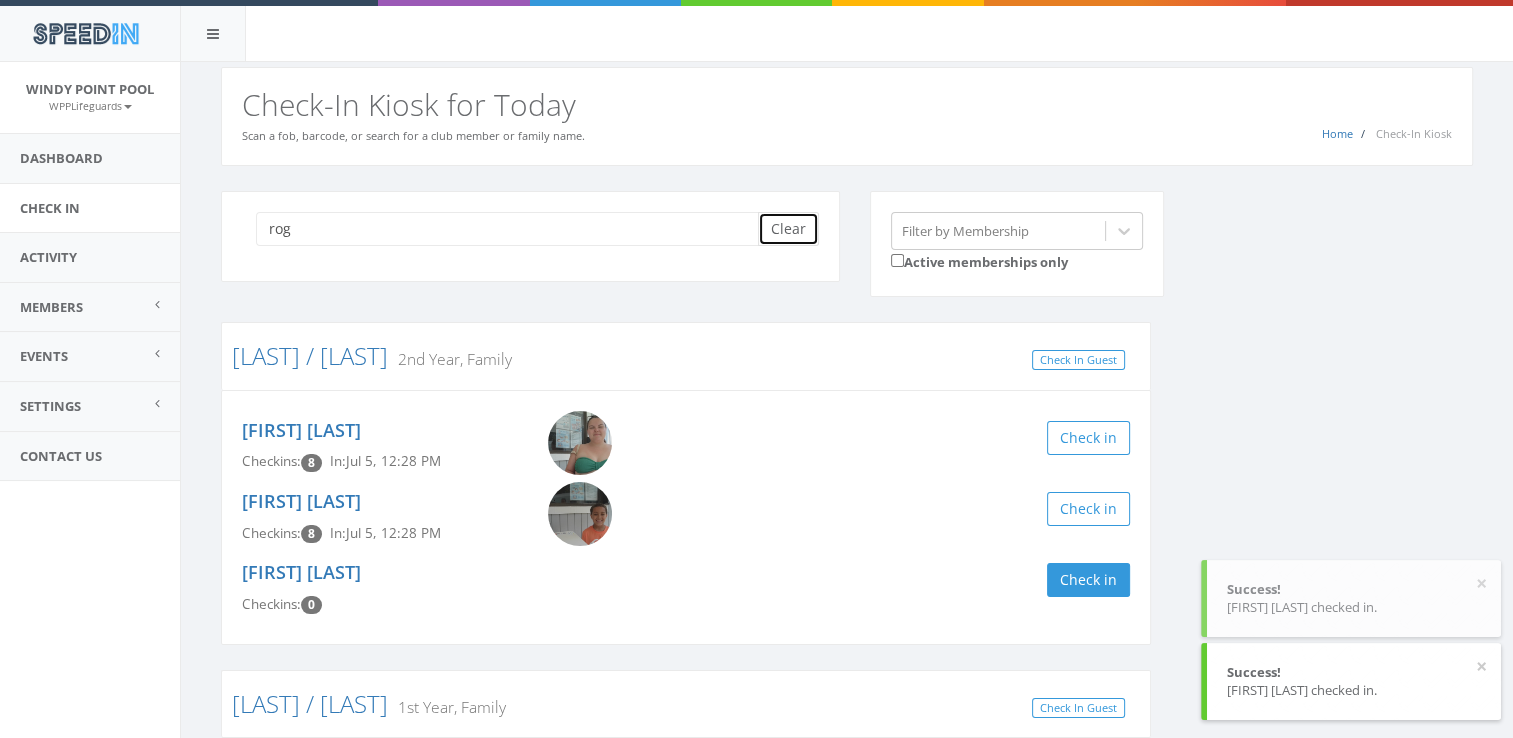 click on "Clear" at bounding box center (788, 229) 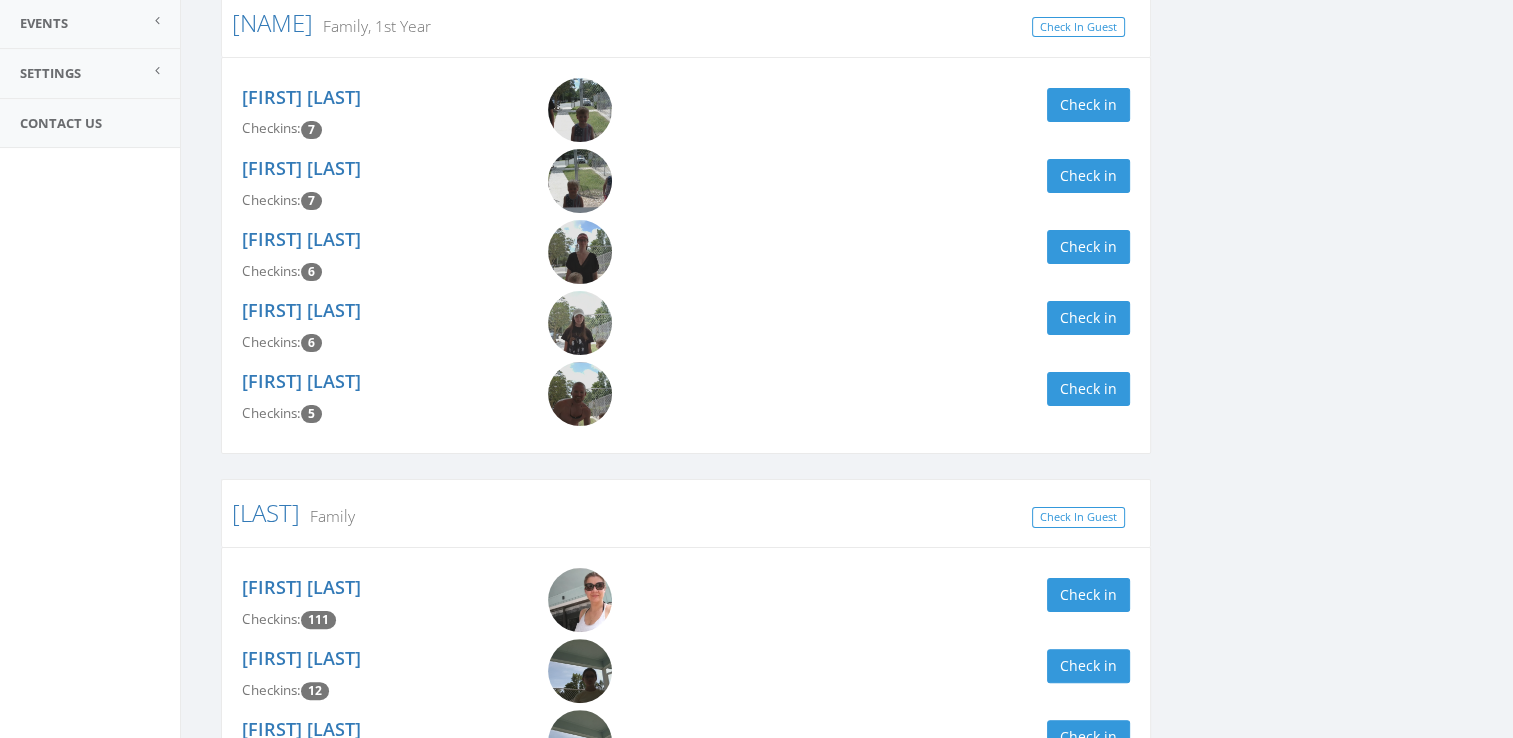 scroll, scrollTop: 352, scrollLeft: 0, axis: vertical 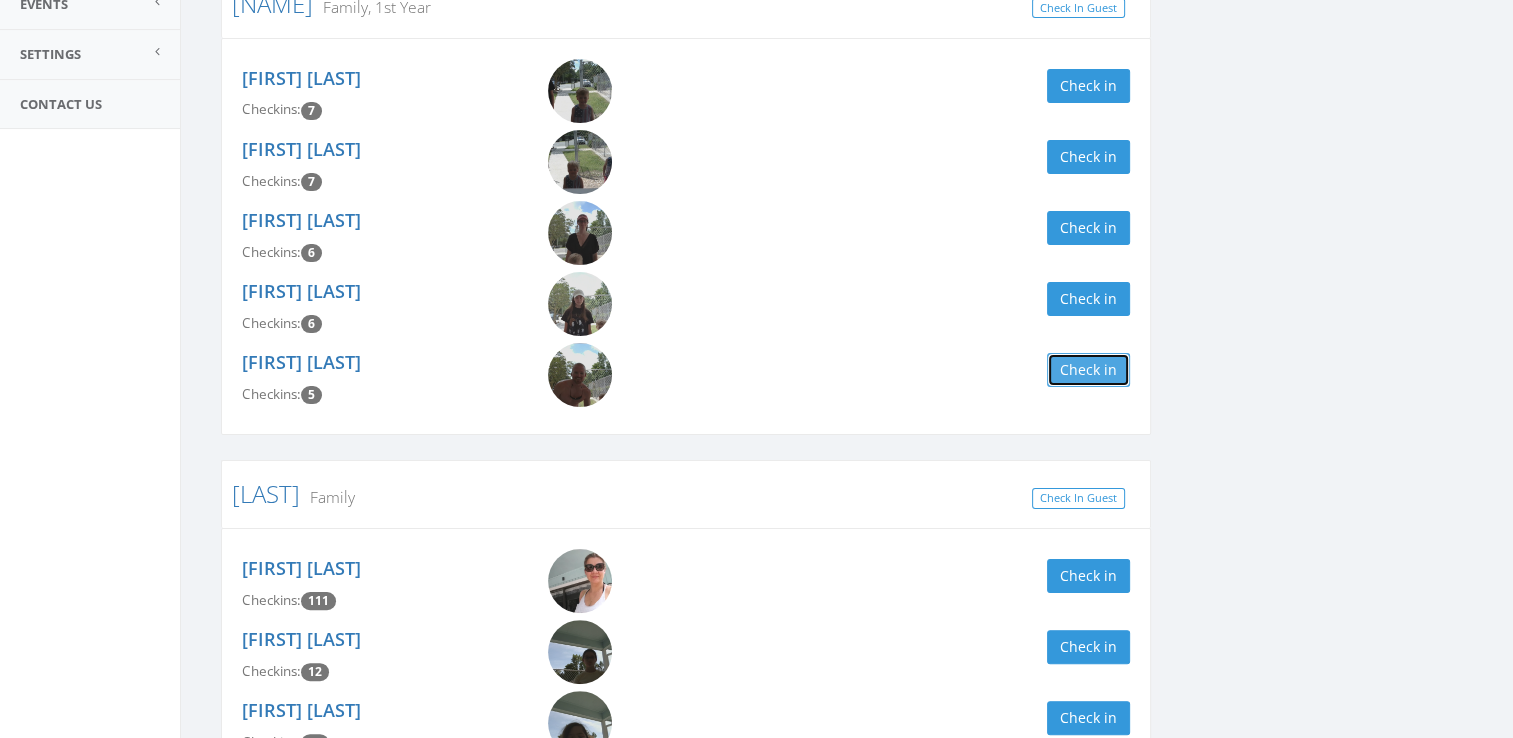 click on "Check in" at bounding box center [1088, 370] 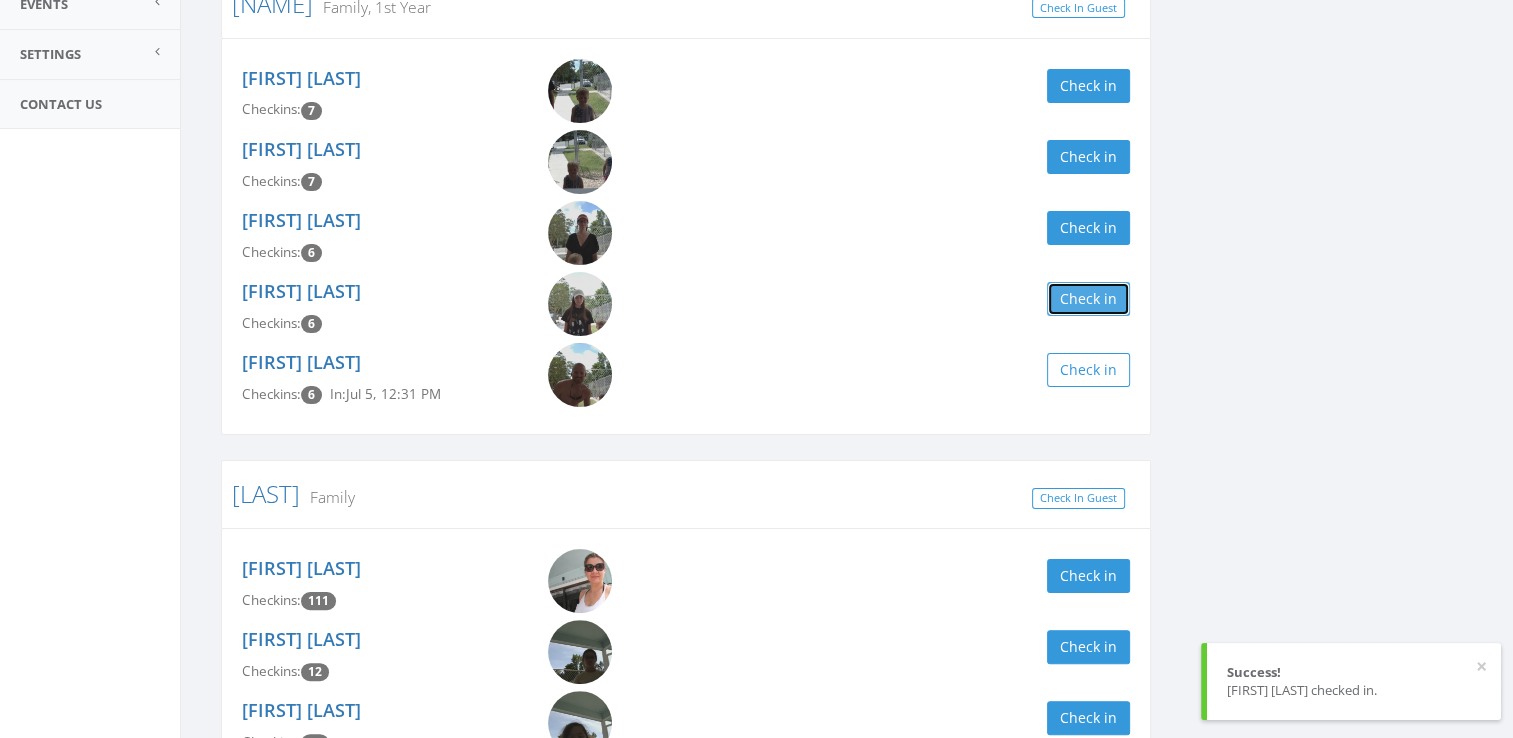 click on "Check in" at bounding box center (1088, 299) 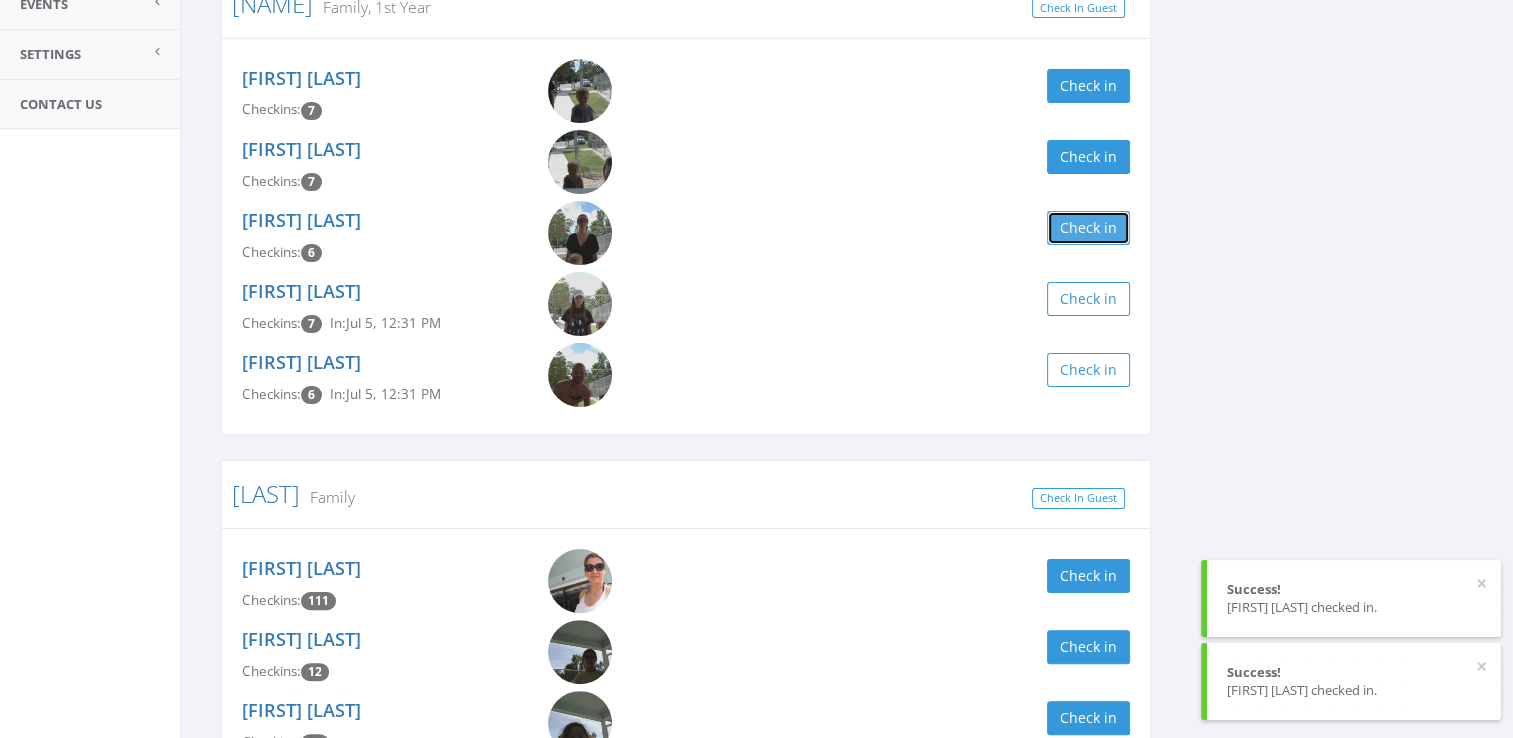 click on "Check in" at bounding box center (1088, 228) 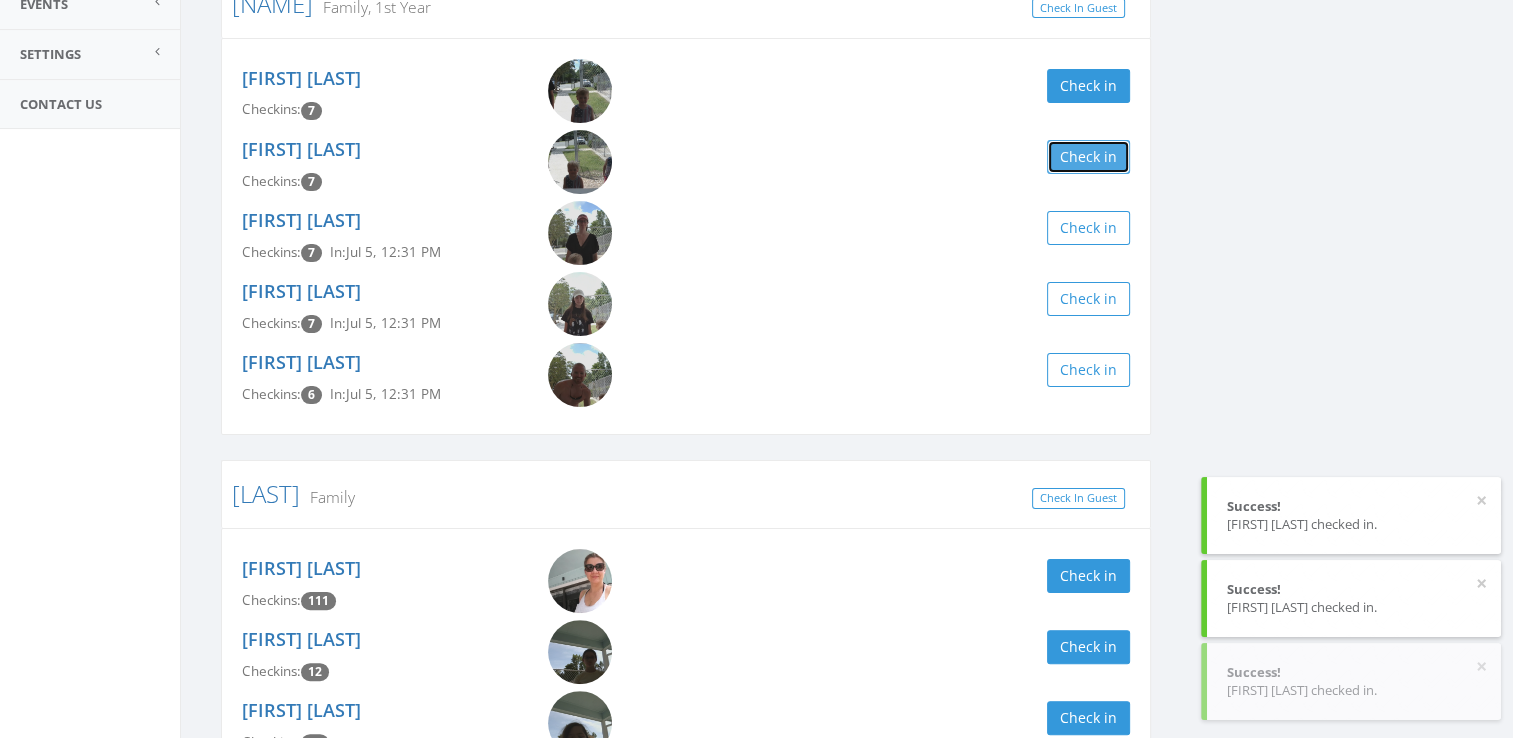 click on "Check in" at bounding box center [1088, 157] 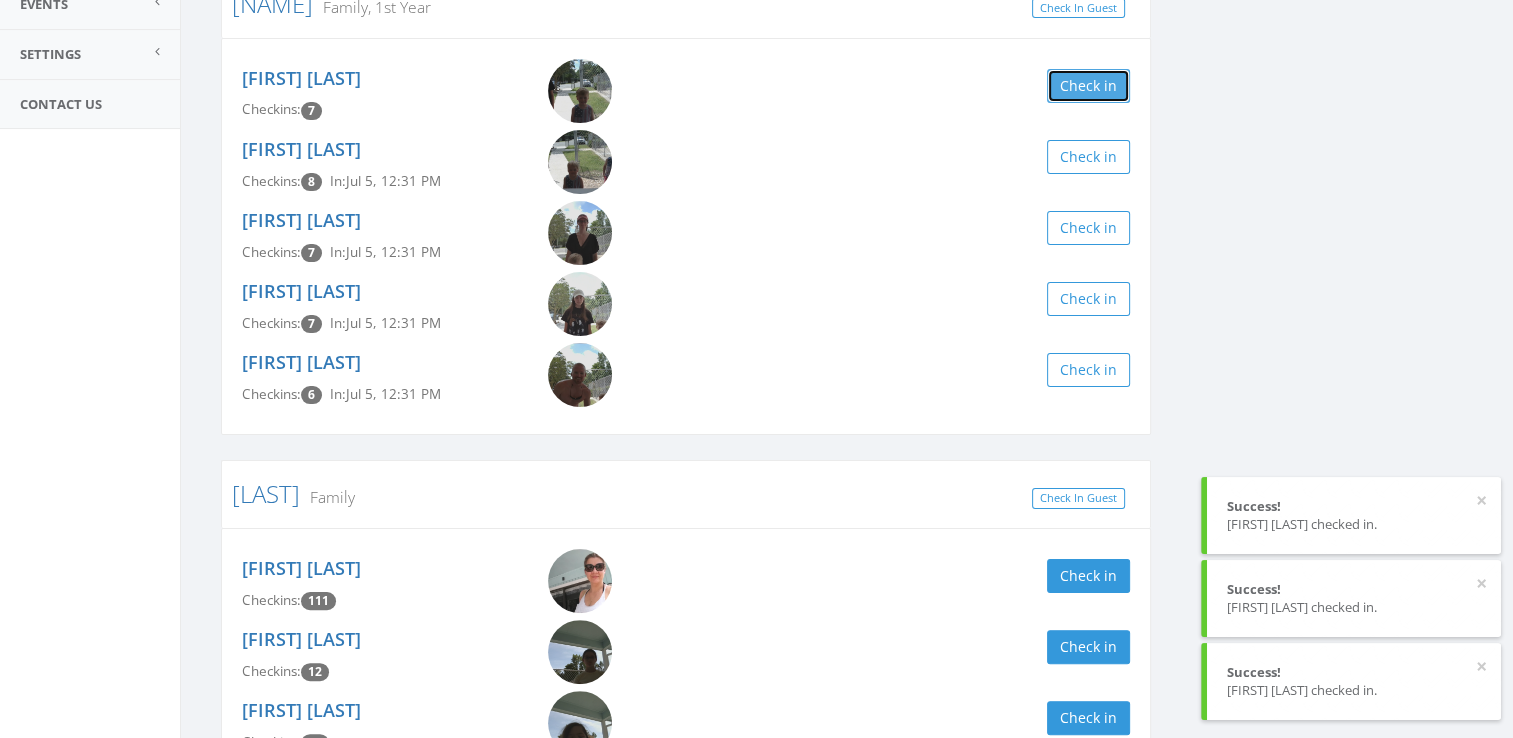 click on "Check in" at bounding box center (1088, 86) 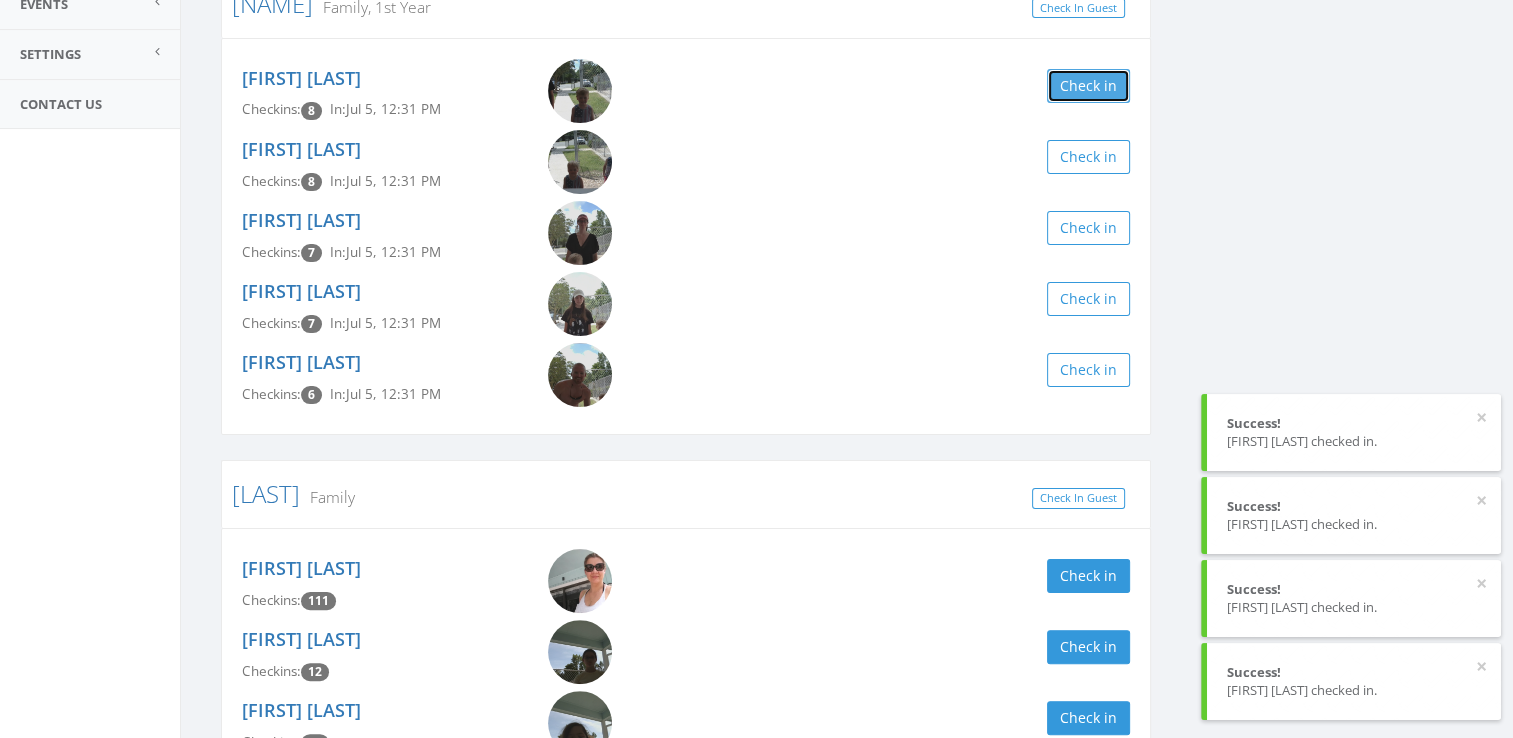 click on "Check in" at bounding box center [1088, 86] 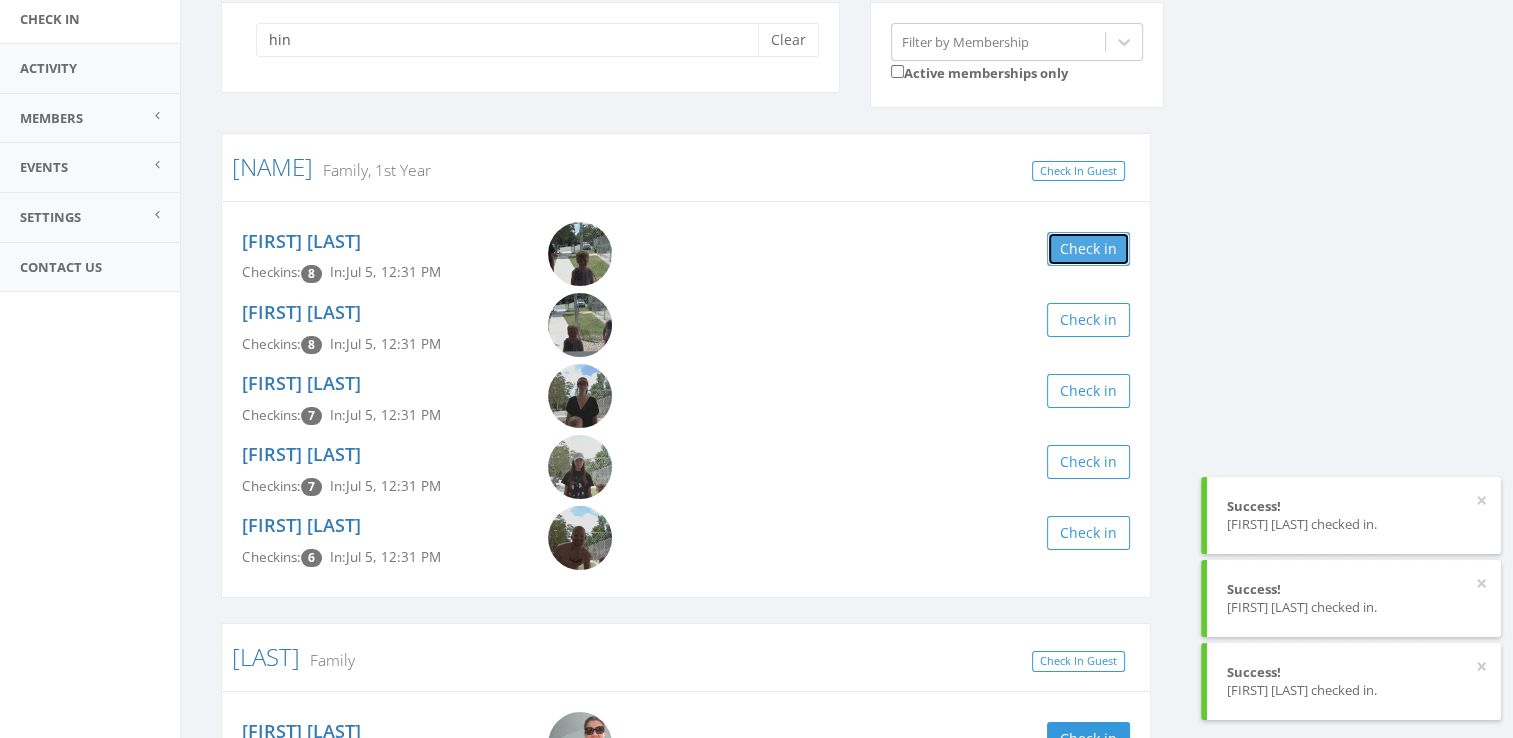 scroll, scrollTop: 111, scrollLeft: 0, axis: vertical 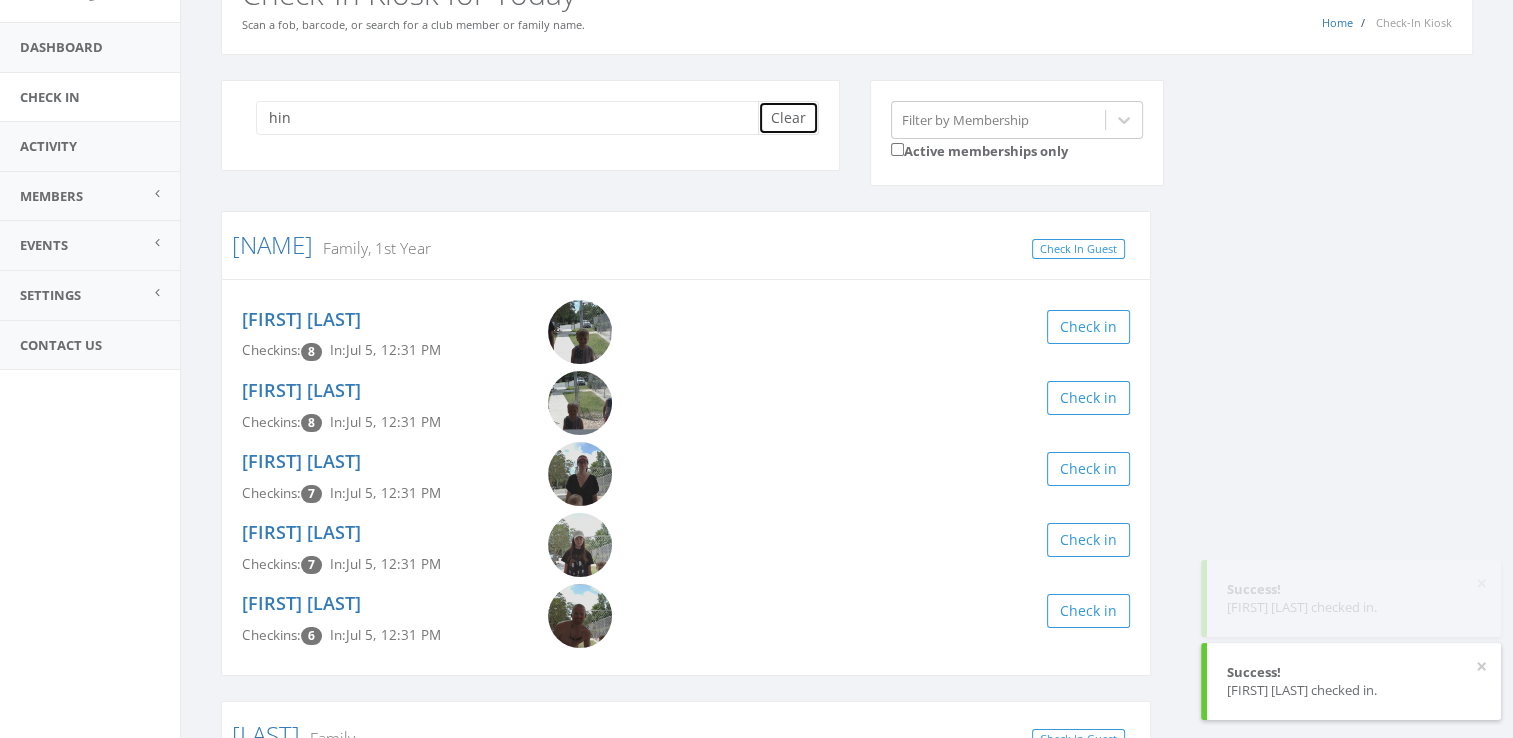 click on "Clear" at bounding box center [788, 118] 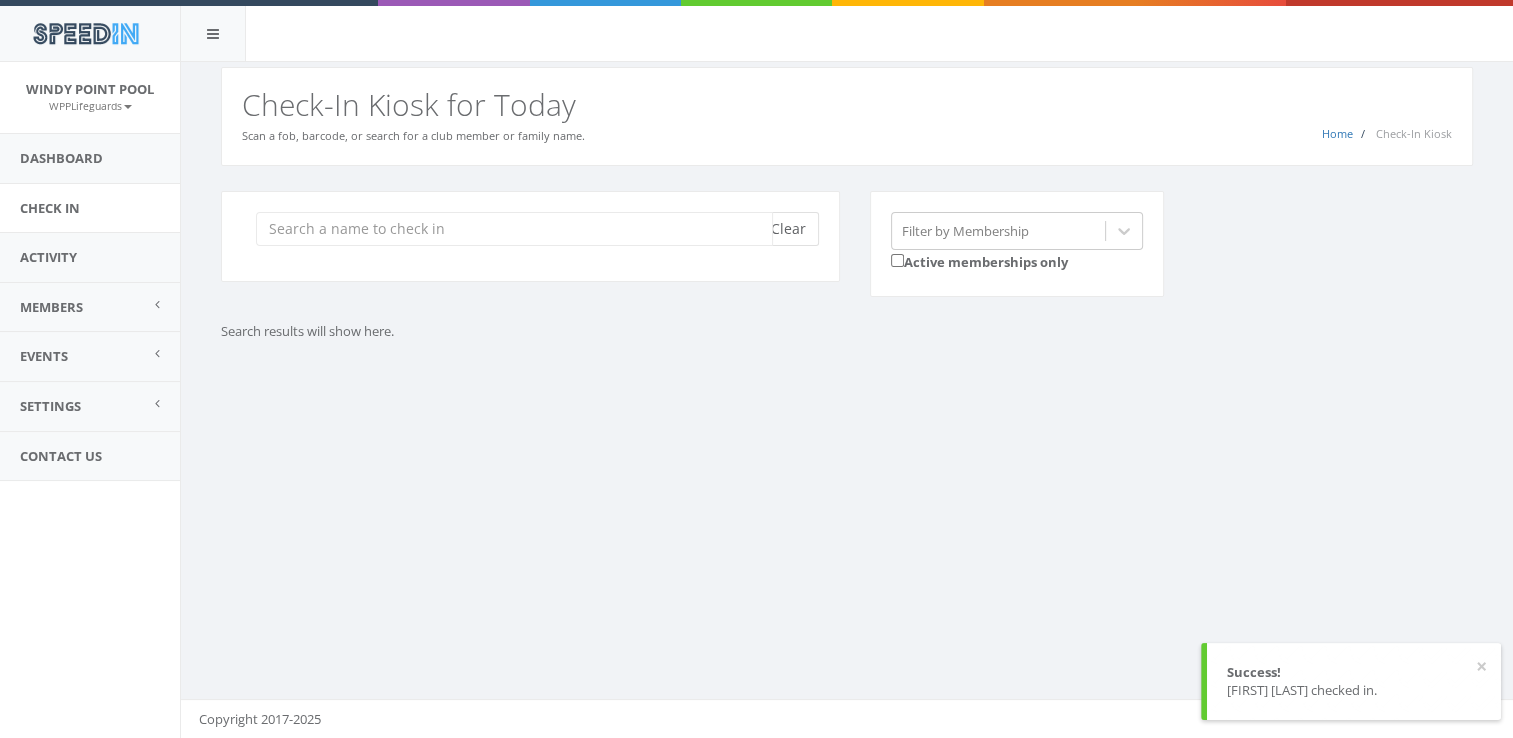 scroll, scrollTop: 0, scrollLeft: 0, axis: both 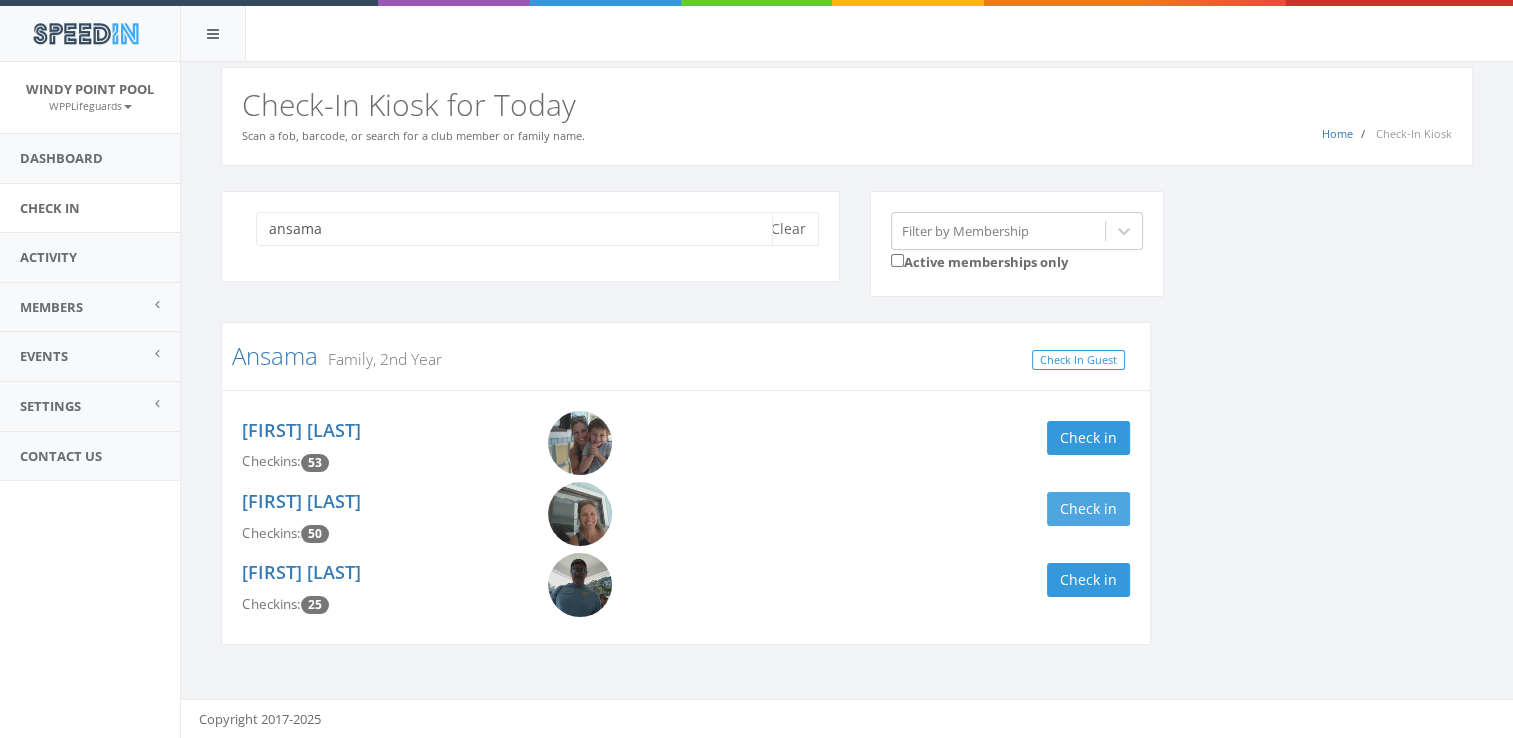 type on "ansama" 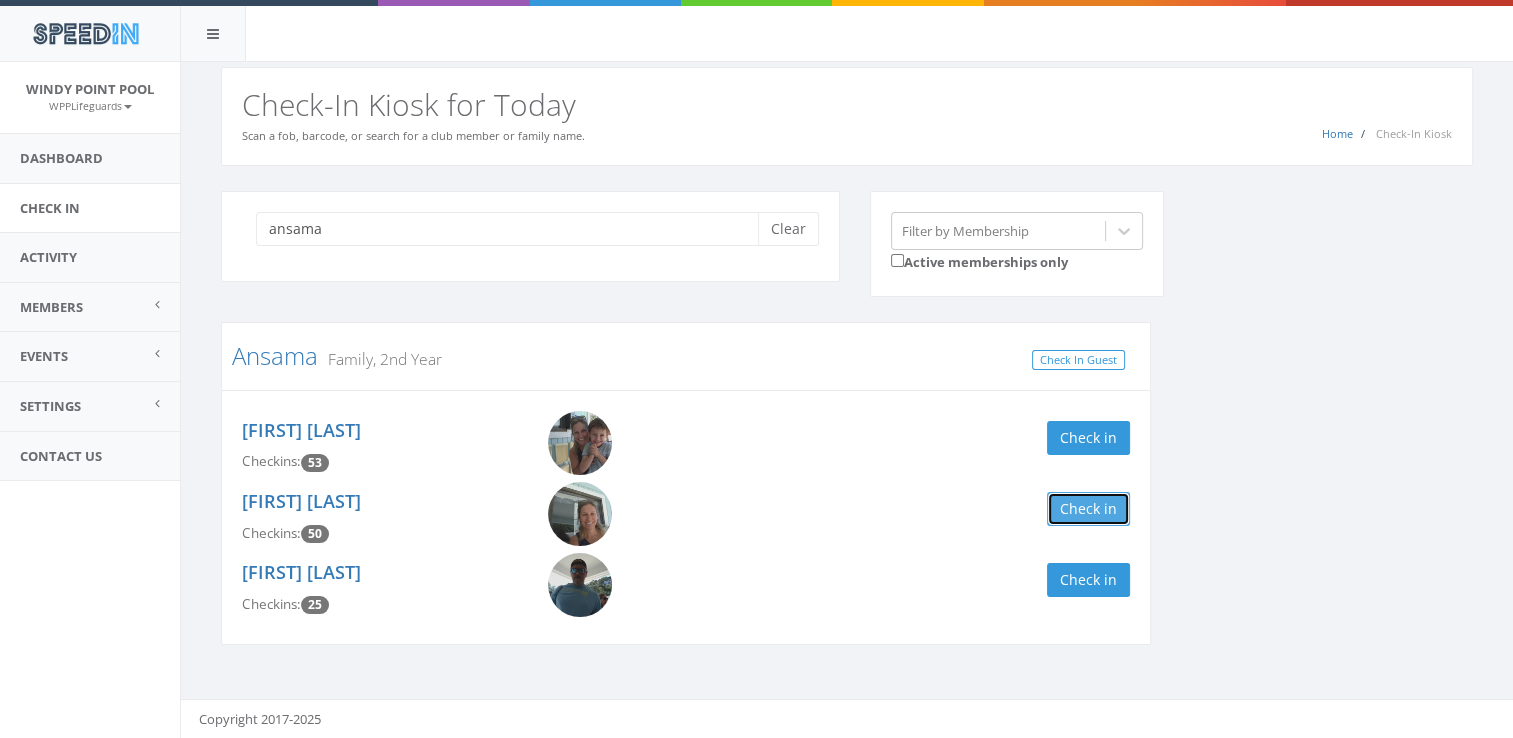 click on "Check in" at bounding box center (1088, 509) 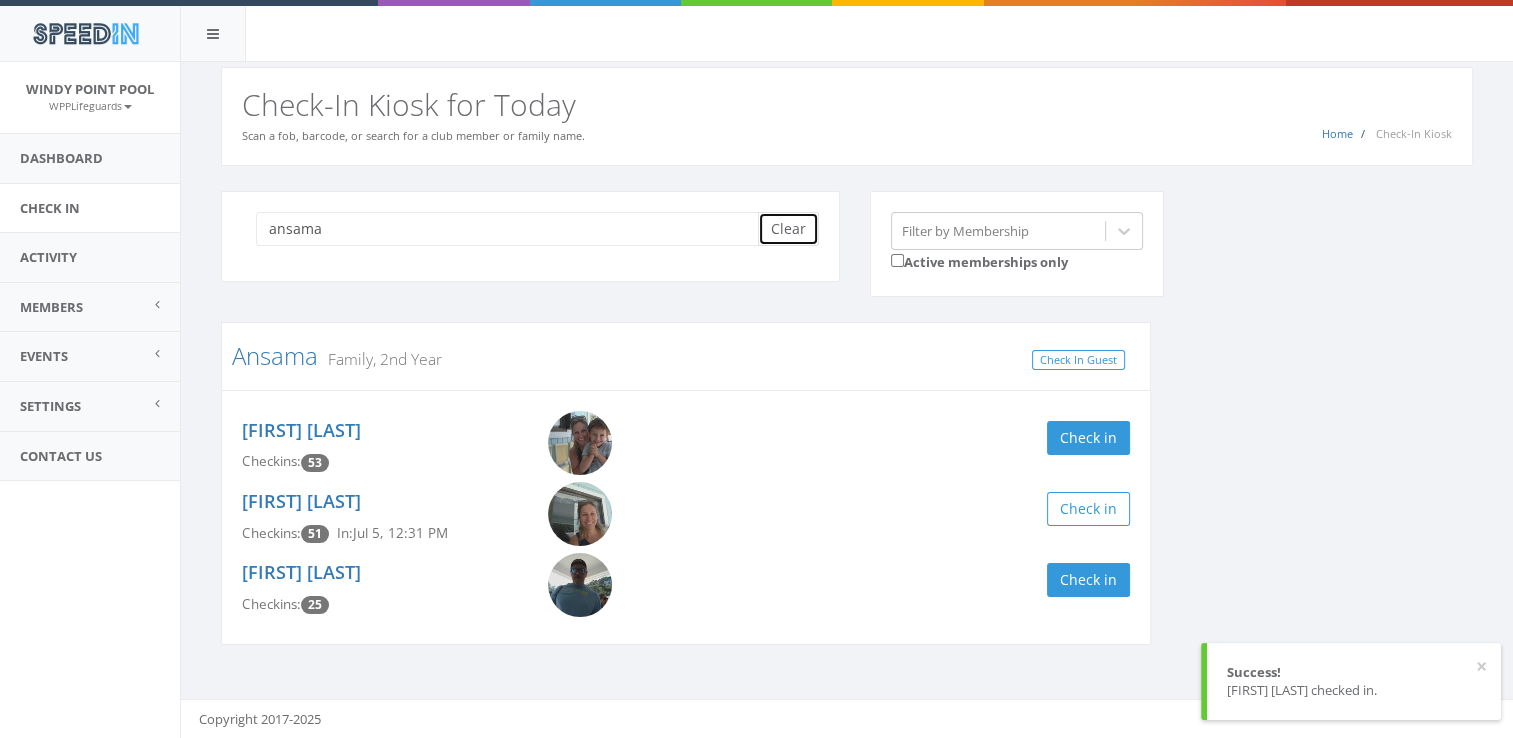 click on "Clear" at bounding box center [788, 229] 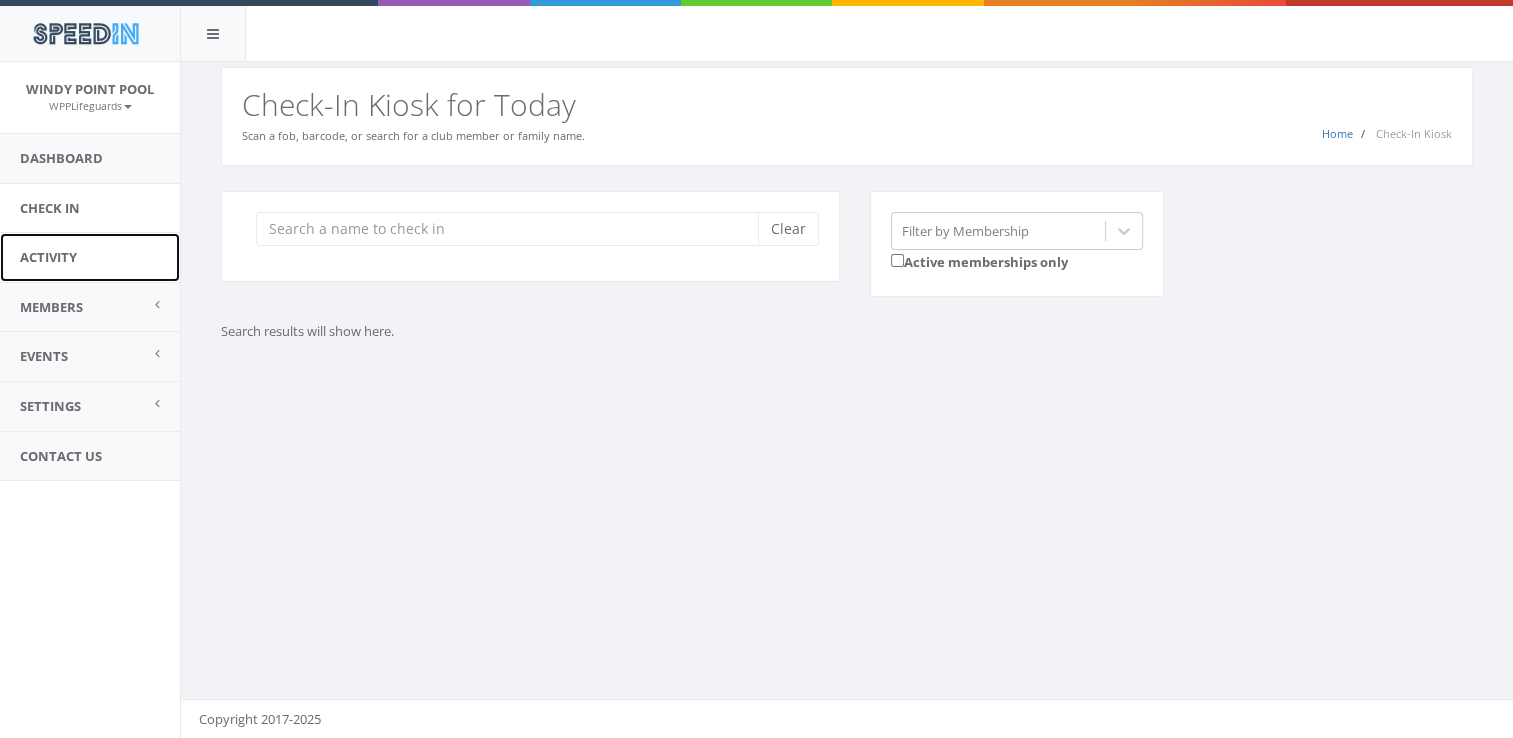 click on "Activity" at bounding box center (90, 257) 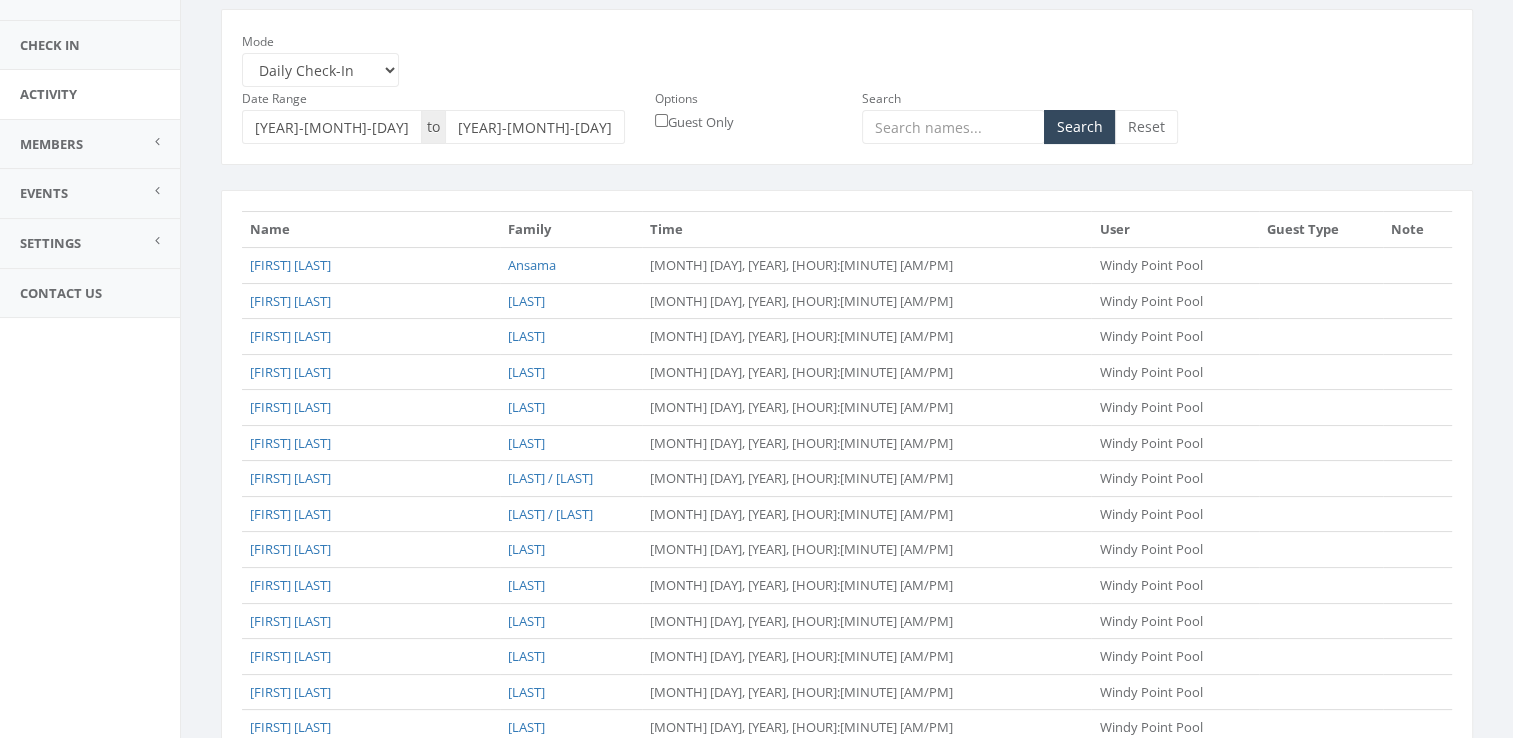 scroll, scrollTop: 182, scrollLeft: 0, axis: vertical 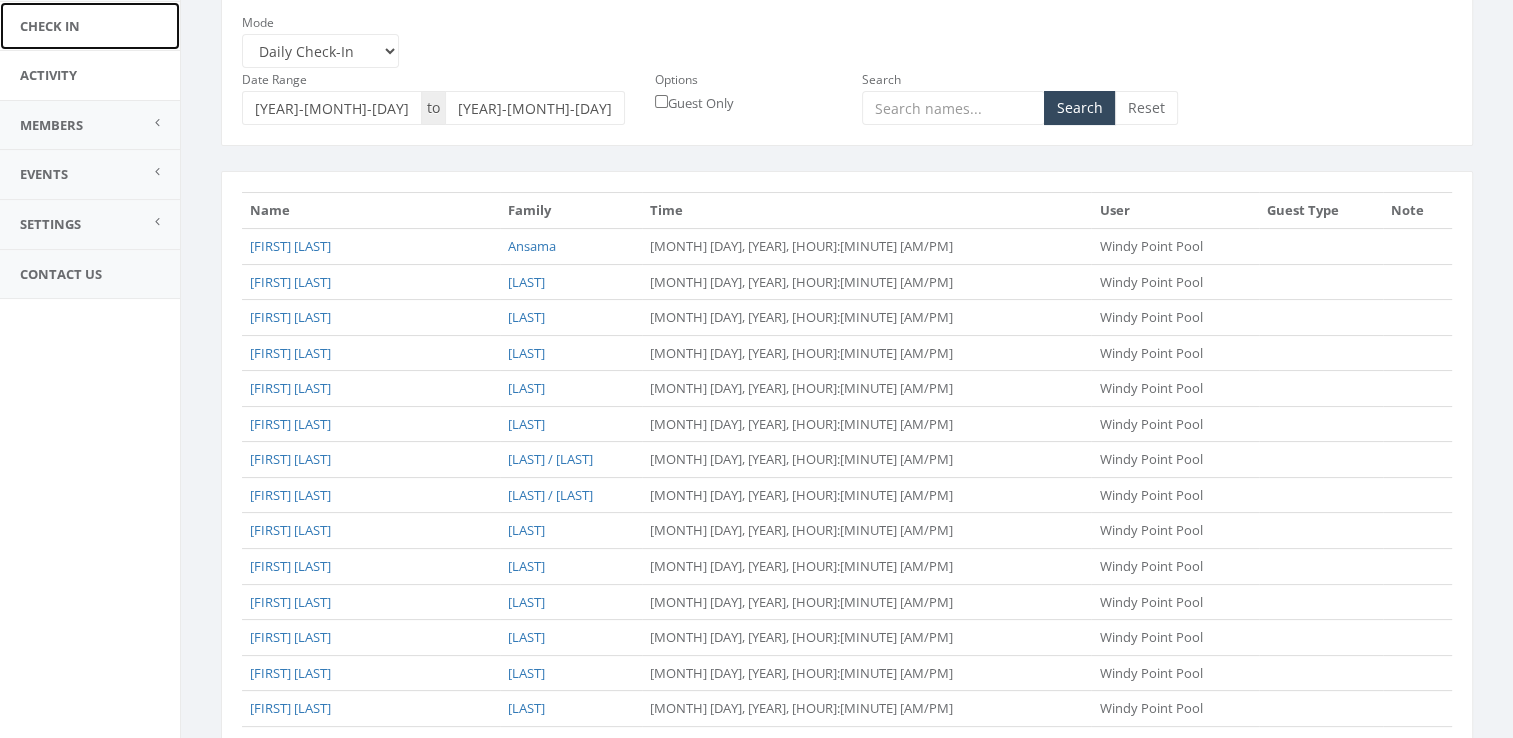 click on "Check In" at bounding box center (90, 26) 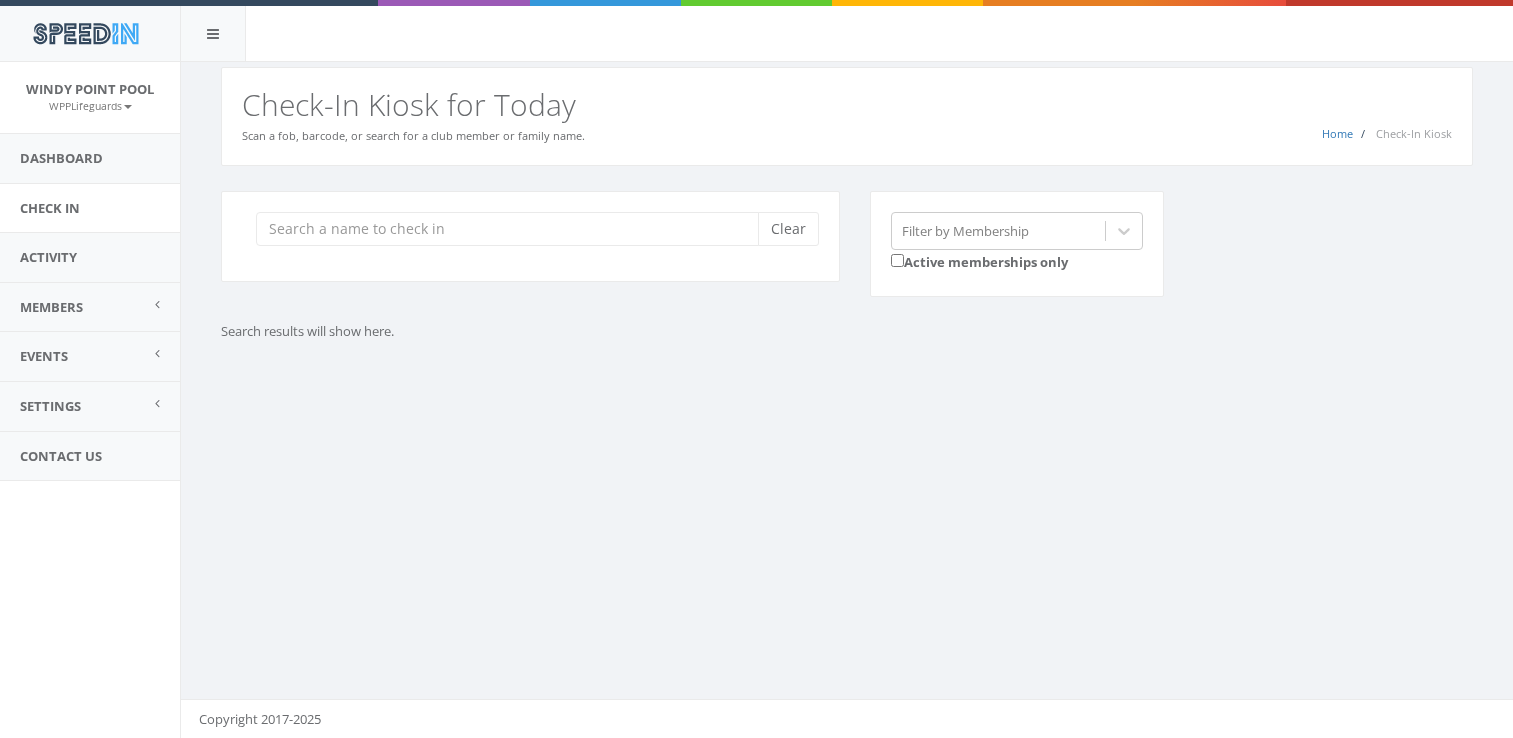 scroll, scrollTop: 0, scrollLeft: 0, axis: both 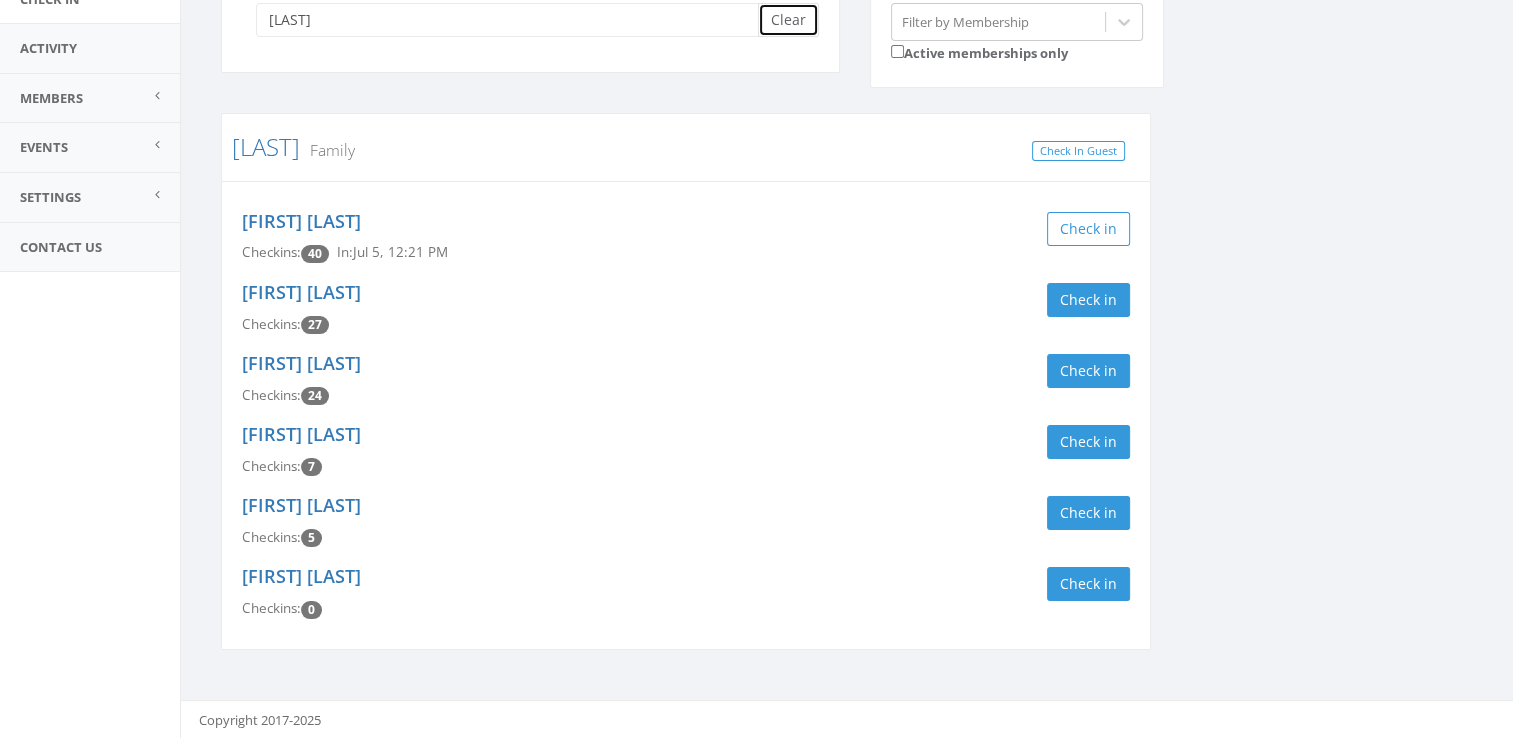 click on "Clear" at bounding box center (788, 20) 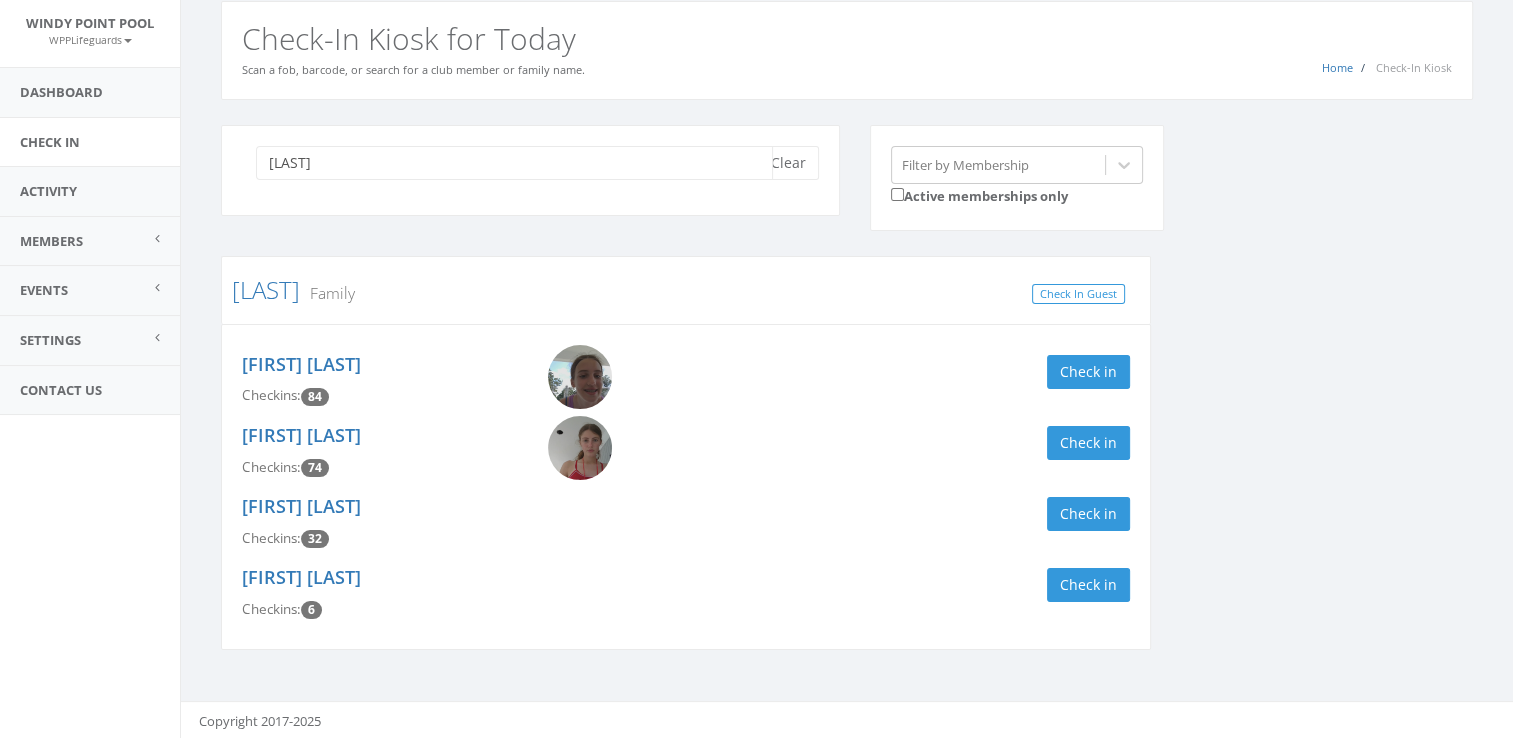 scroll, scrollTop: 67, scrollLeft: 0, axis: vertical 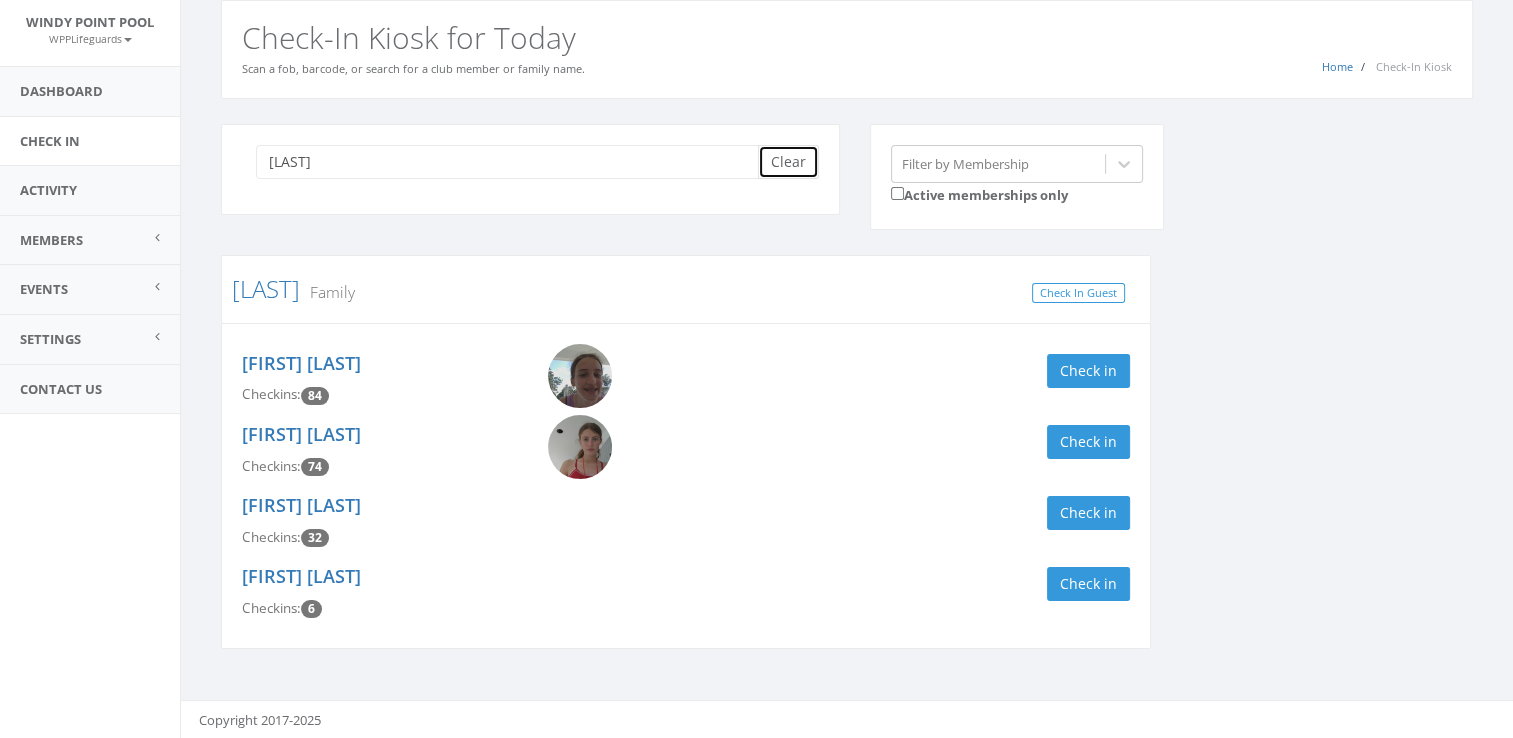 click on "Clear" at bounding box center [788, 162] 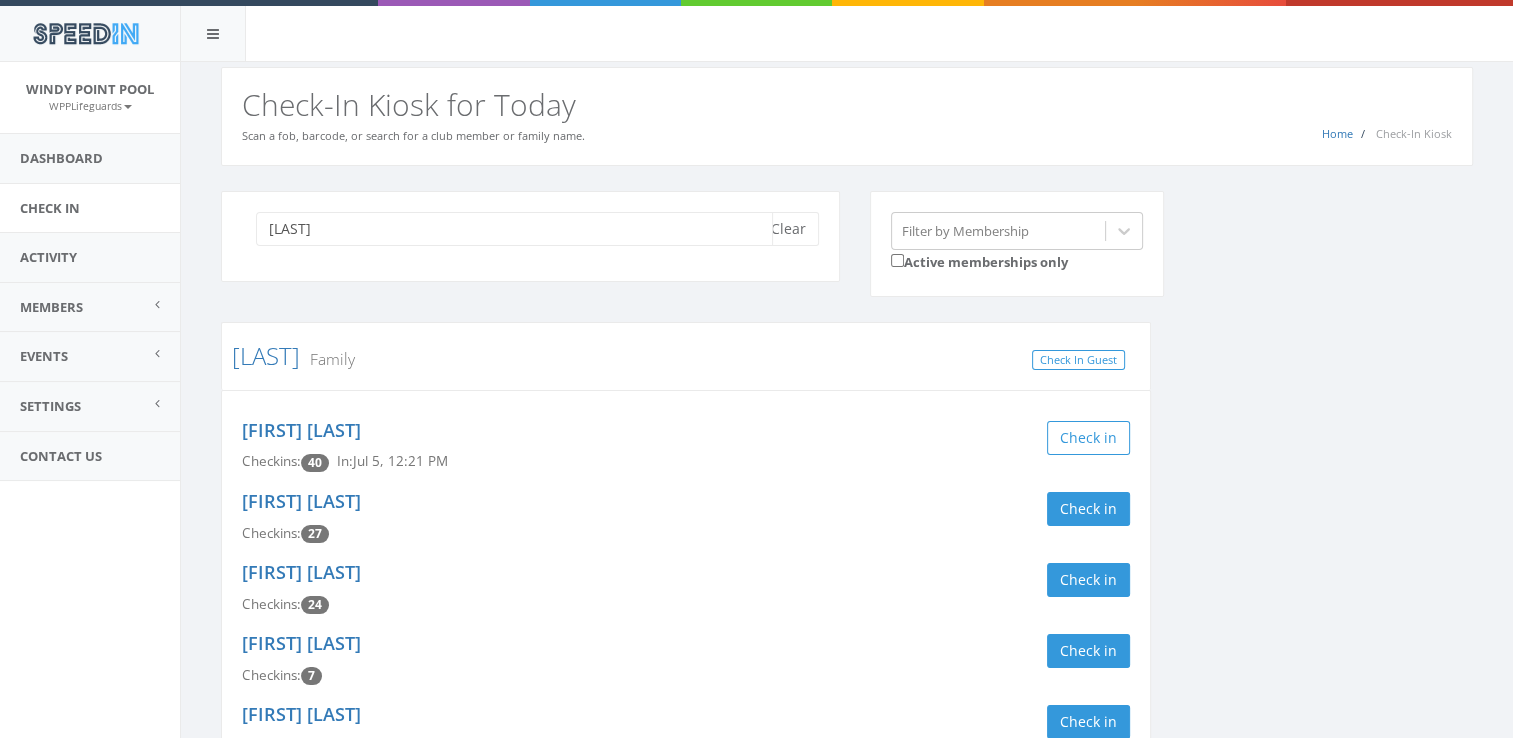 scroll, scrollTop: 209, scrollLeft: 0, axis: vertical 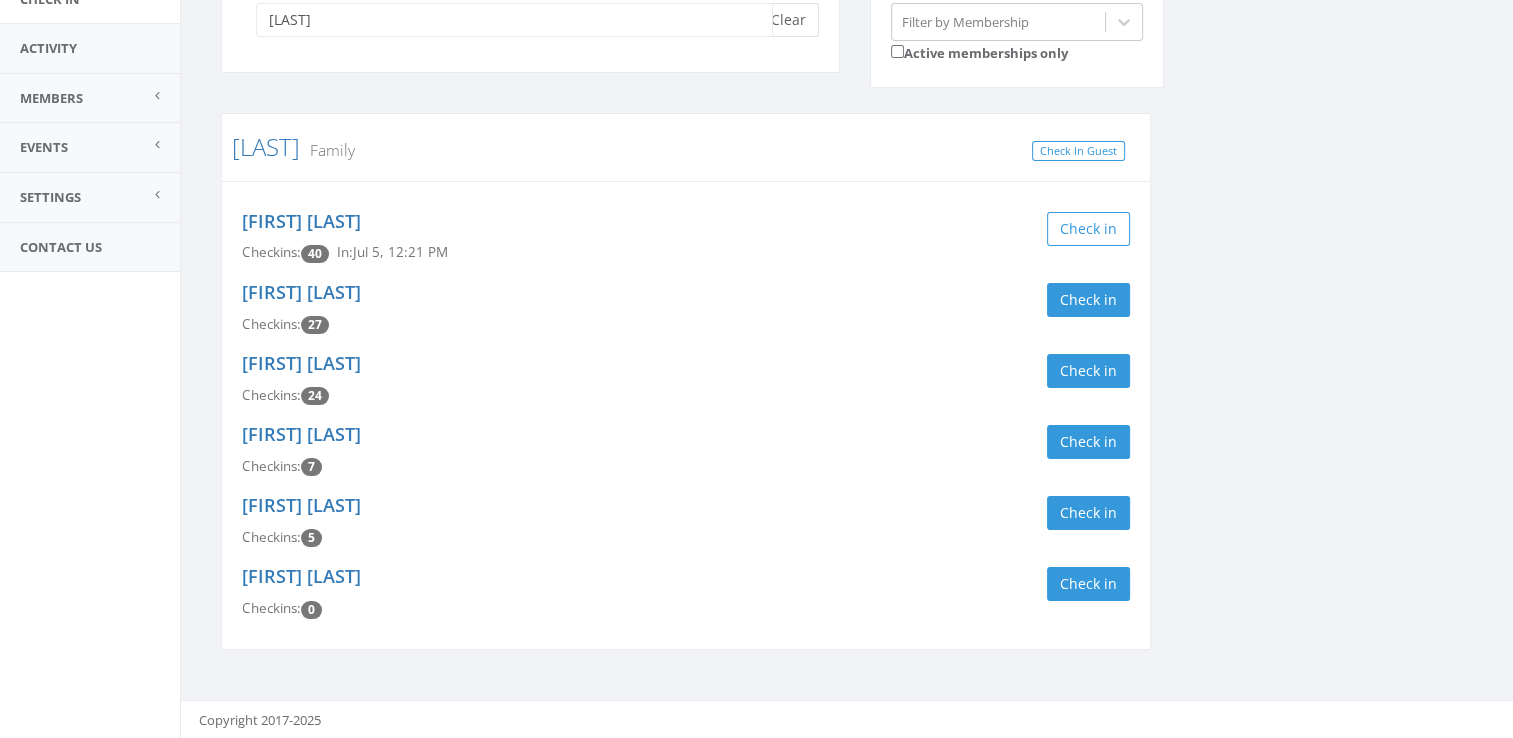 type on "[LAST]" 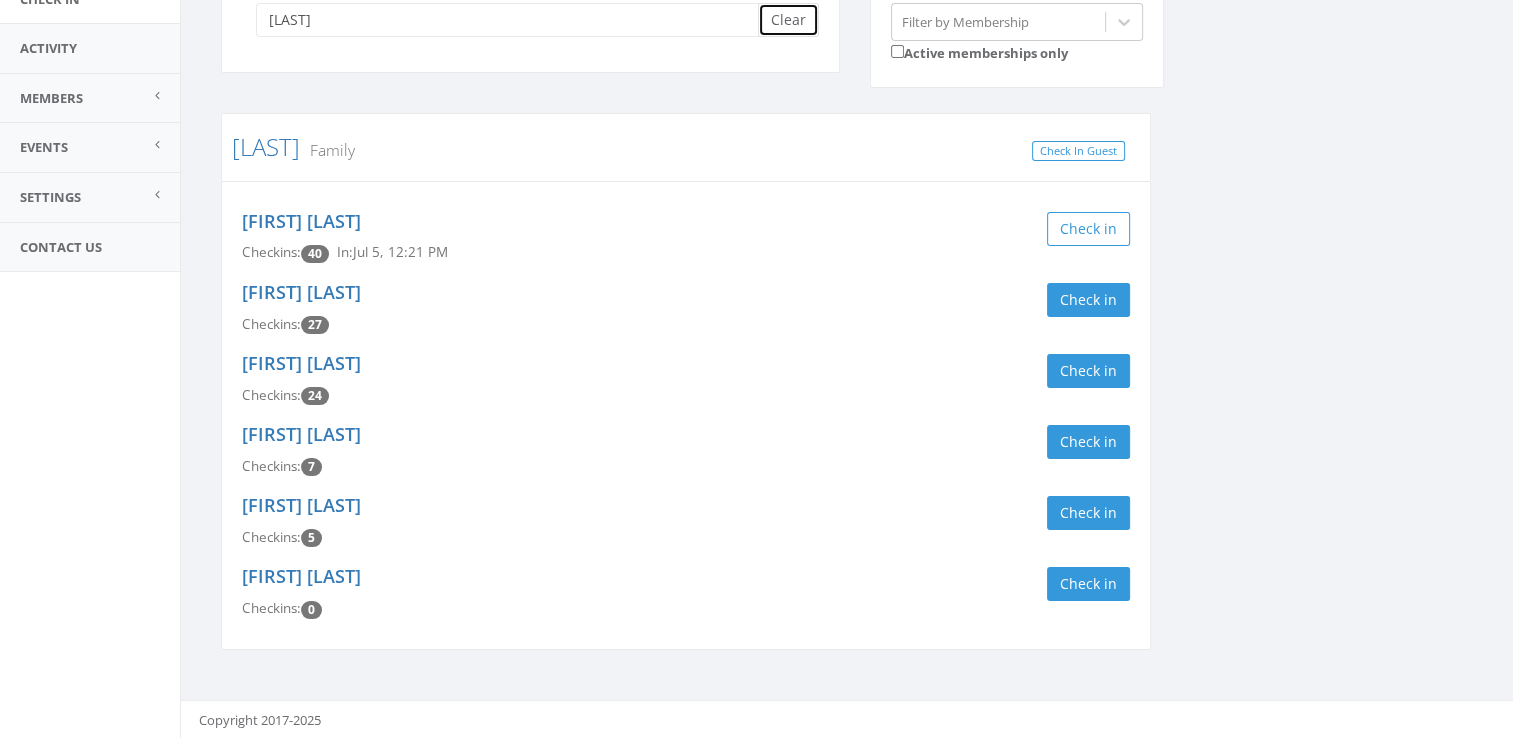 click on "Clear" at bounding box center [788, 20] 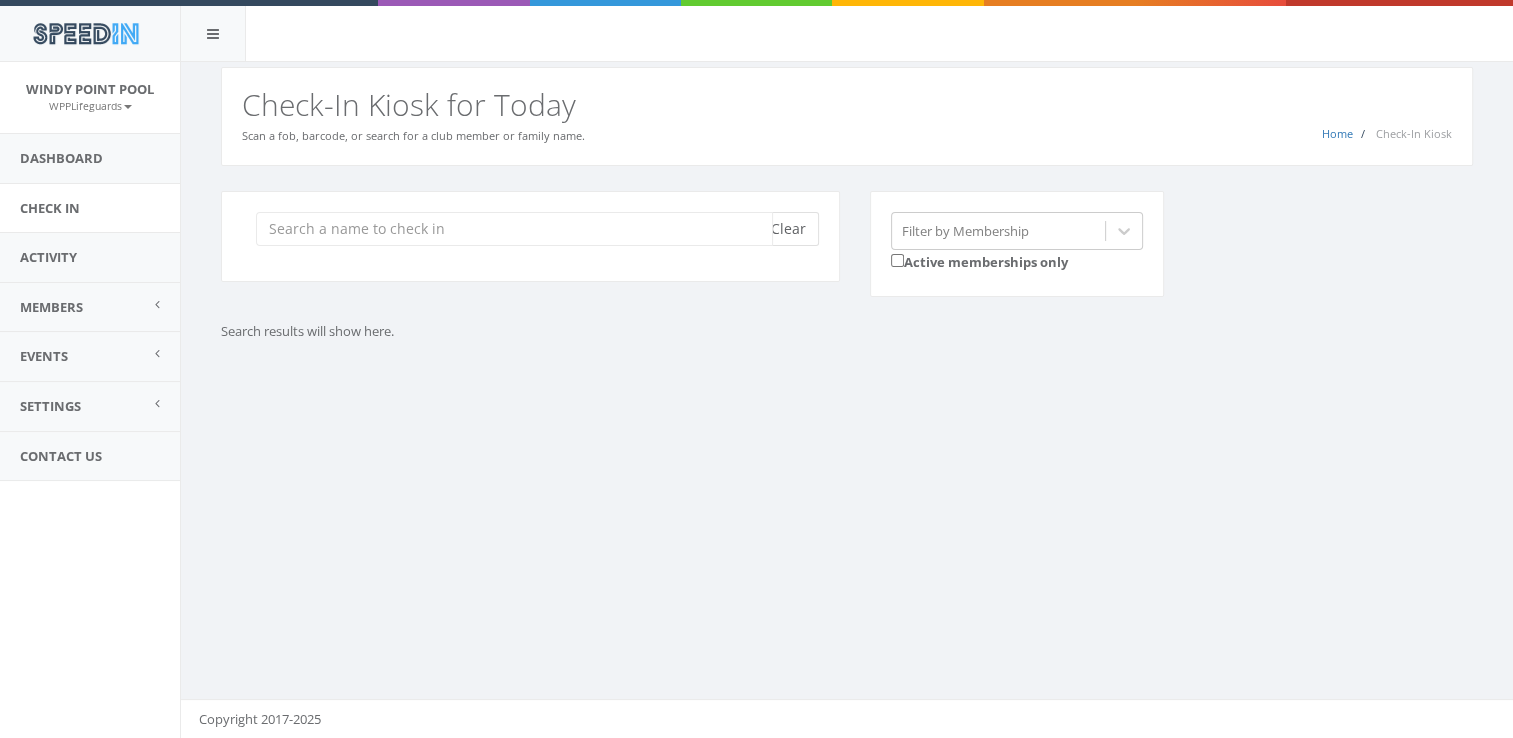 scroll, scrollTop: 0, scrollLeft: 0, axis: both 